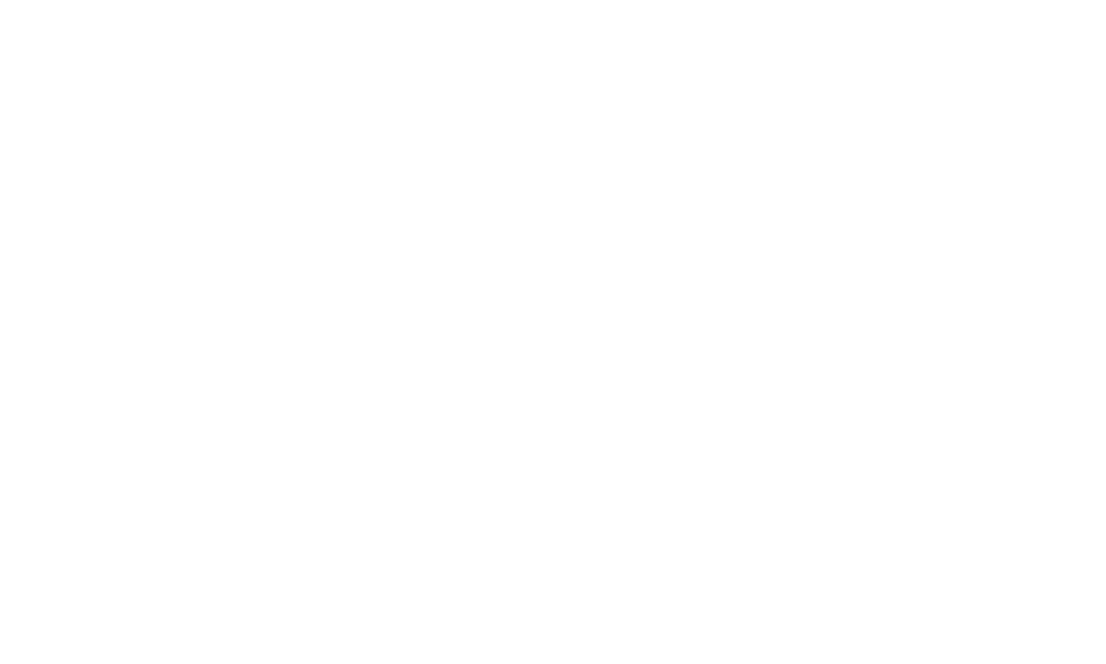 scroll, scrollTop: 0, scrollLeft: 0, axis: both 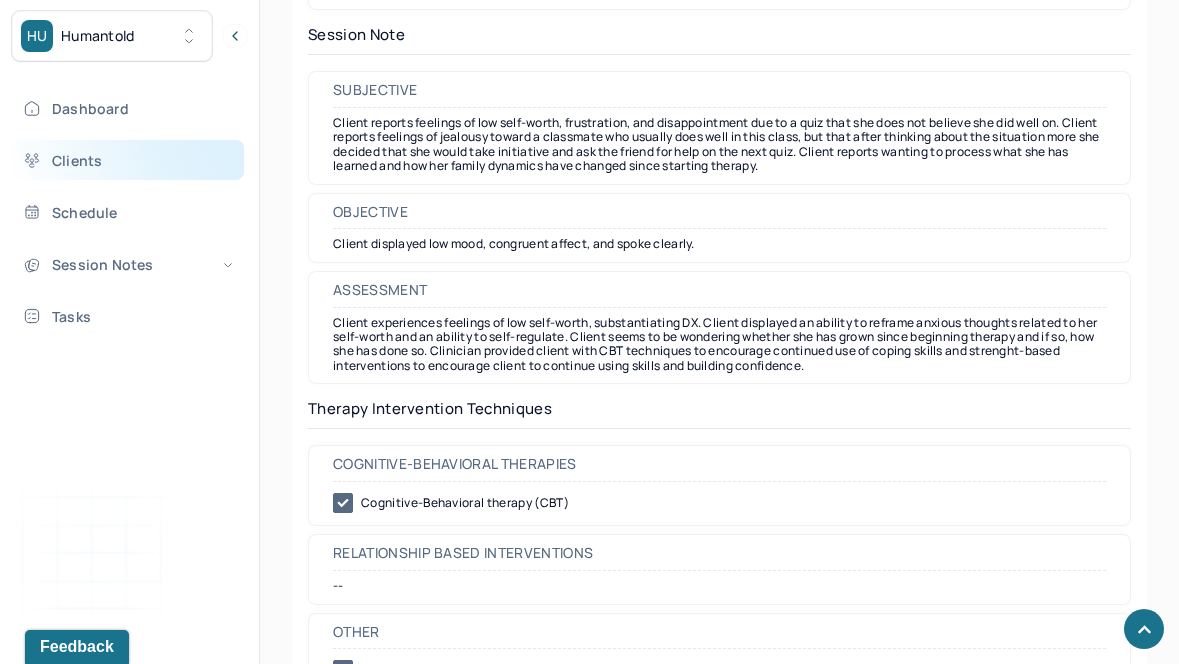 click on "Clients" at bounding box center (128, 160) 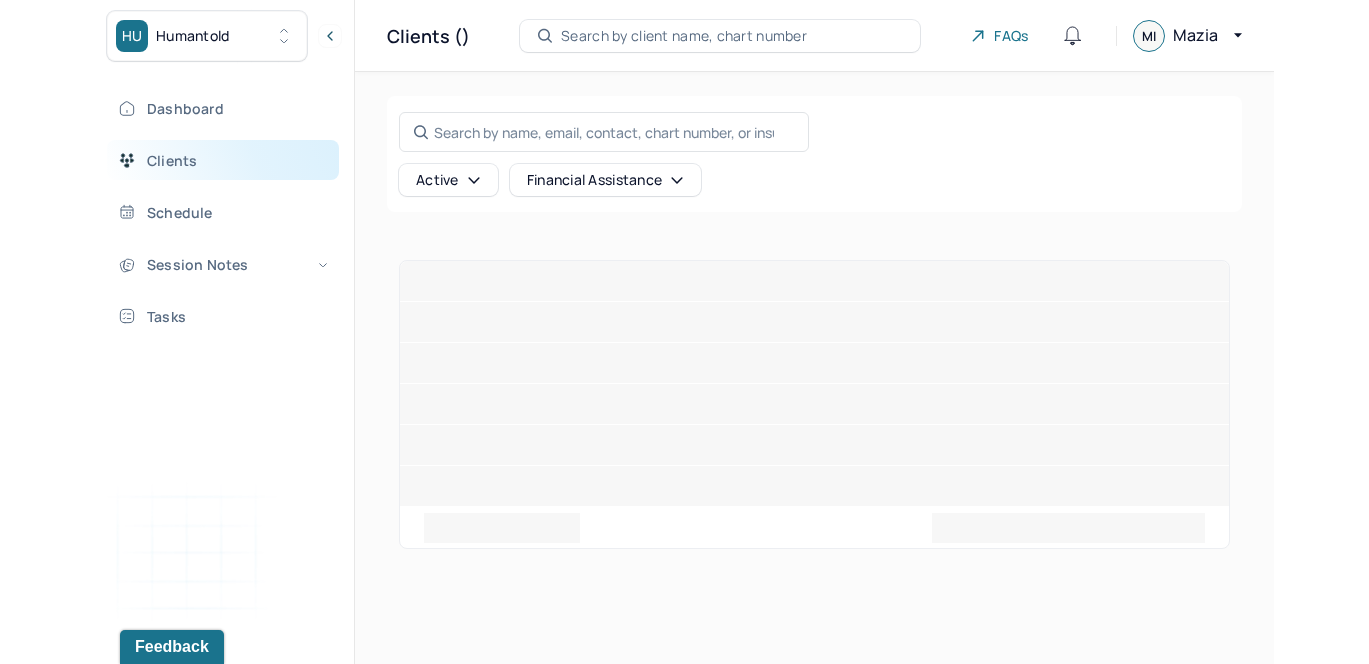 scroll, scrollTop: 0, scrollLeft: 0, axis: both 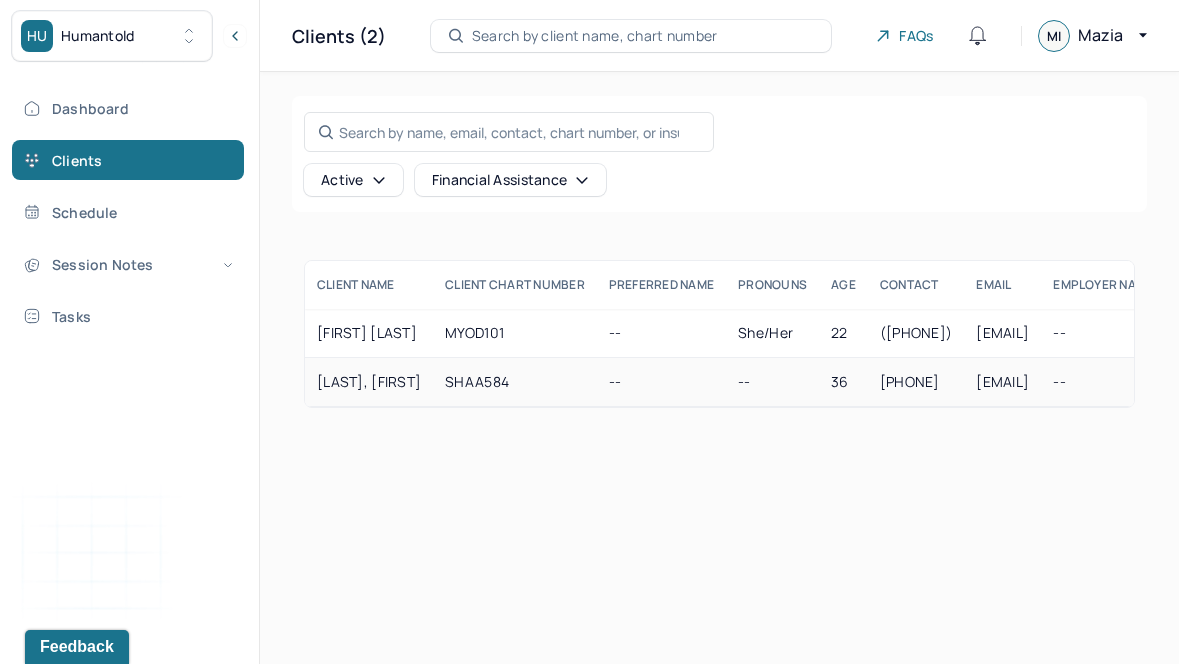 click on "[LAST], [FIRST]" at bounding box center (369, 382) 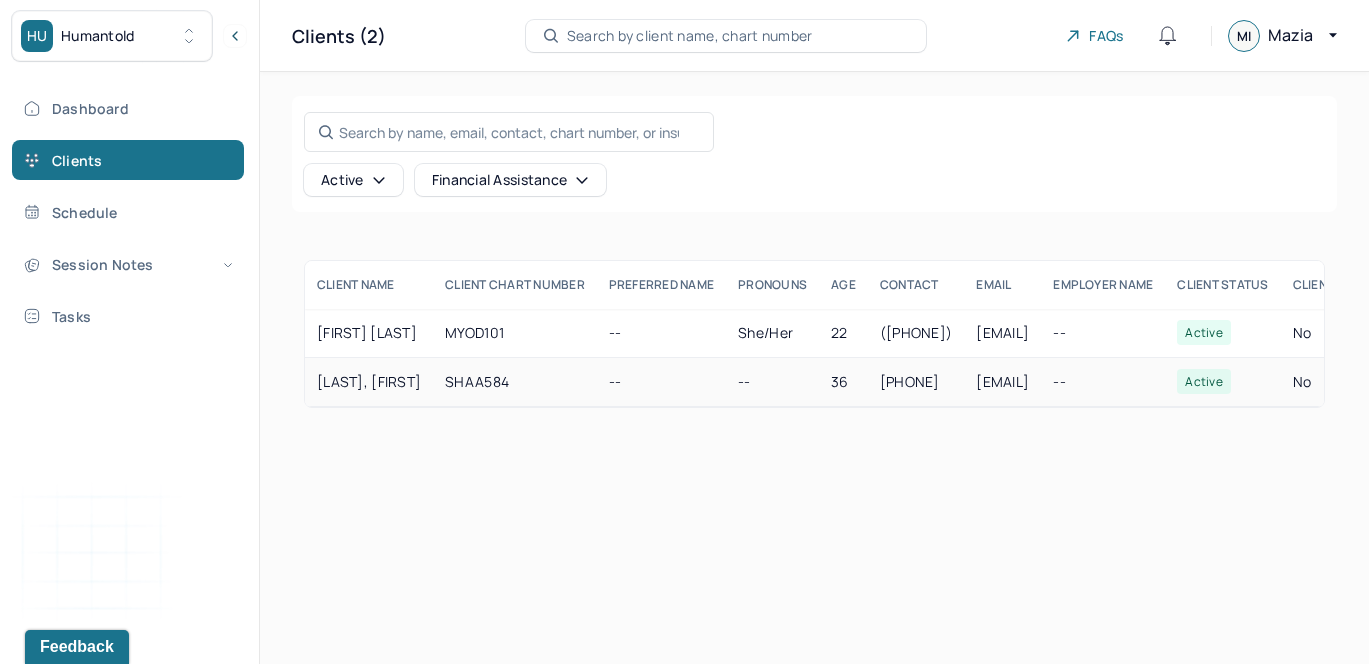 click on "SHAA584" at bounding box center (515, 382) 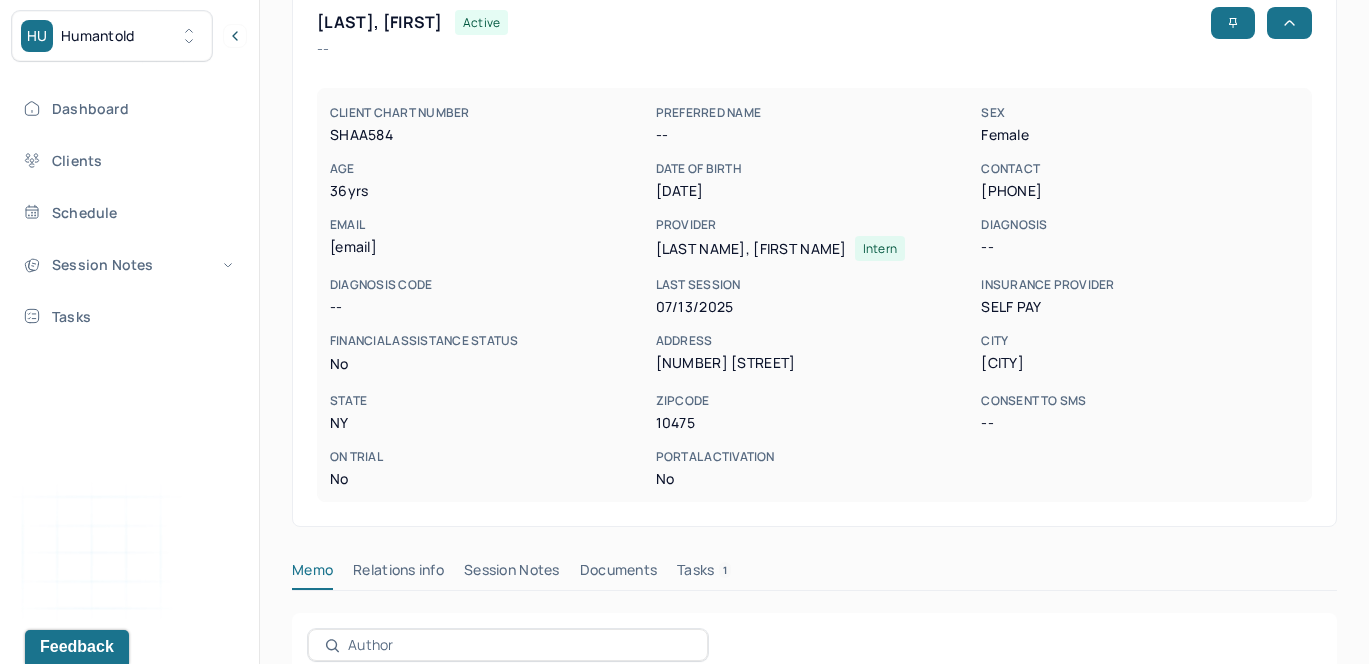 scroll, scrollTop: 108, scrollLeft: 0, axis: vertical 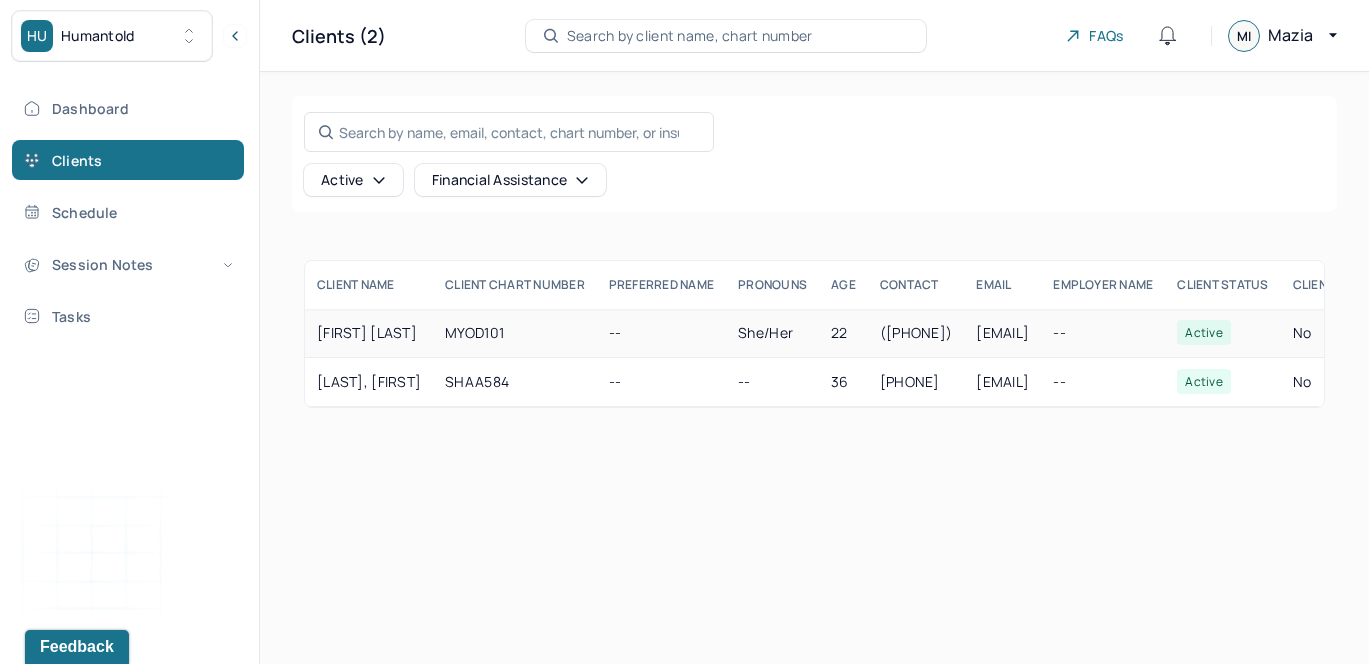 click on "MYOD101" at bounding box center [515, 333] 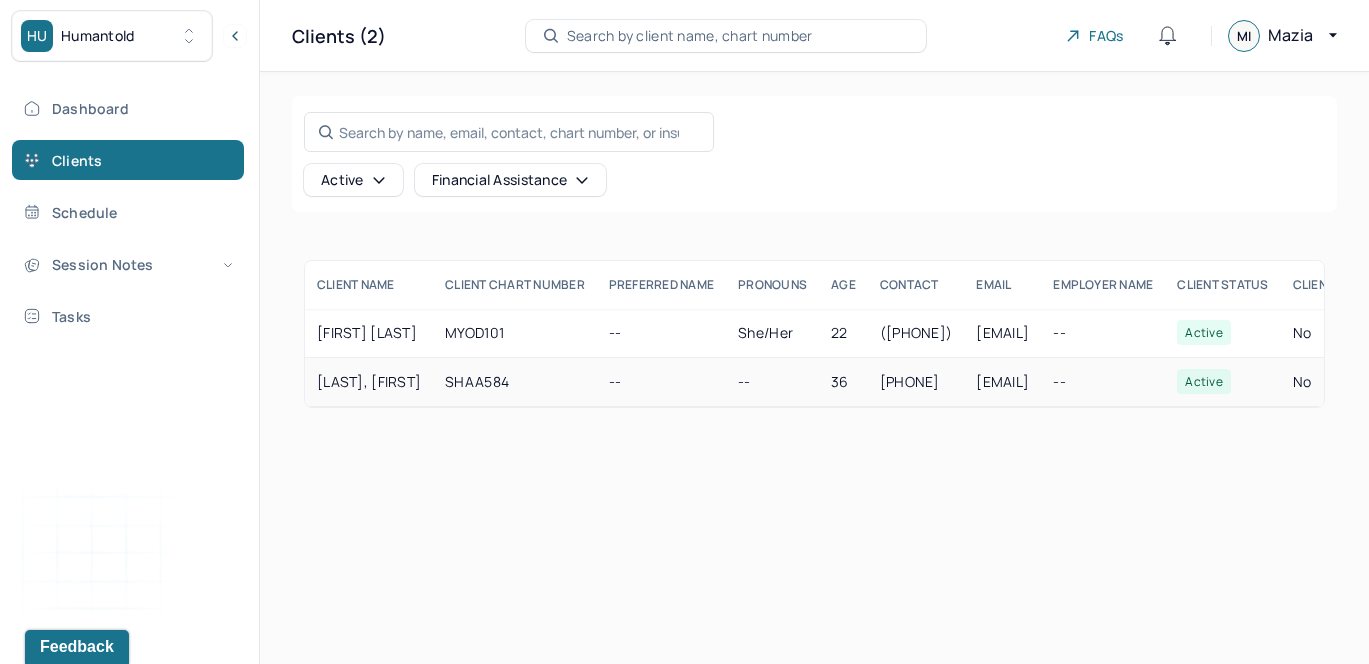 click on "SHAA584" at bounding box center [515, 382] 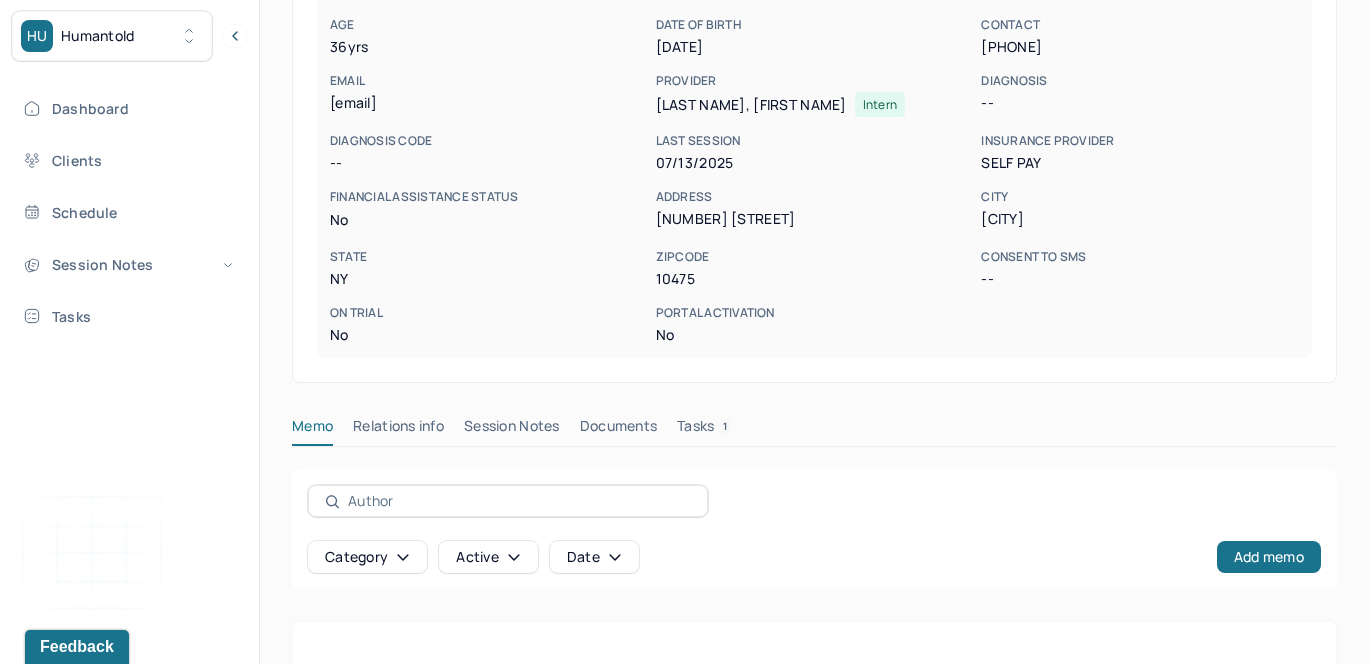 scroll, scrollTop: 0, scrollLeft: 0, axis: both 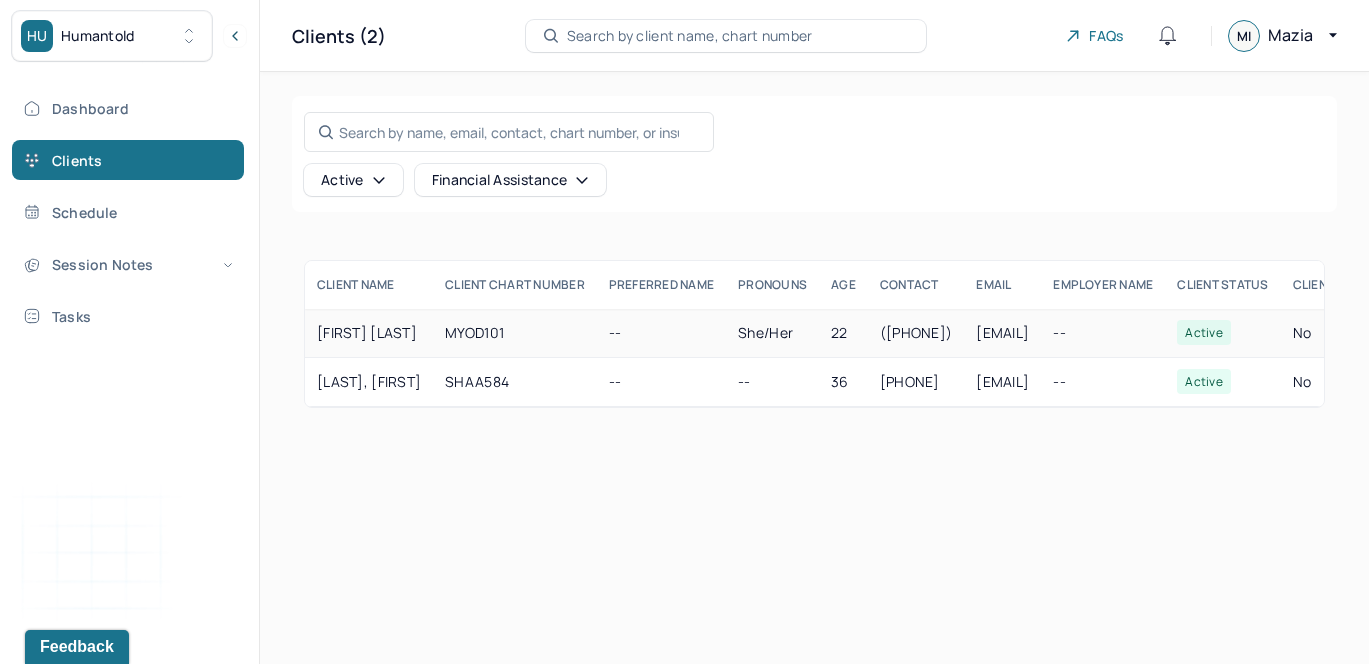 click on "[FIRST] [LAST]" at bounding box center (369, 333) 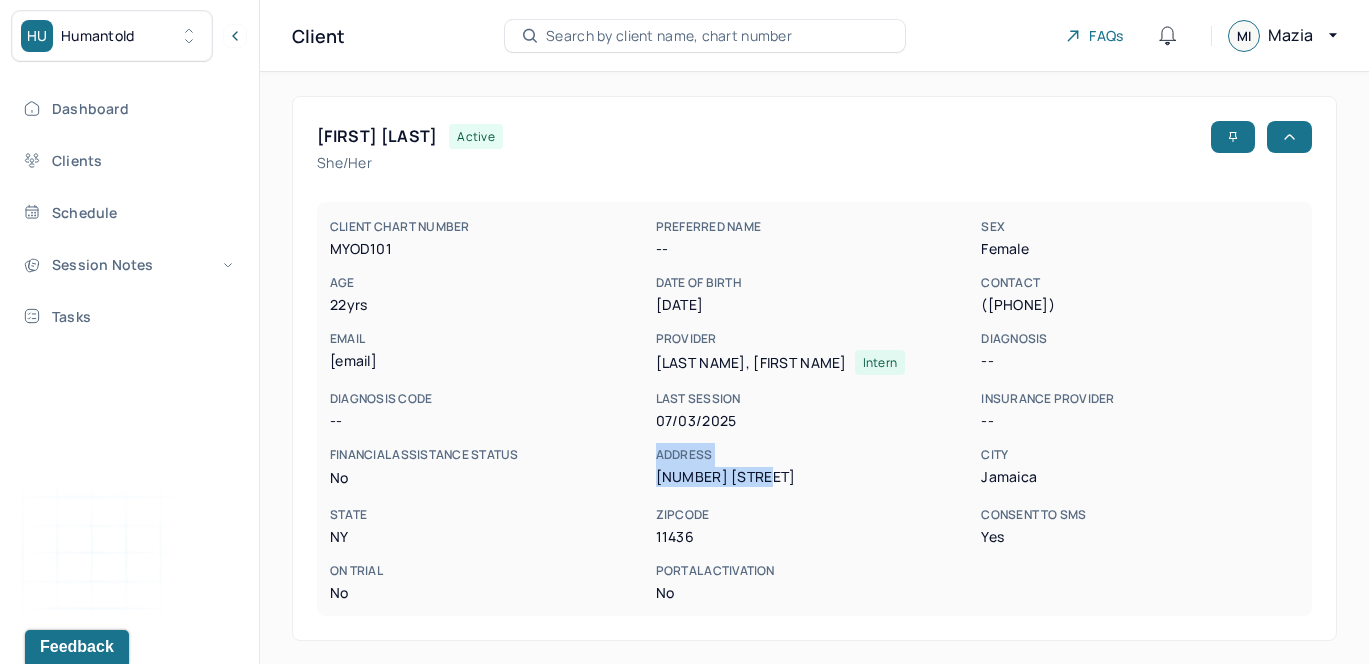 drag, startPoint x: 650, startPoint y: 480, endPoint x: 749, endPoint y: 479, distance: 99.00505 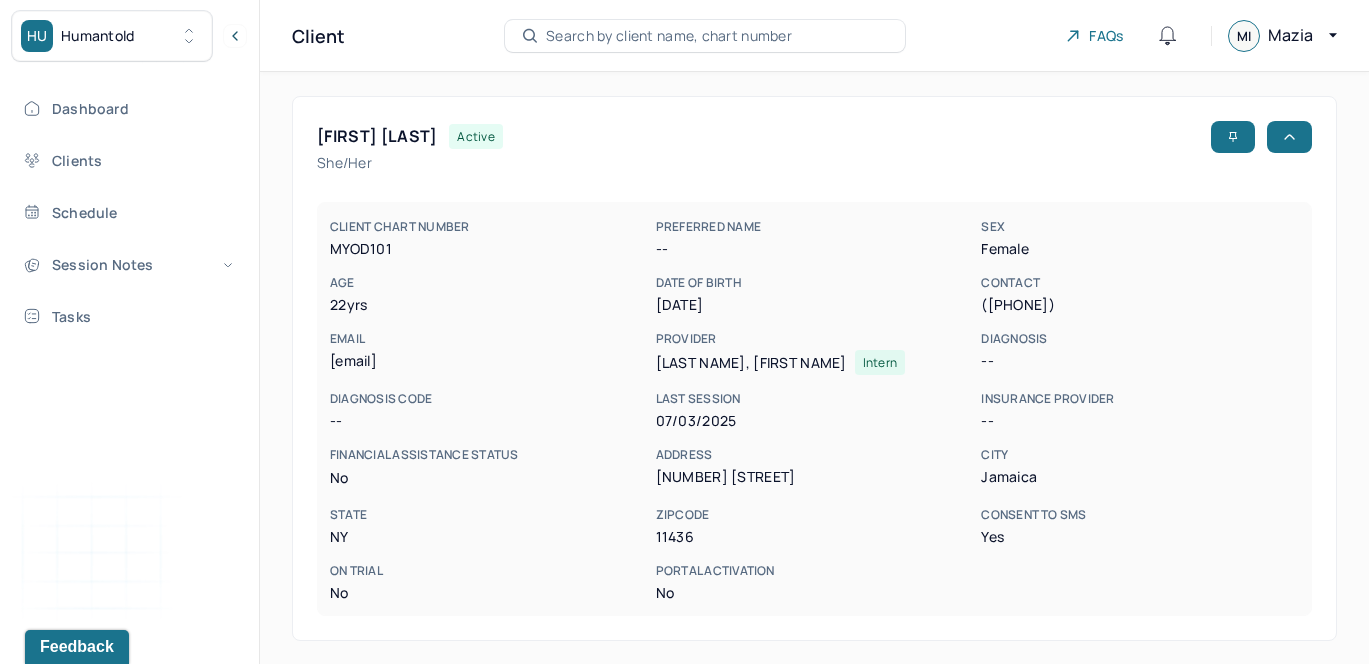 click on "[NUMBER] [STREET]" at bounding box center (815, 477) 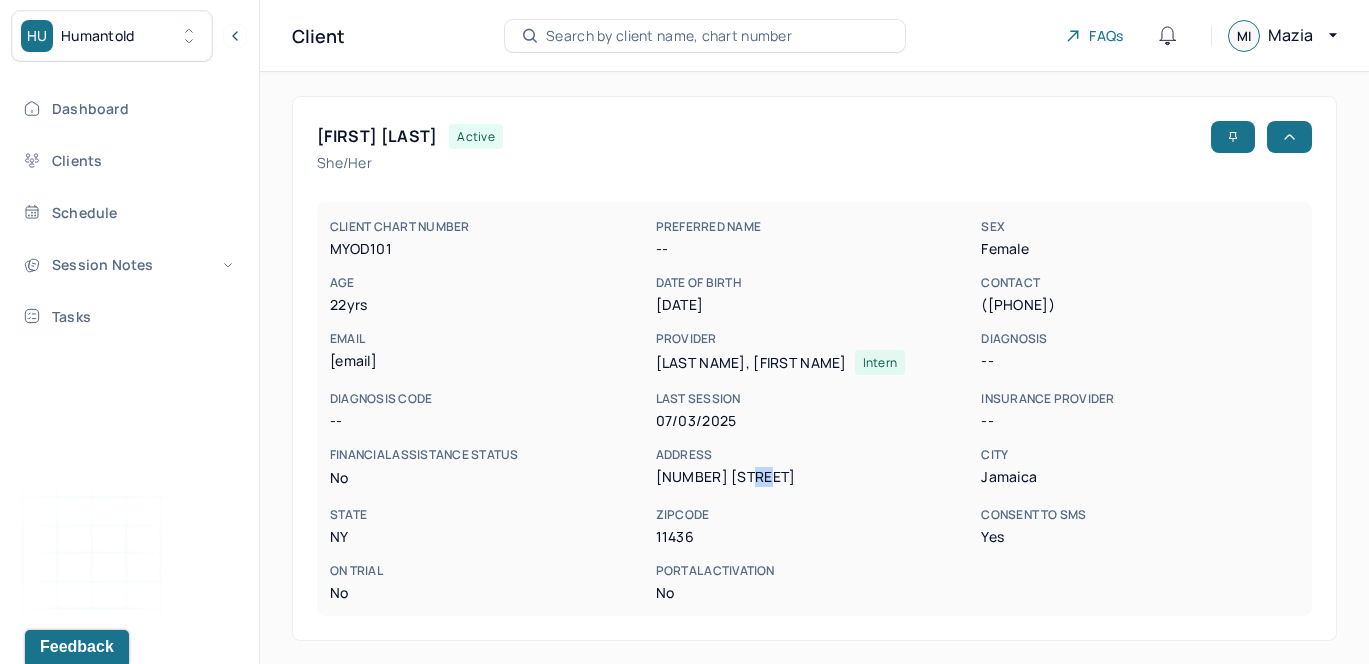 click on "[NUMBER] [STREET]" at bounding box center (815, 477) 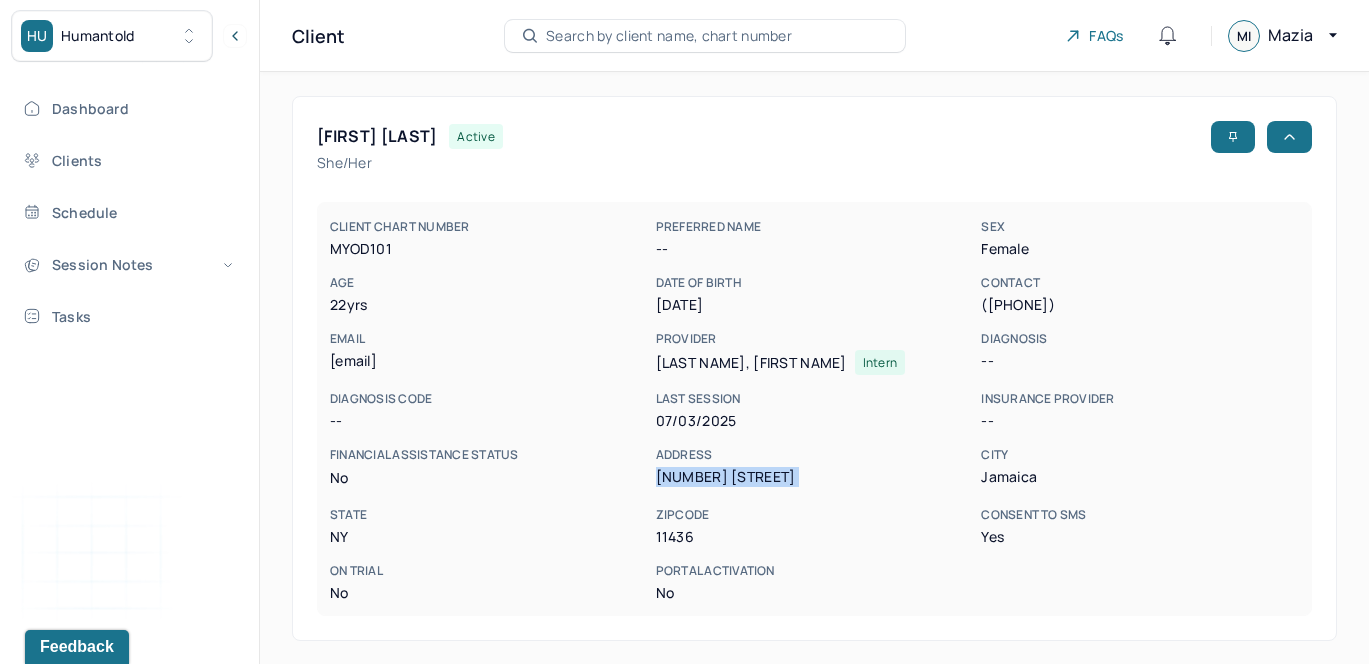 click on "[NUMBER] [STREET]" at bounding box center [815, 477] 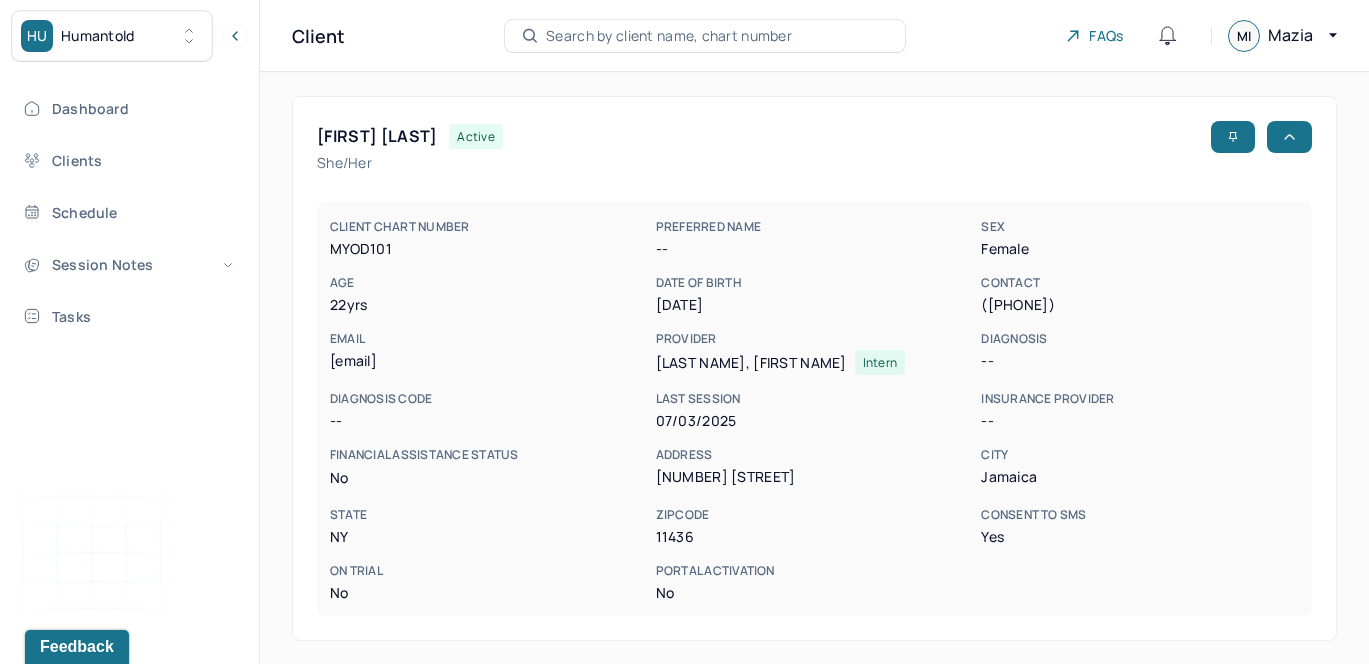 click on "[EMAIL]" at bounding box center [489, 361] 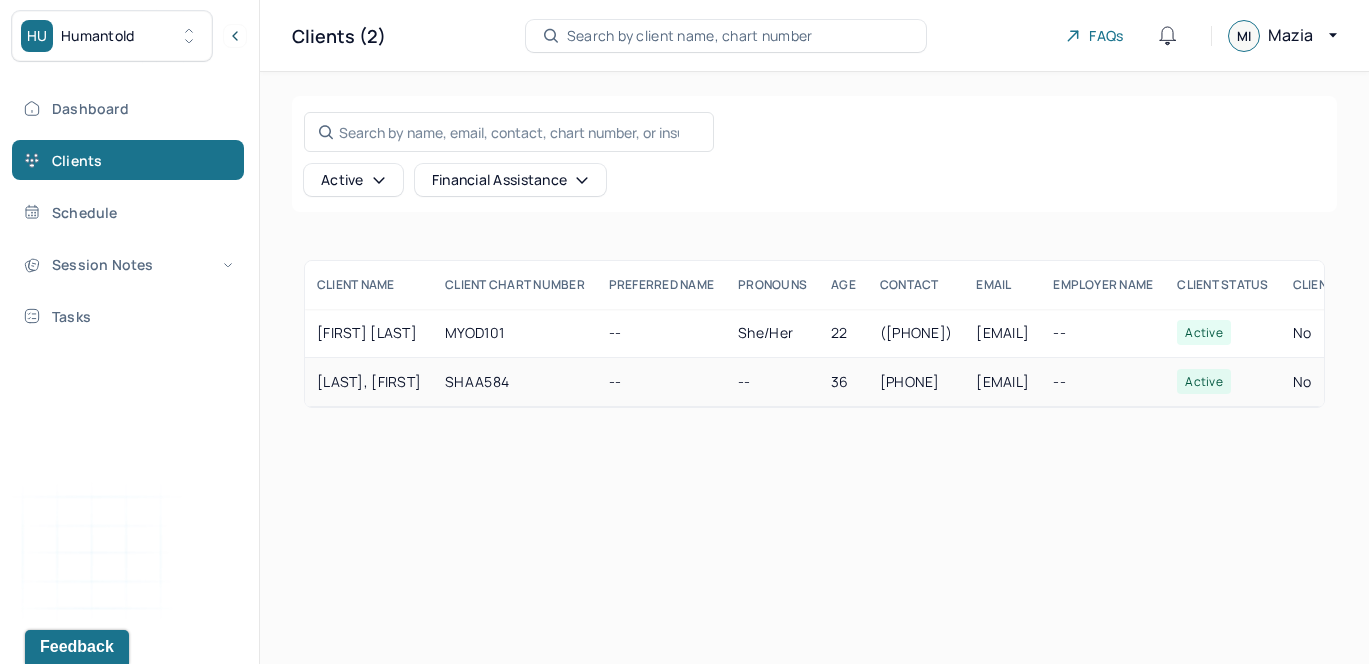 click on "[LAST], [FIRST]" at bounding box center (369, 382) 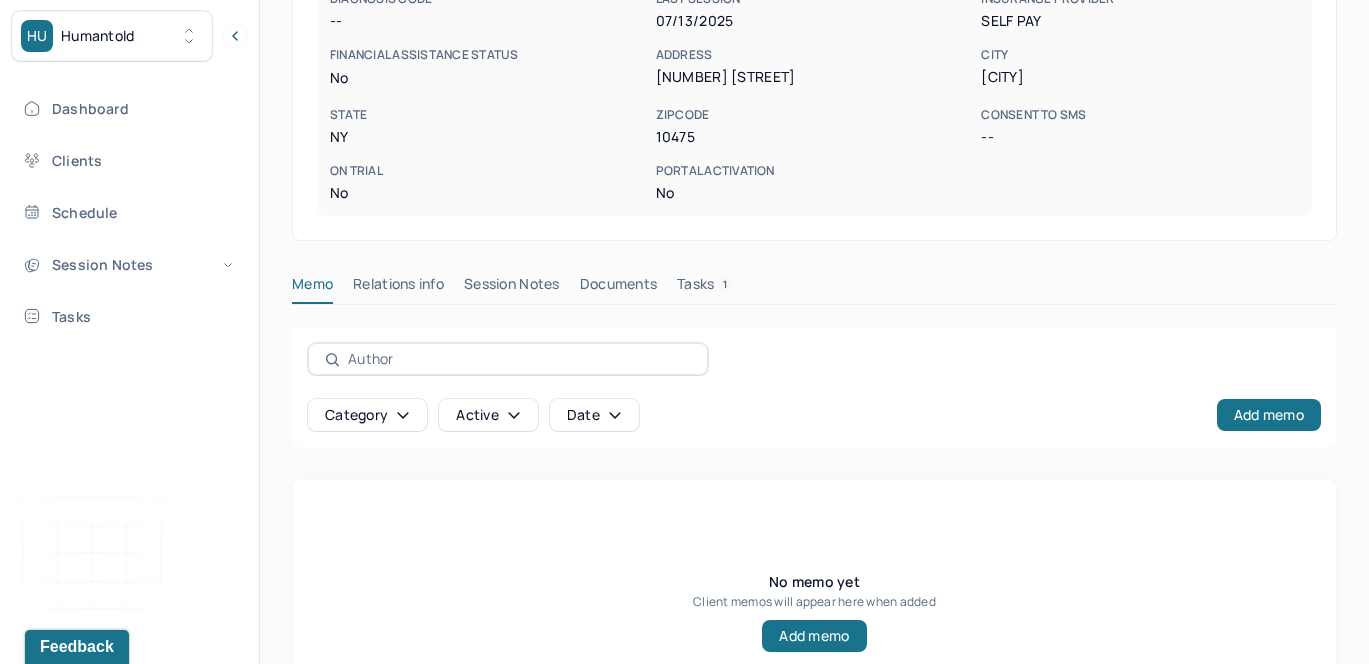 scroll, scrollTop: 505, scrollLeft: 0, axis: vertical 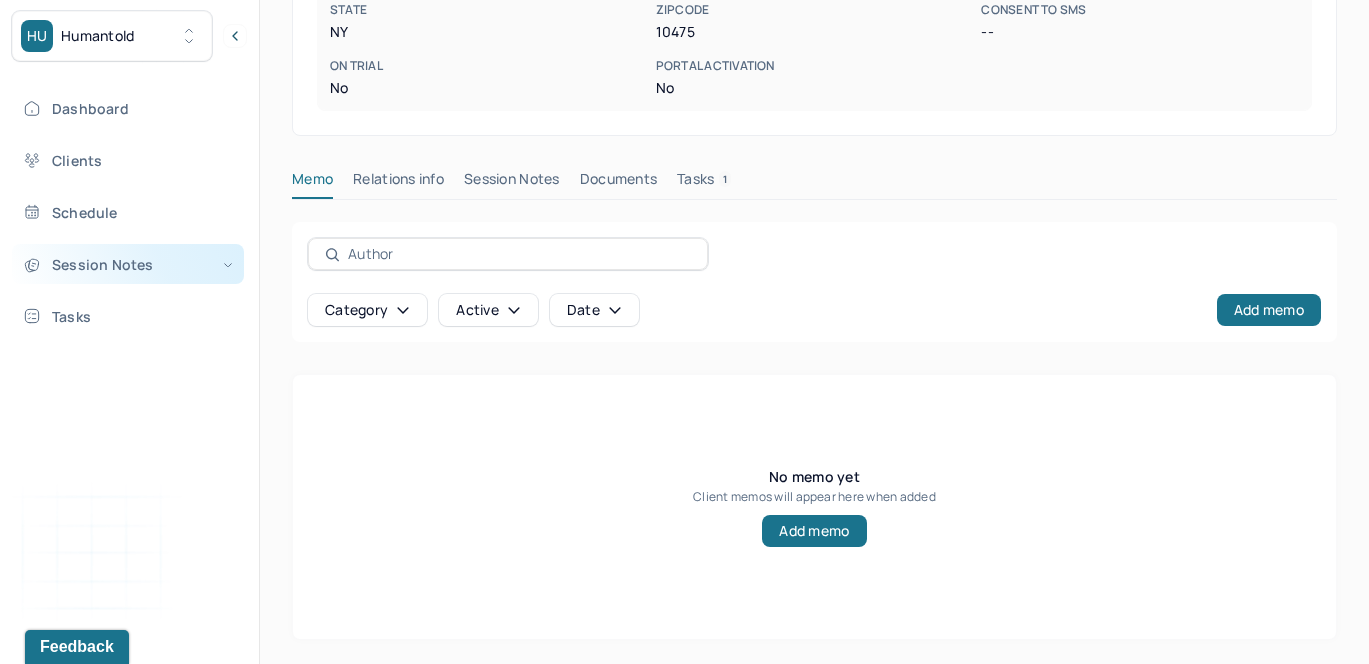 click on "Session Notes" at bounding box center [128, 264] 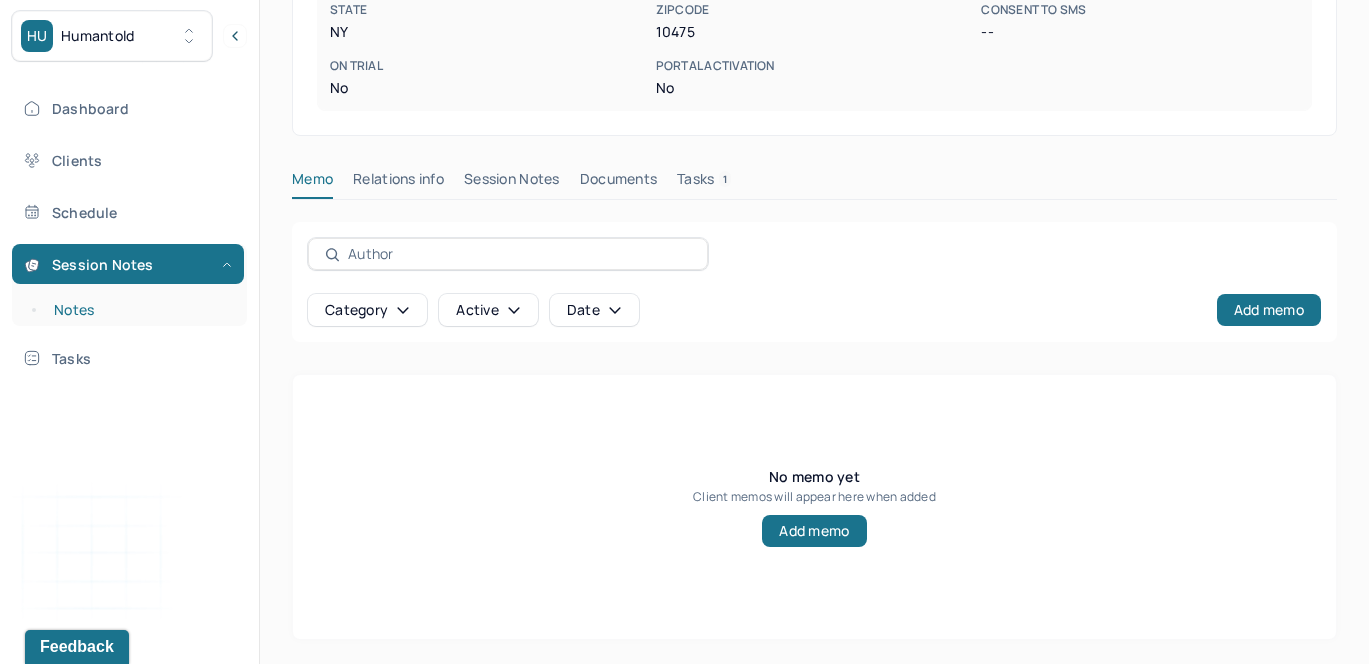 click on "Notes" at bounding box center (139, 310) 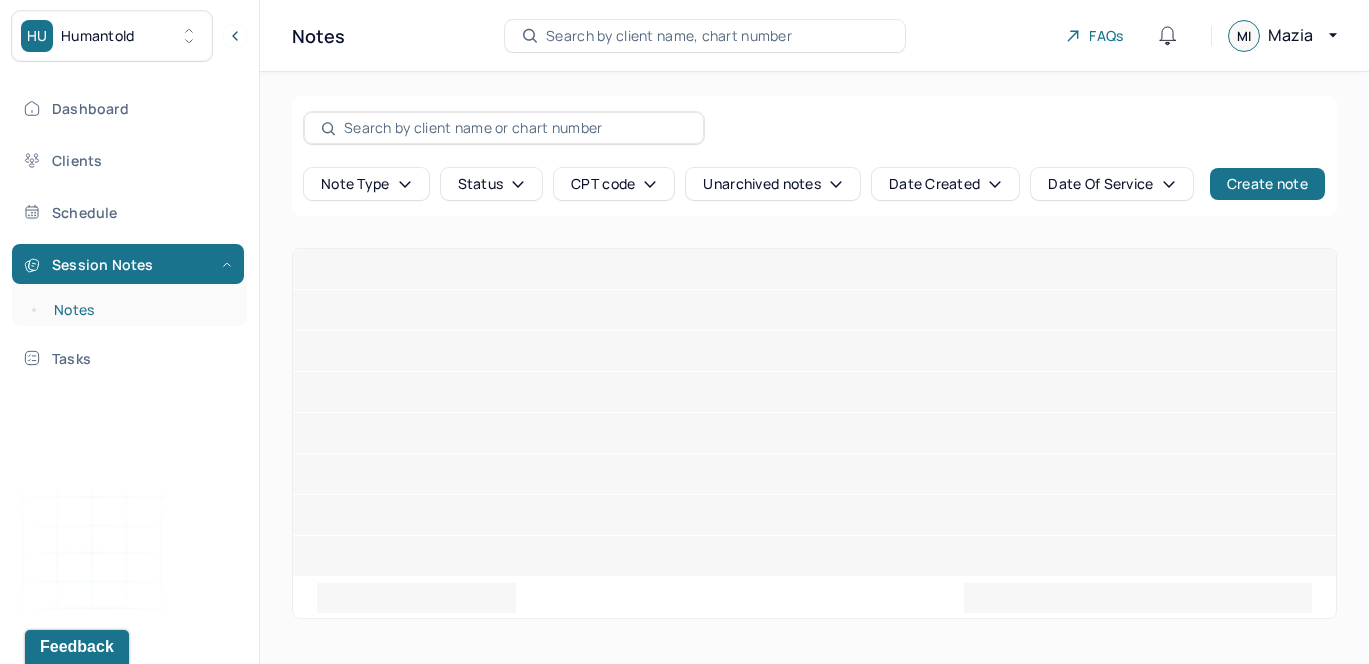 scroll, scrollTop: 0, scrollLeft: 0, axis: both 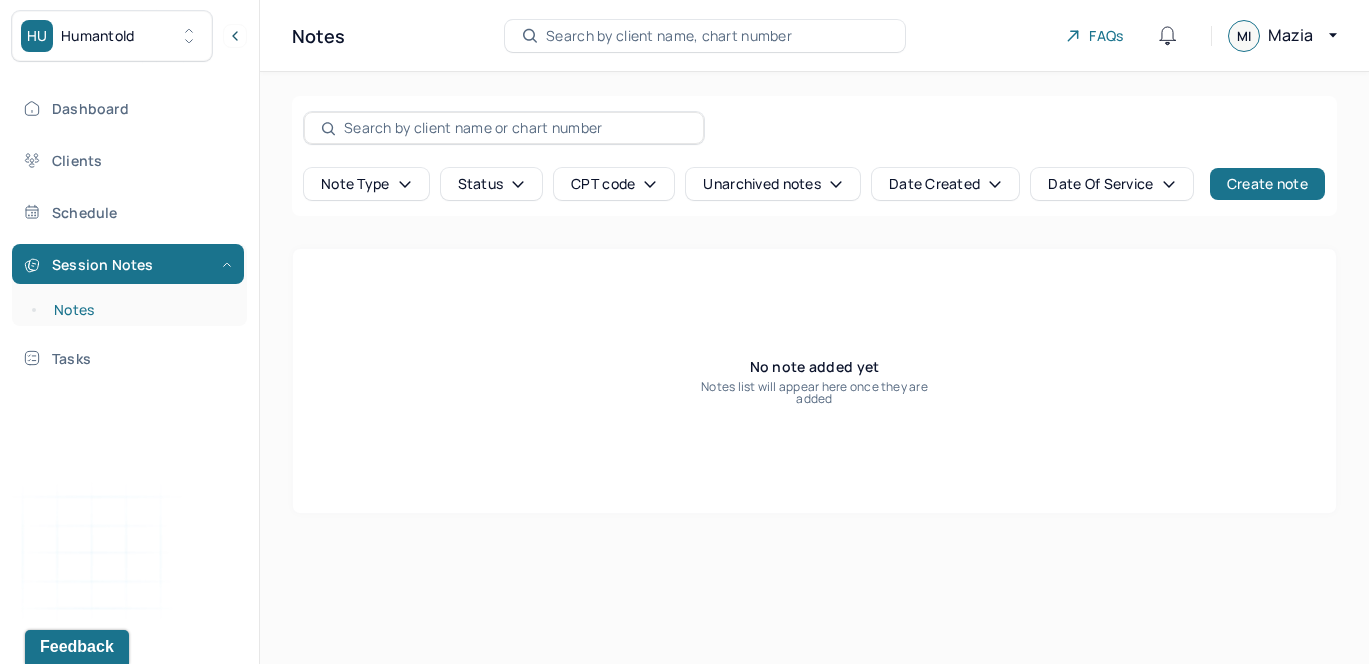 click on "Notes" at bounding box center (139, 310) 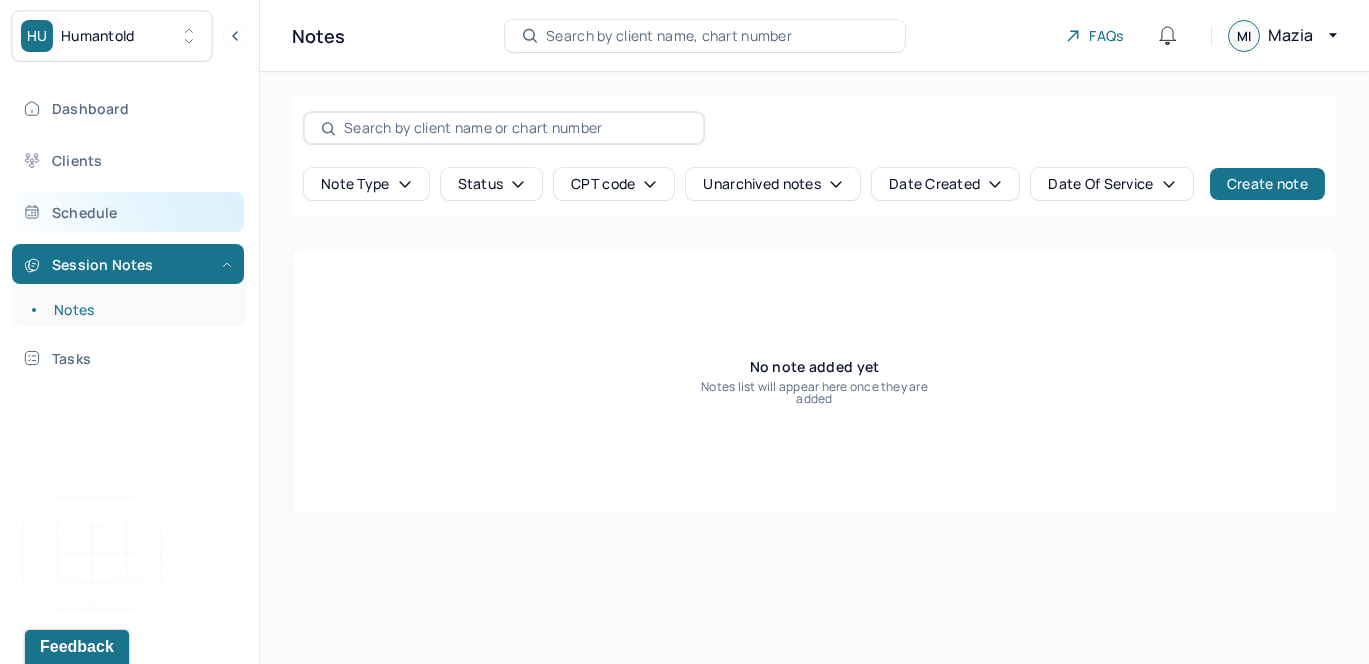 click on "Schedule" at bounding box center (128, 212) 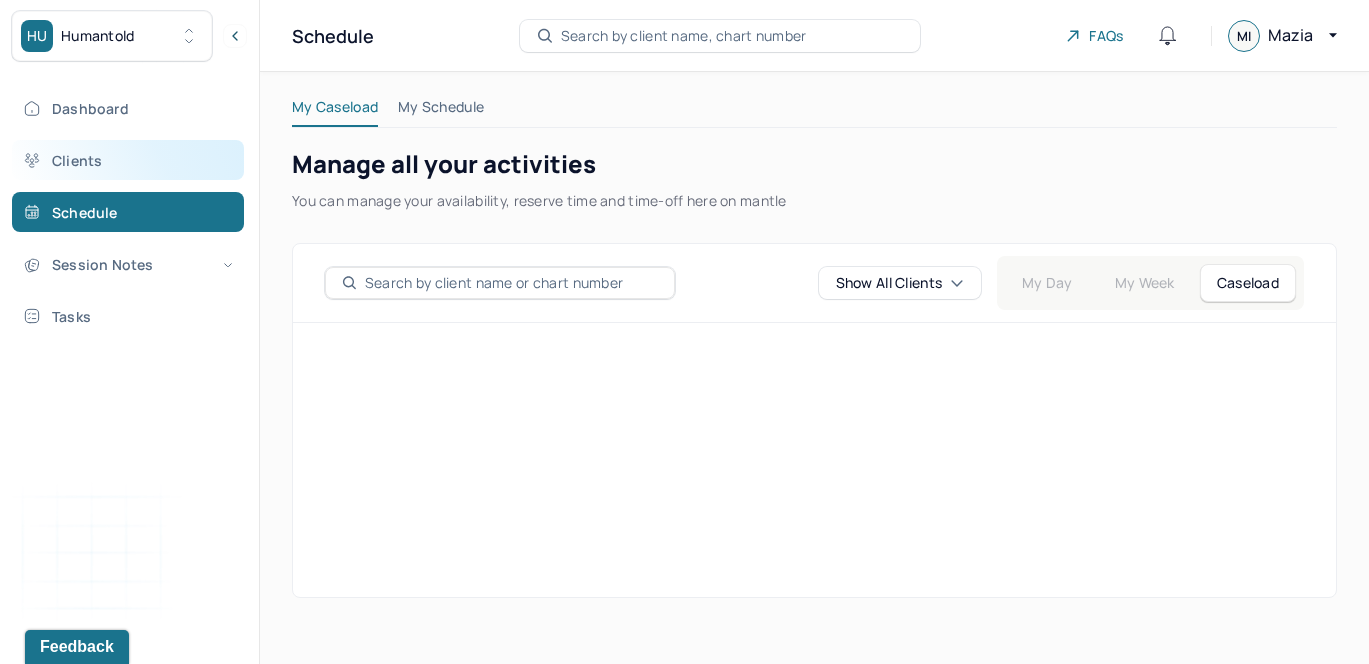 click on "Clients" at bounding box center [128, 160] 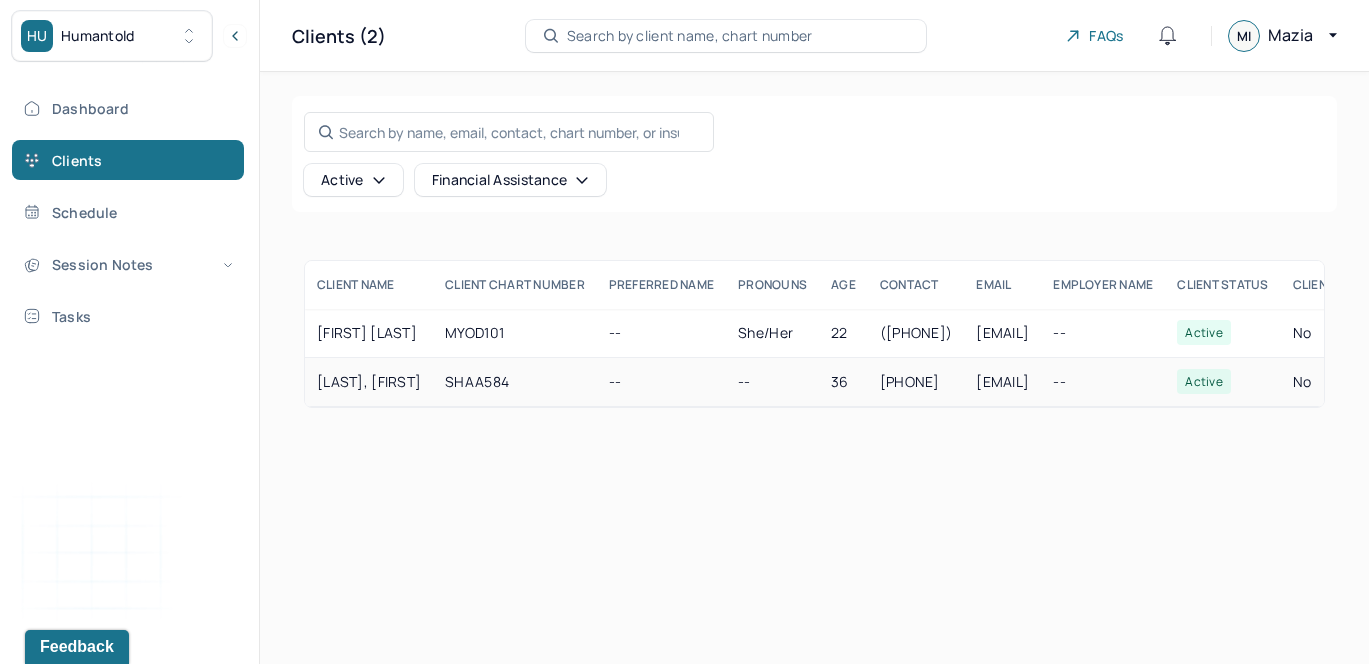 click on "SHAA584" at bounding box center (515, 382) 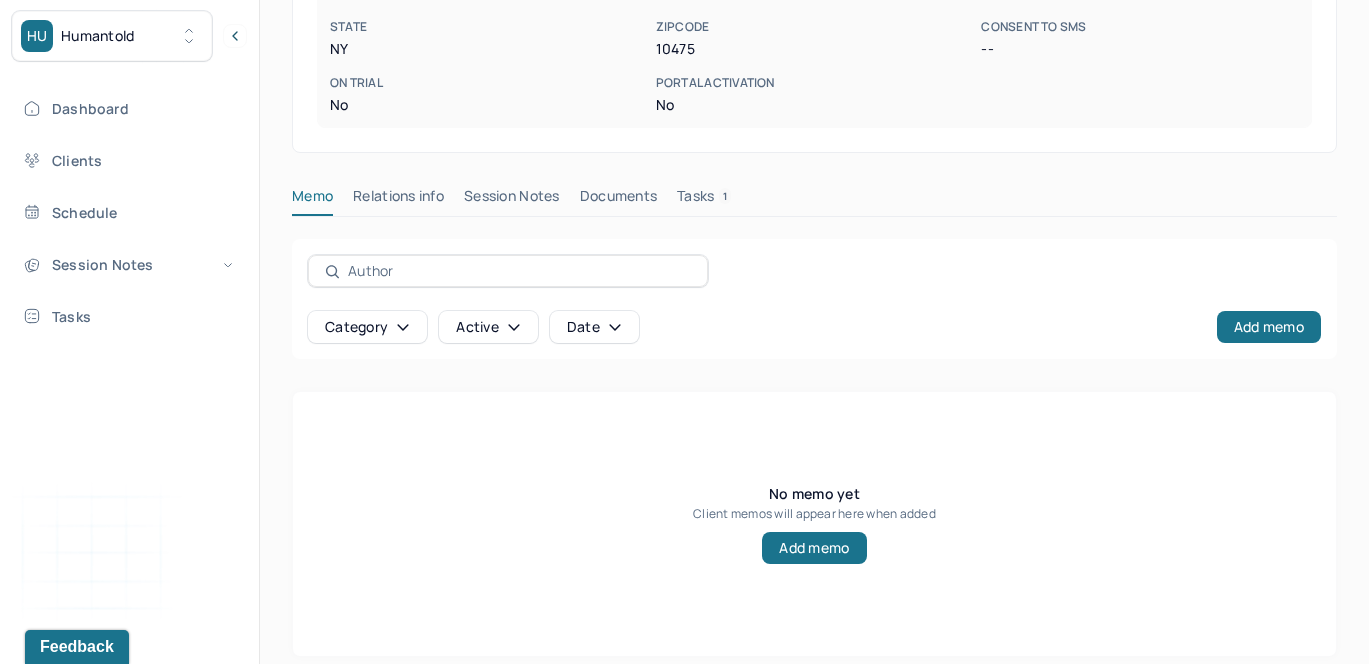 scroll, scrollTop: 505, scrollLeft: 0, axis: vertical 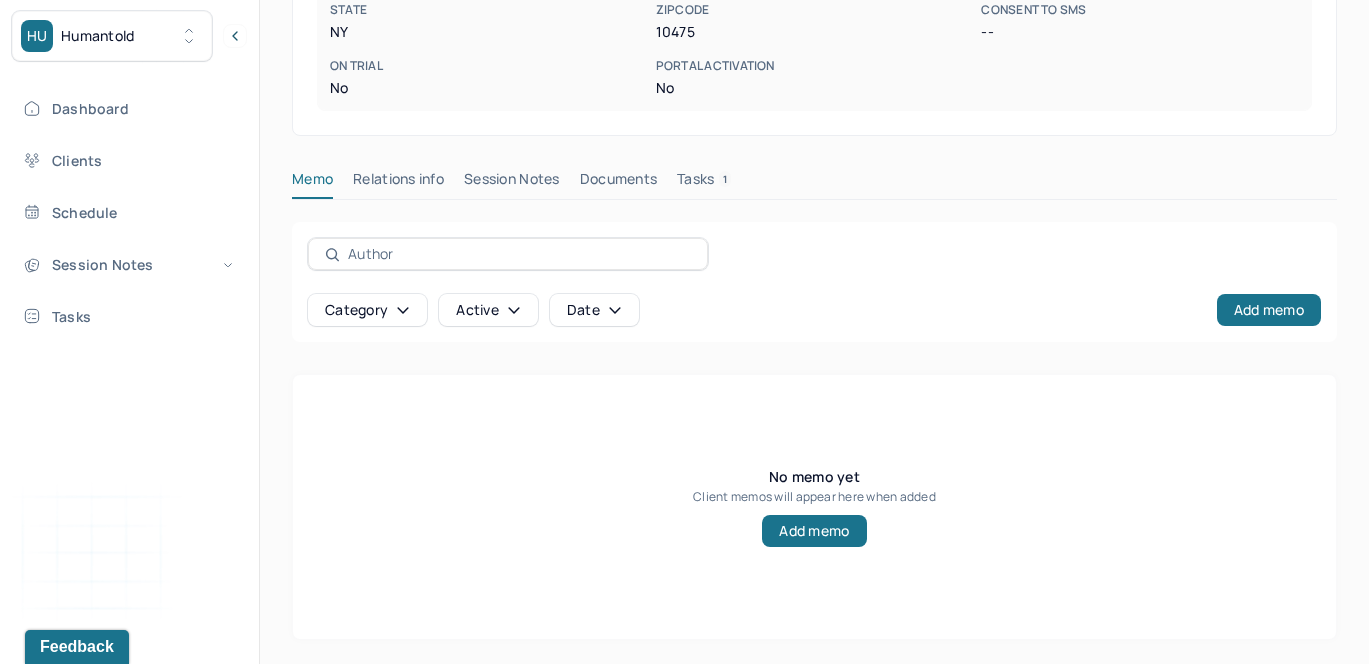 click on "Session Notes" at bounding box center [512, 183] 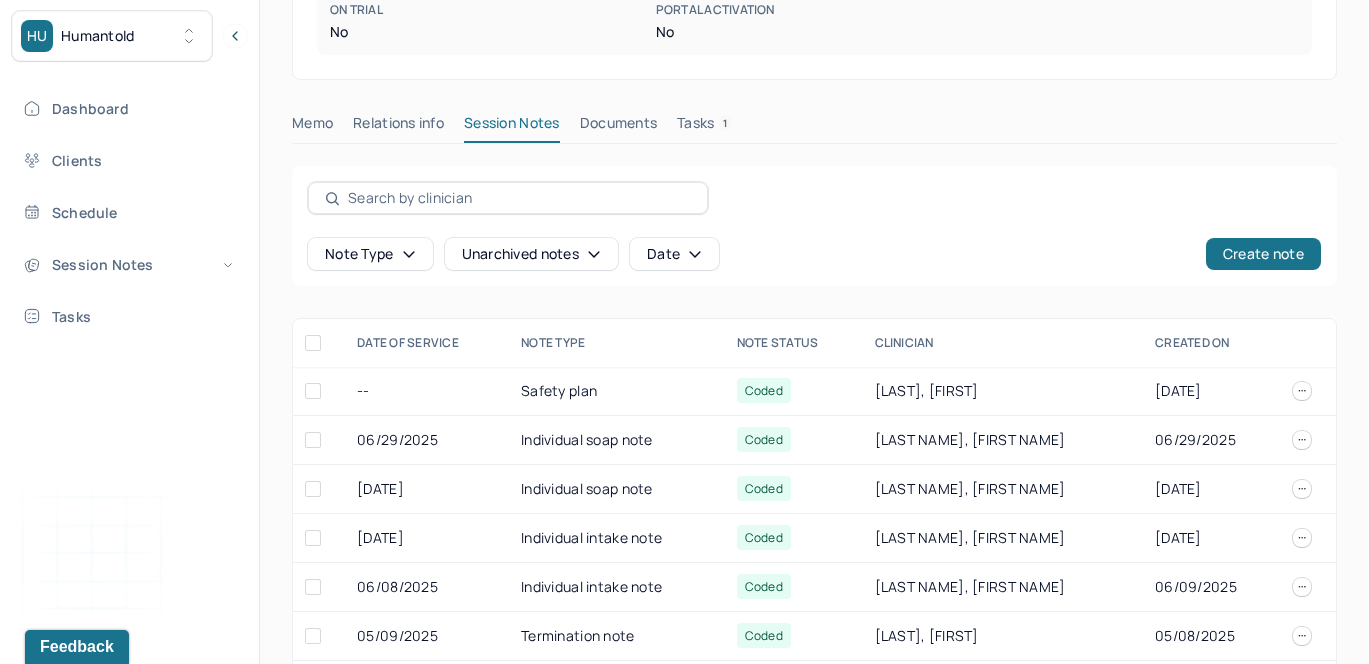scroll, scrollTop: 576, scrollLeft: 0, axis: vertical 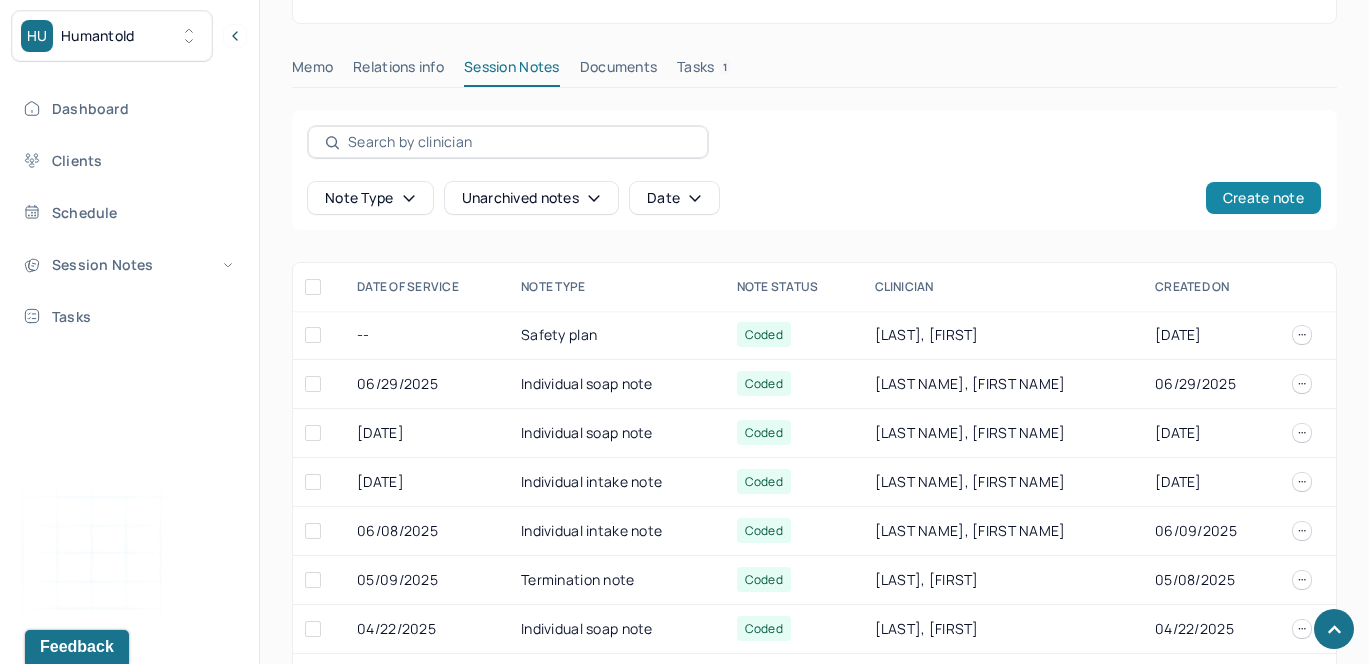 click on "Create note" at bounding box center [1263, 198] 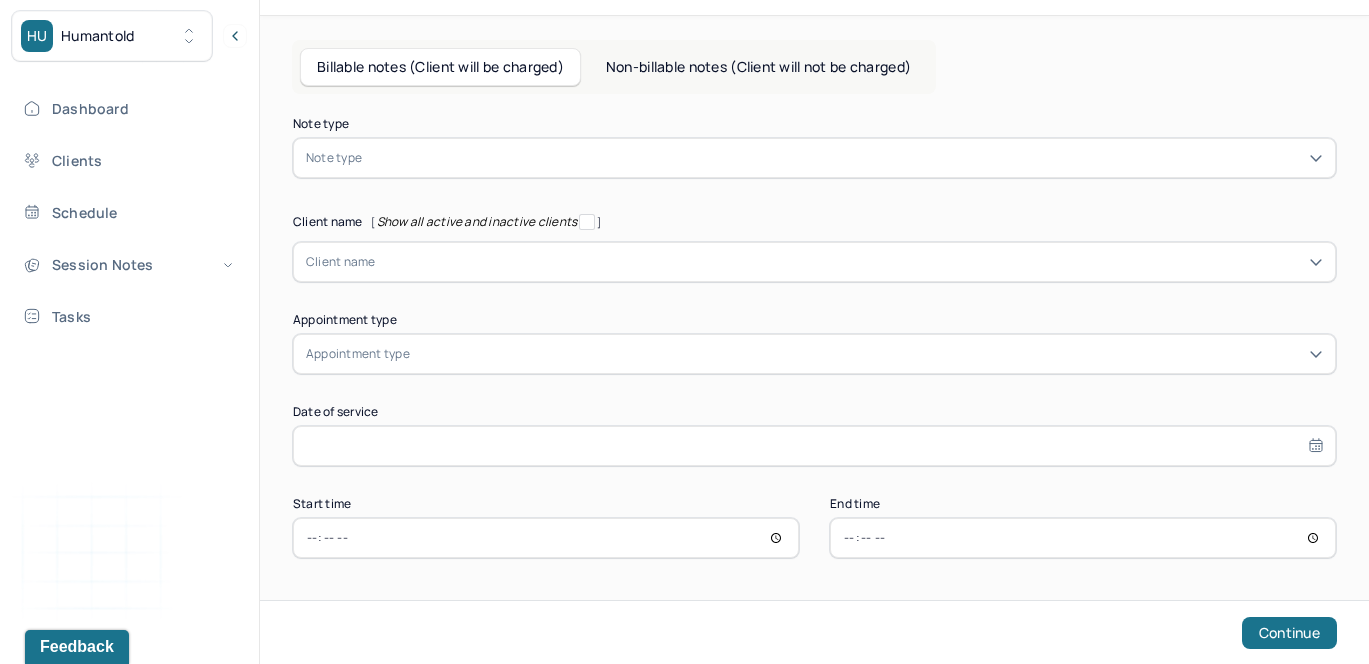 scroll, scrollTop: 0, scrollLeft: 0, axis: both 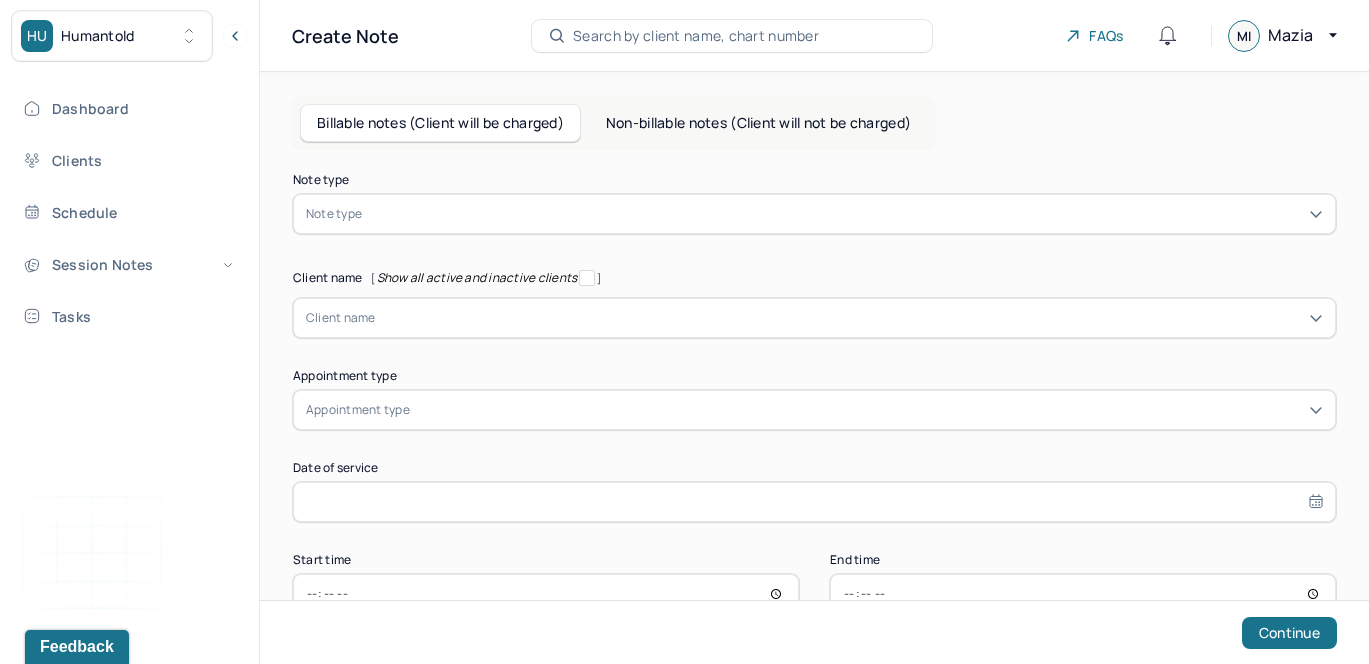 click at bounding box center (844, 214) 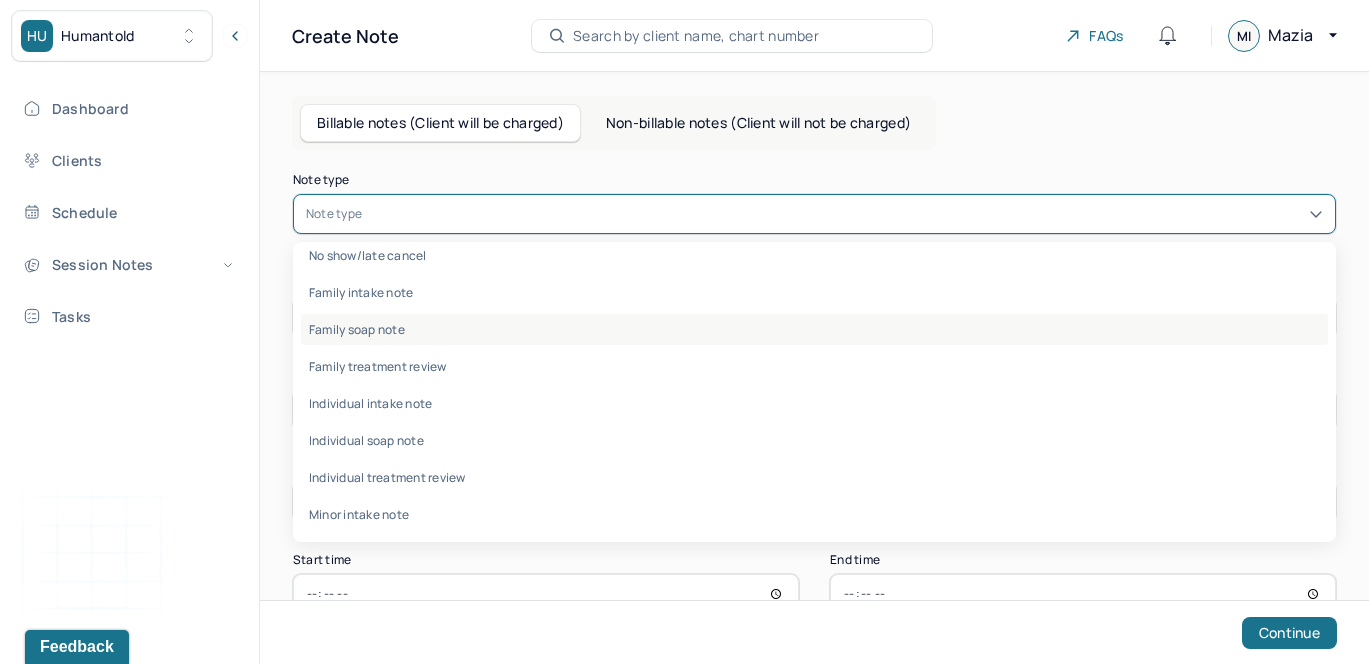 scroll, scrollTop: 25, scrollLeft: 0, axis: vertical 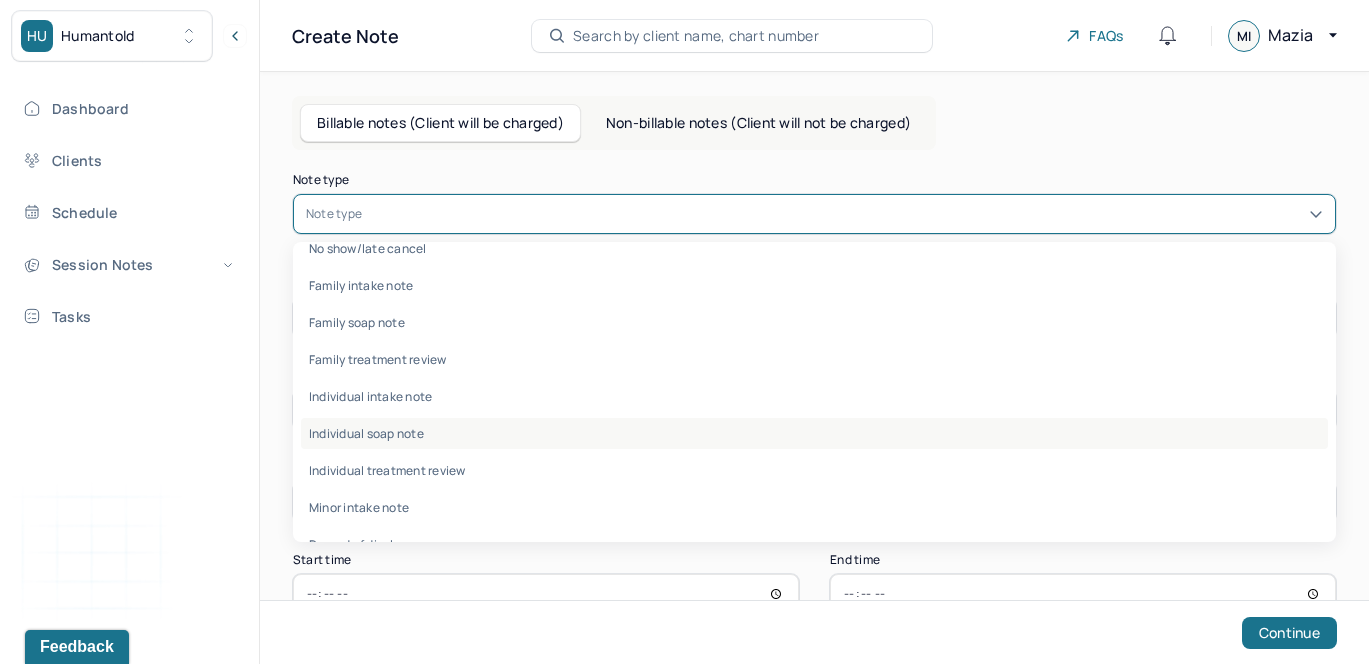 click on "Individual soap note" at bounding box center (814, 433) 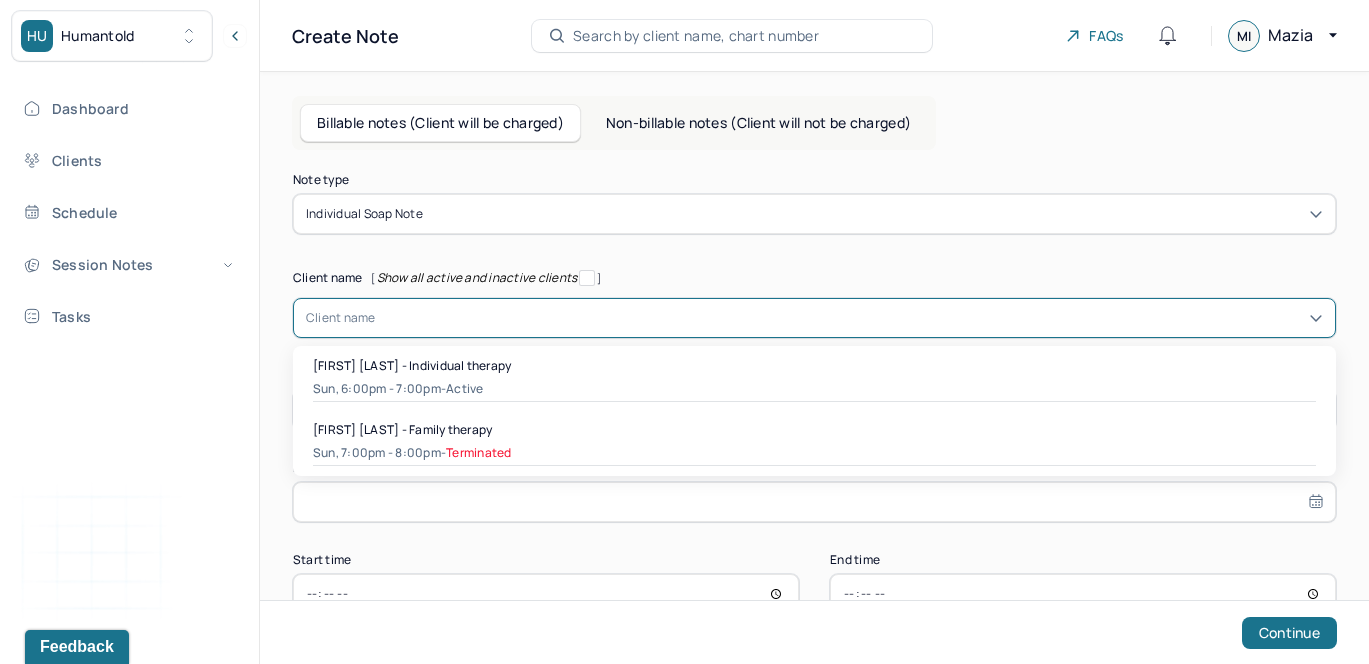 click at bounding box center [849, 318] 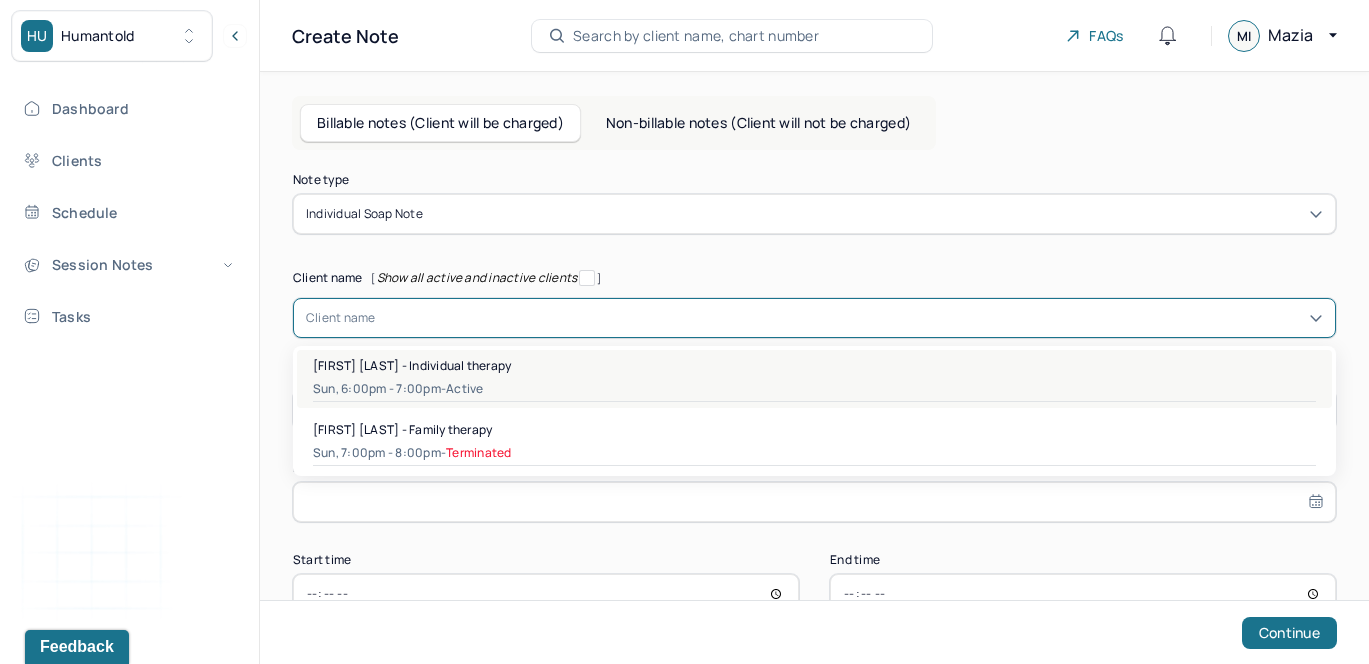 click on "[NAME] - Individual therapy Sun, [TIME] - [TIME]  -  active" at bounding box center [814, 379] 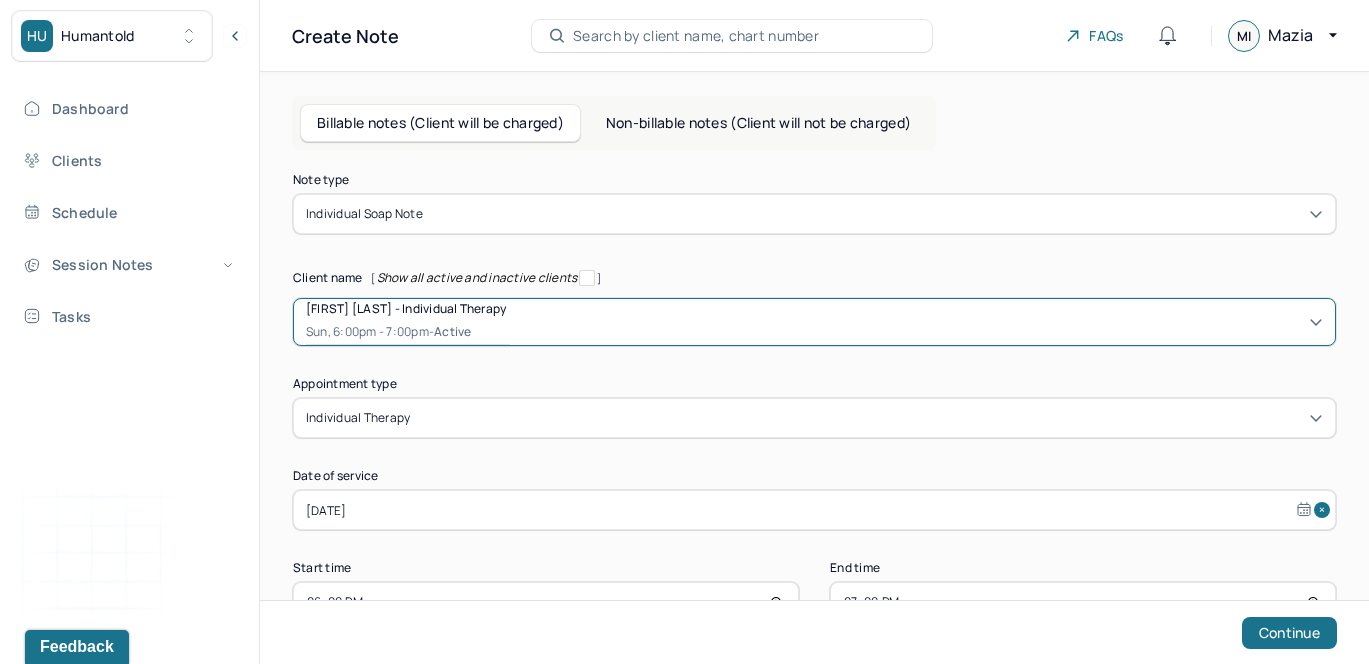 scroll, scrollTop: 81, scrollLeft: 0, axis: vertical 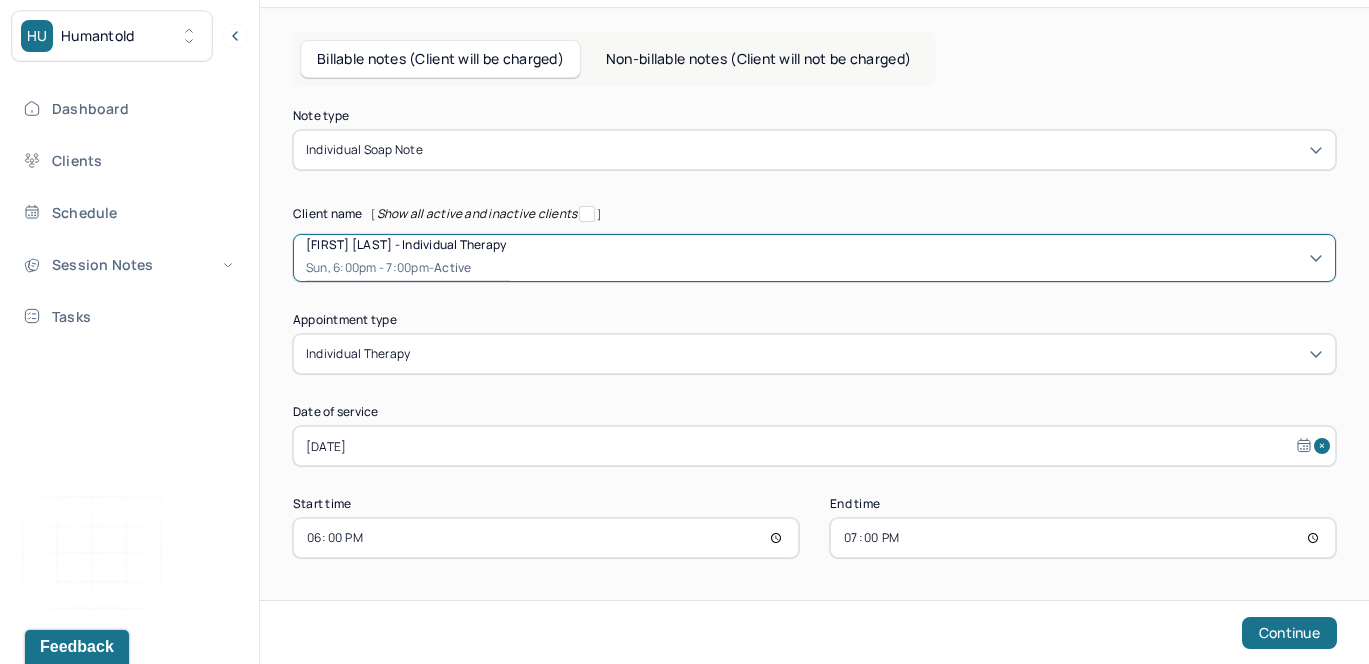 click on "individual therapy" at bounding box center (814, 354) 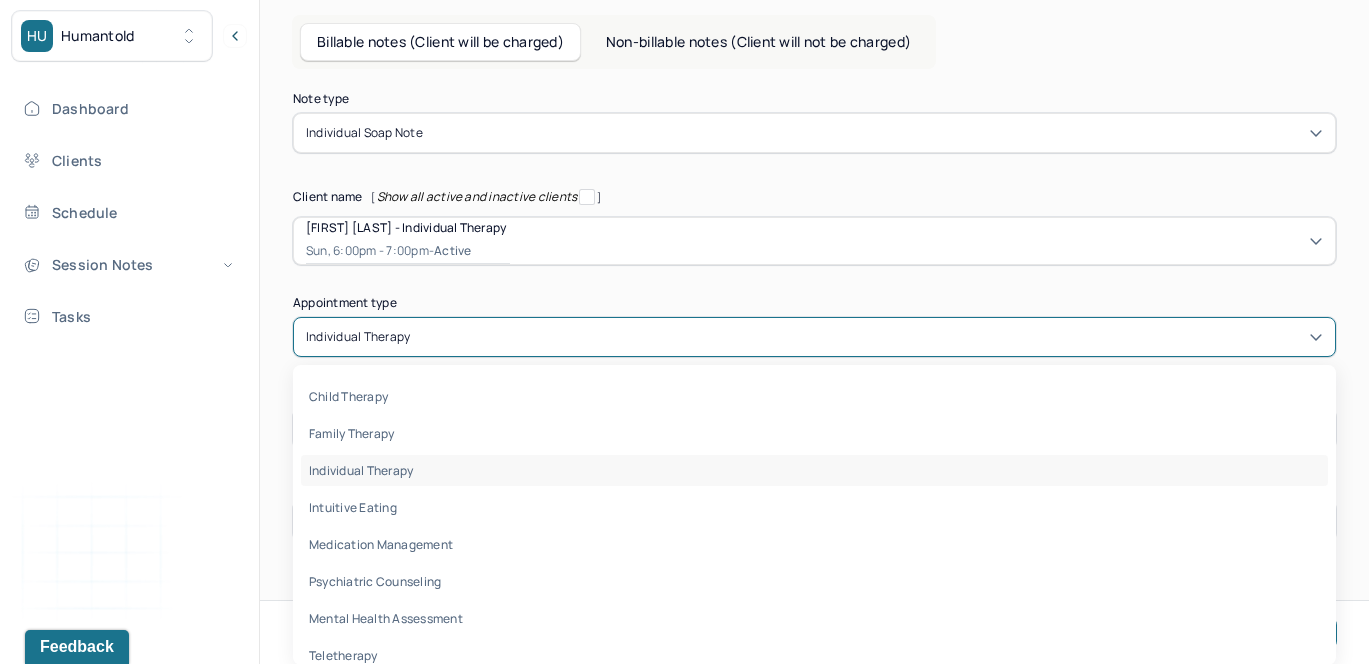 scroll, scrollTop: 63, scrollLeft: 0, axis: vertical 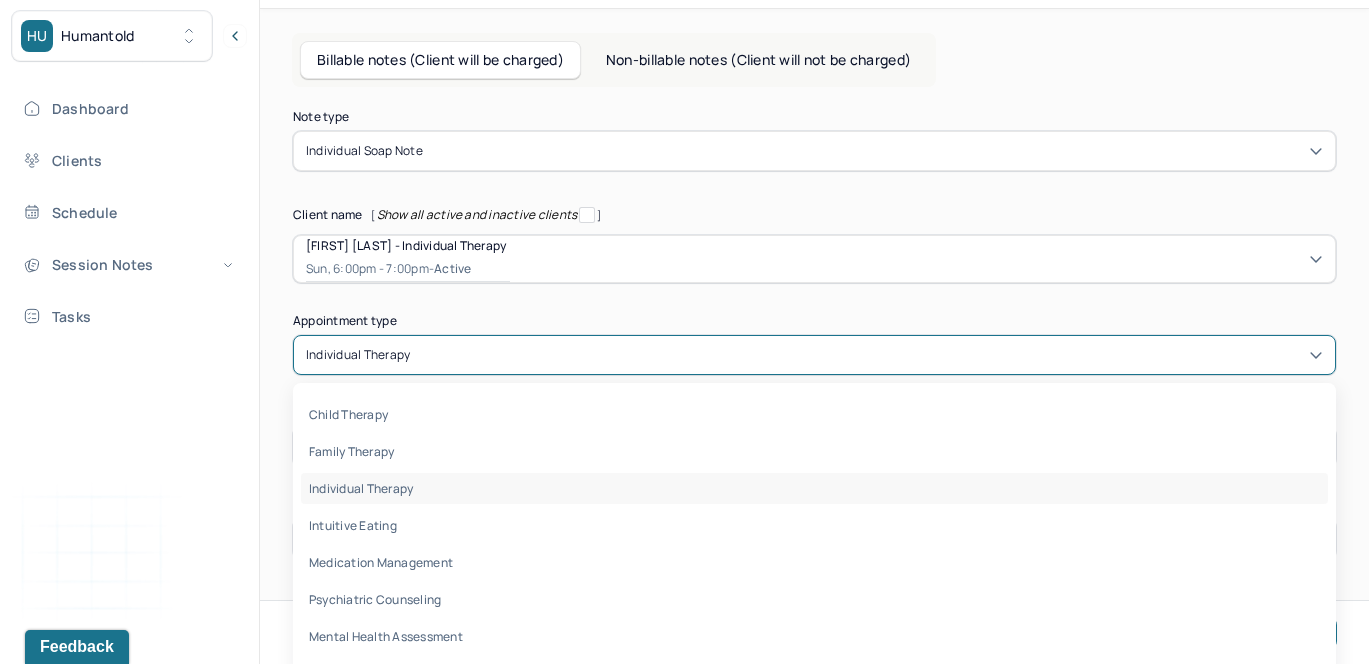 click on "Note type Individual soap note Client name [FIRST] [LAST] - Individual therapy Sun, 6:00pm - 7:00pm  -  active Supervisee name [FIRST] [LAST] Appointment type [object Object], 1 of 8. 8 results available. Use Up and Down to choose options, press Enter to select the currently focused option, press Escape to exit the menu, press Tab to select the option and exit the menu. individual therapy child therapy family therapy individual therapy intuitive eating medication management psychiatric counseling mental health assessment teletherapy Date of service Jul 13, 2025 Start time 18:00 End time 19:00   Continue" at bounding box center (814, 335) 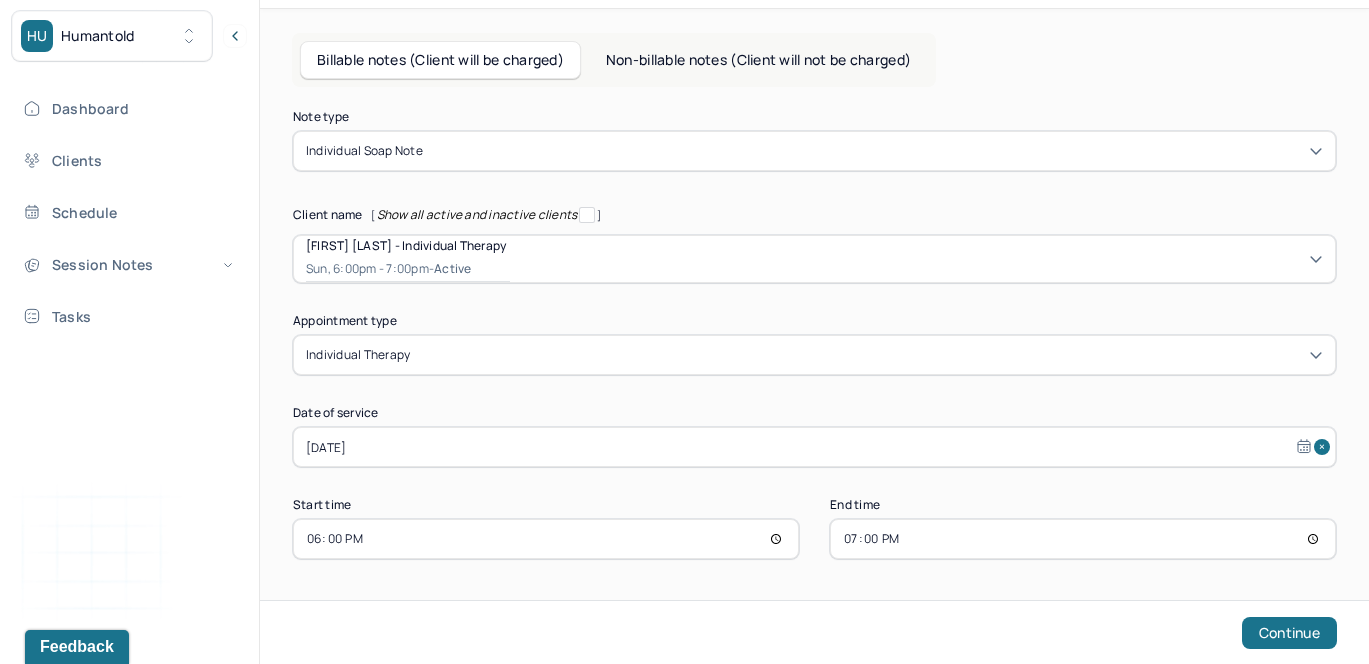 click on "18:00" at bounding box center (546, 539) 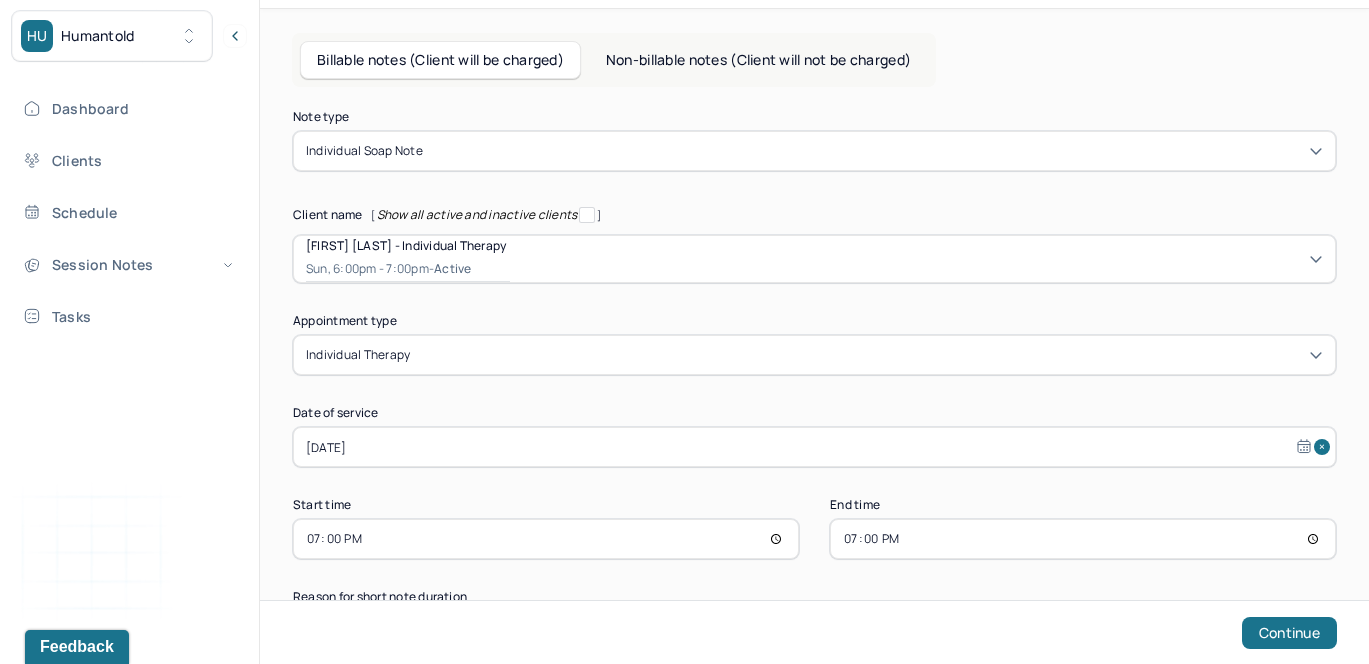 type on "19:00" 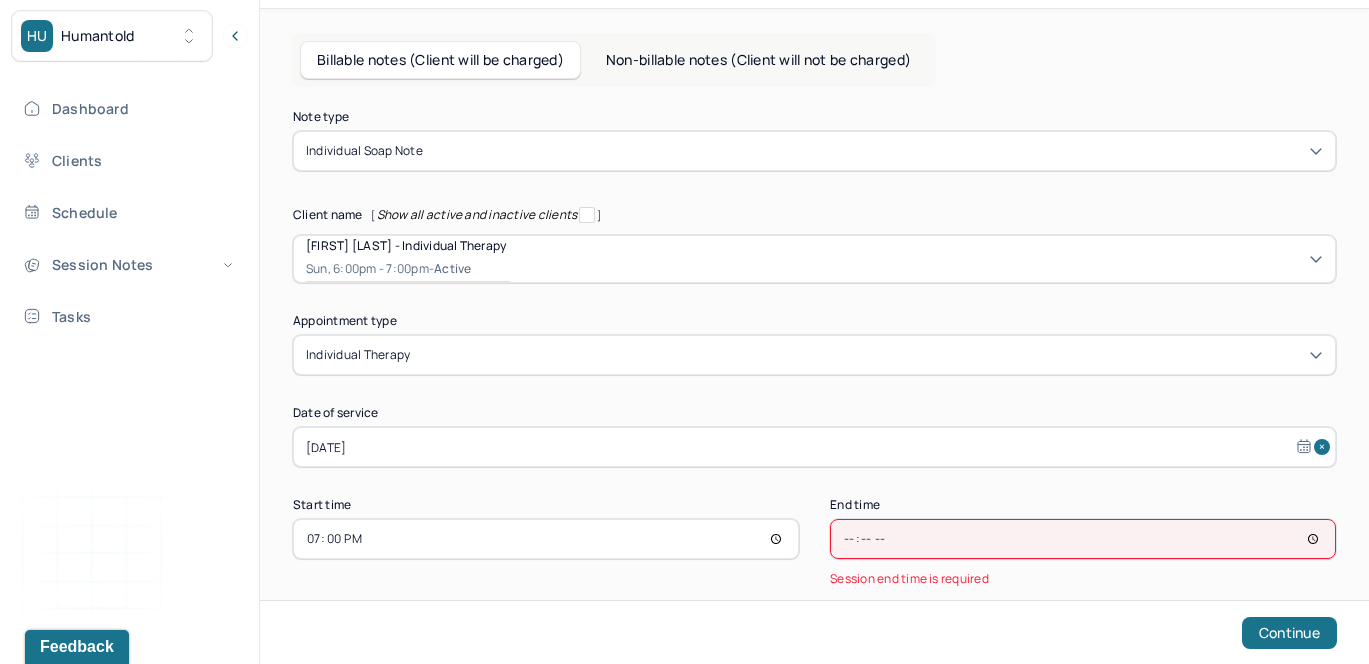 type on "20:00" 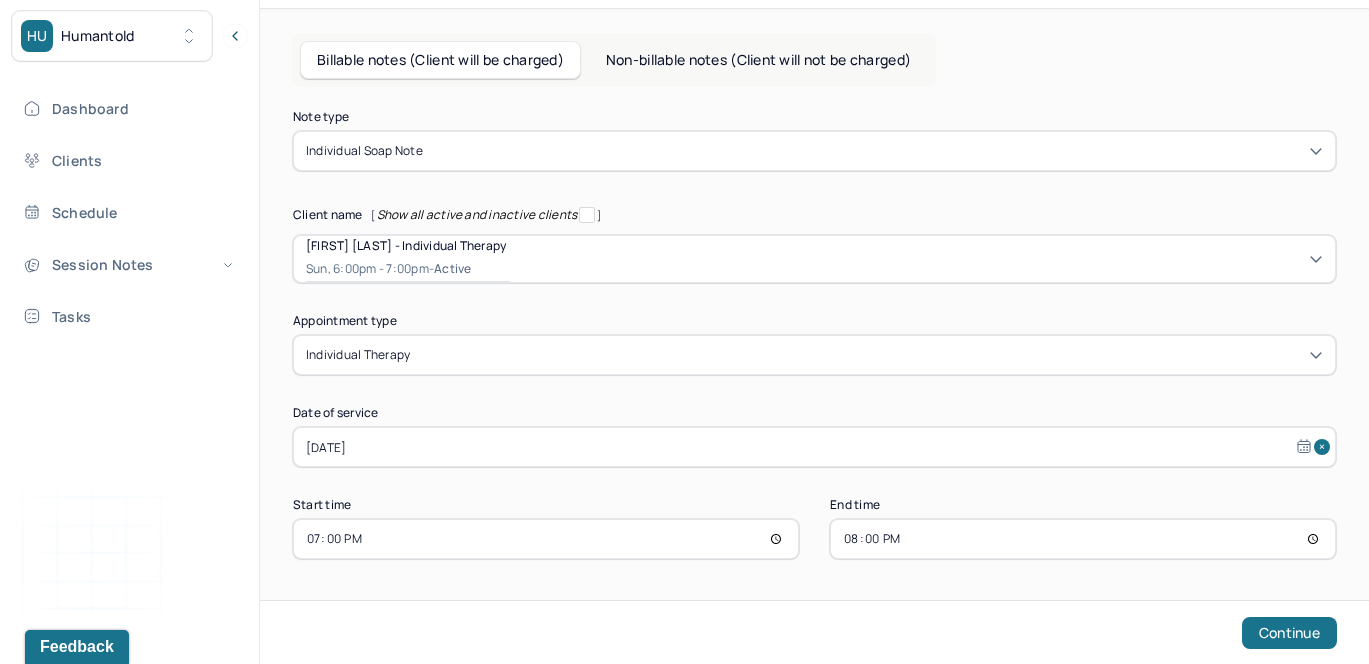 click on "Note type Individual soap note Client name [ Show all active and inactive clients ] Andrea Straker - Individual therapy Sun, 6:00pm - 7:00pm - active Supervisee name Mazia Iqbal Appointment type individual therapy Date of service Jul 13, 2025 Start time 19:00 End time 20:00 Continue" at bounding box center (814, 335) 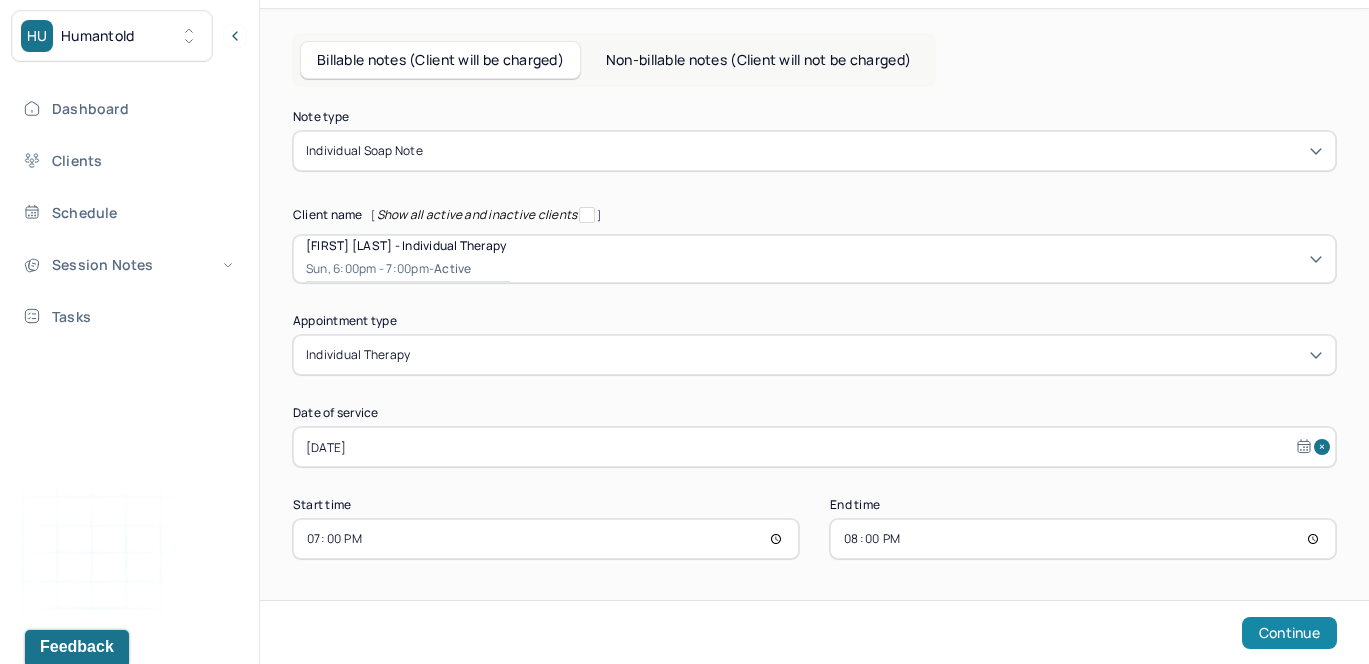 click on "Continue" at bounding box center [1289, 633] 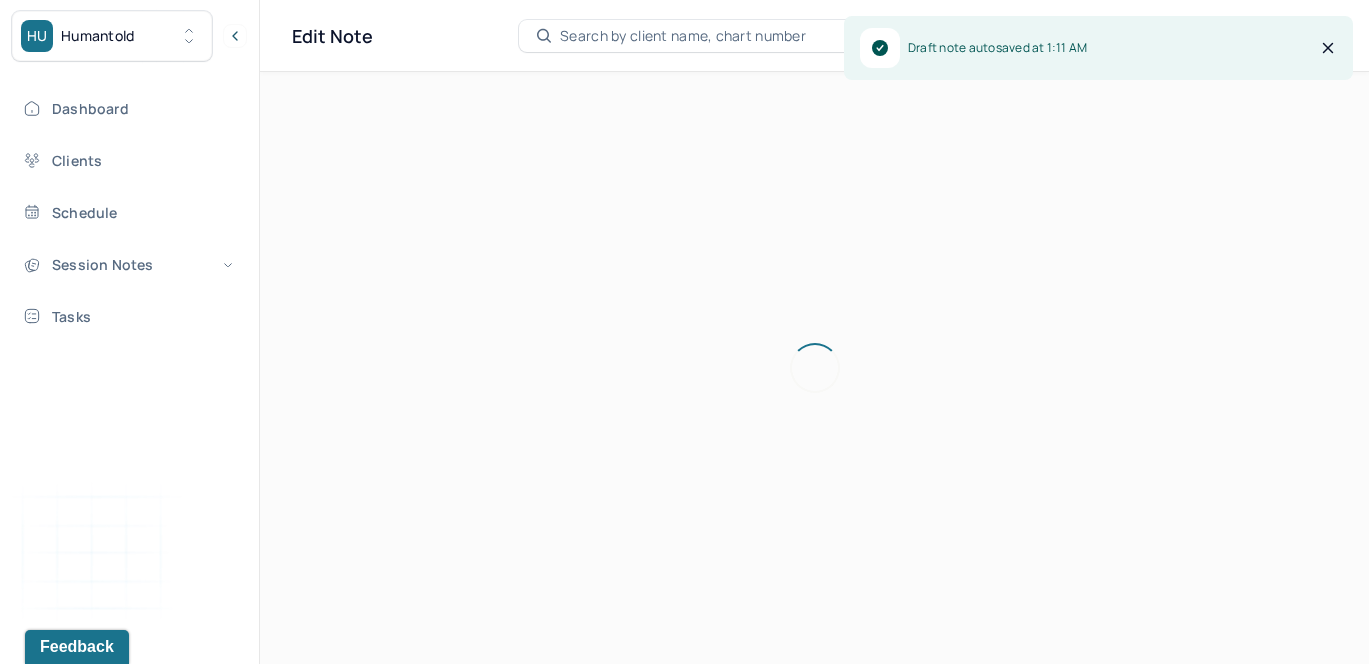 scroll, scrollTop: 0, scrollLeft: 0, axis: both 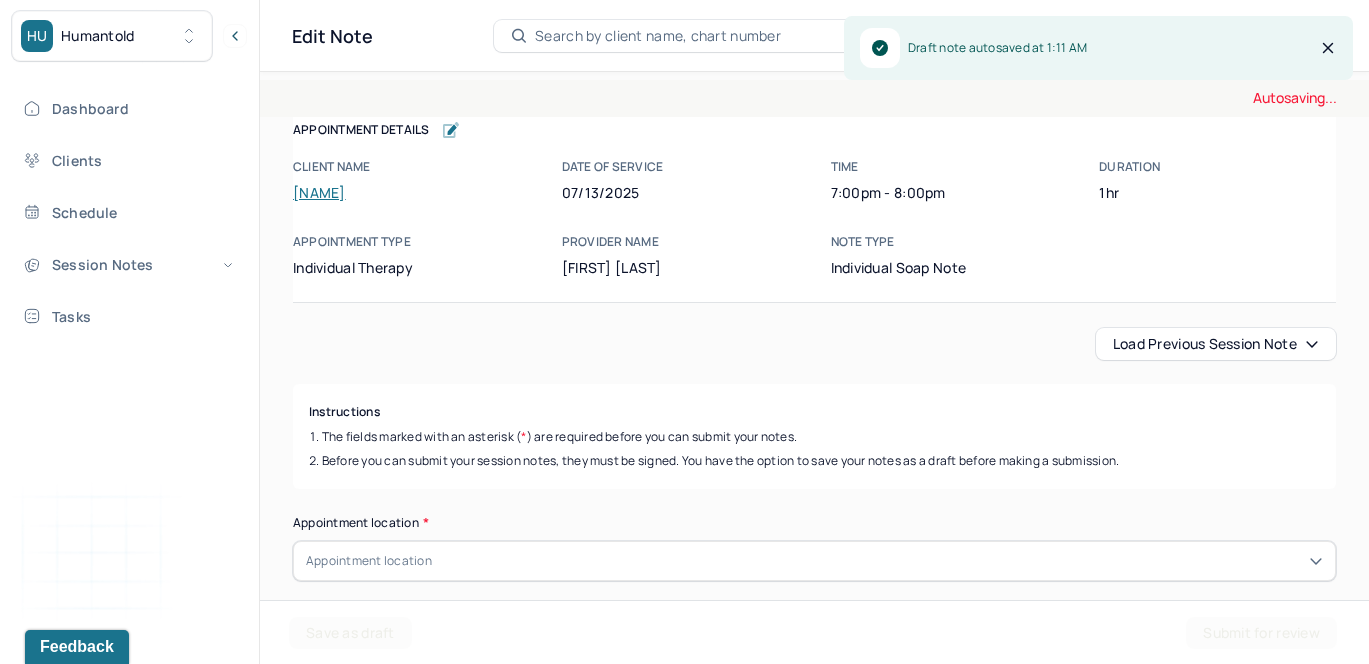 click on "Load previous session note" at bounding box center [1216, 344] 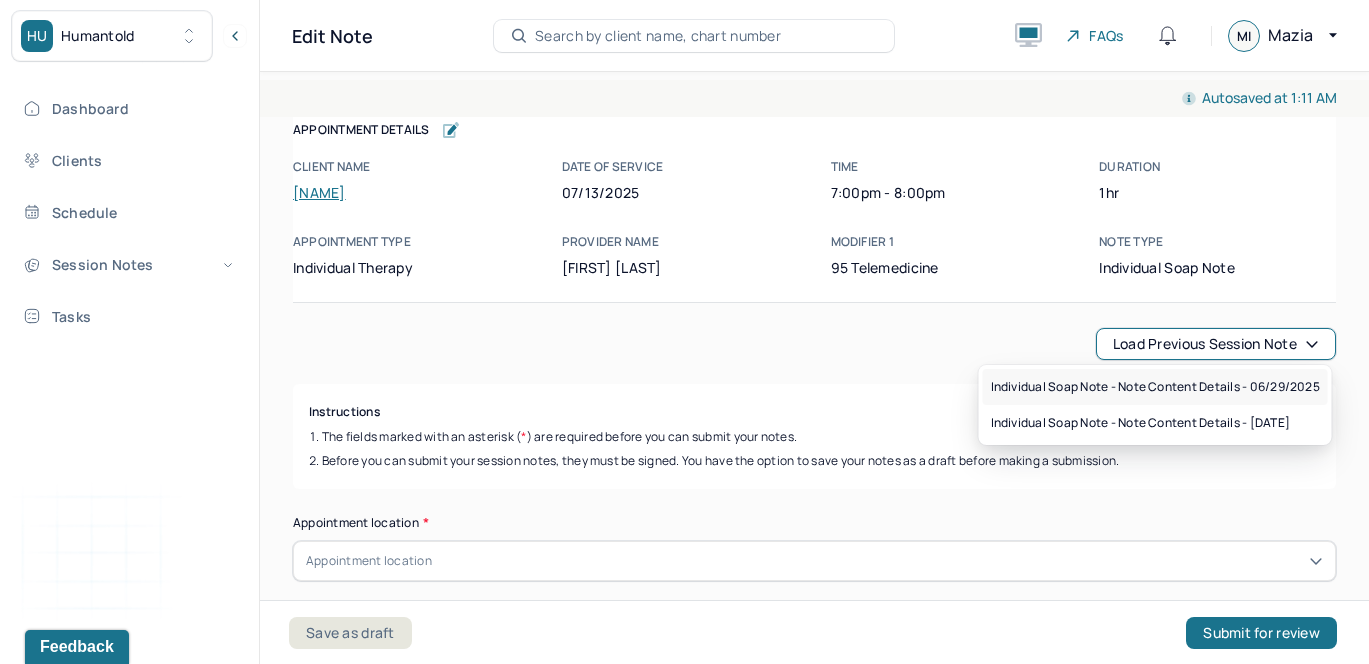 click on "Individual soap note   - Note content Details -   [DATE]" at bounding box center [1155, 387] 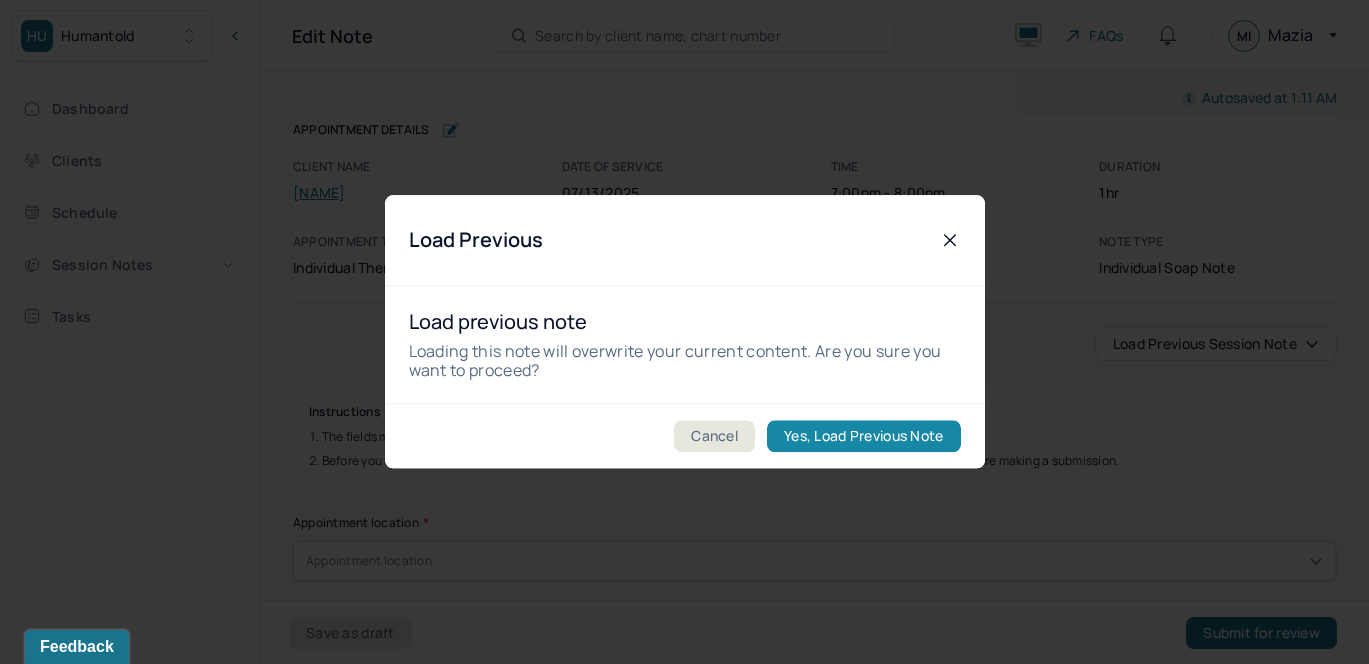click on "Yes, Load Previous Note" at bounding box center (863, 437) 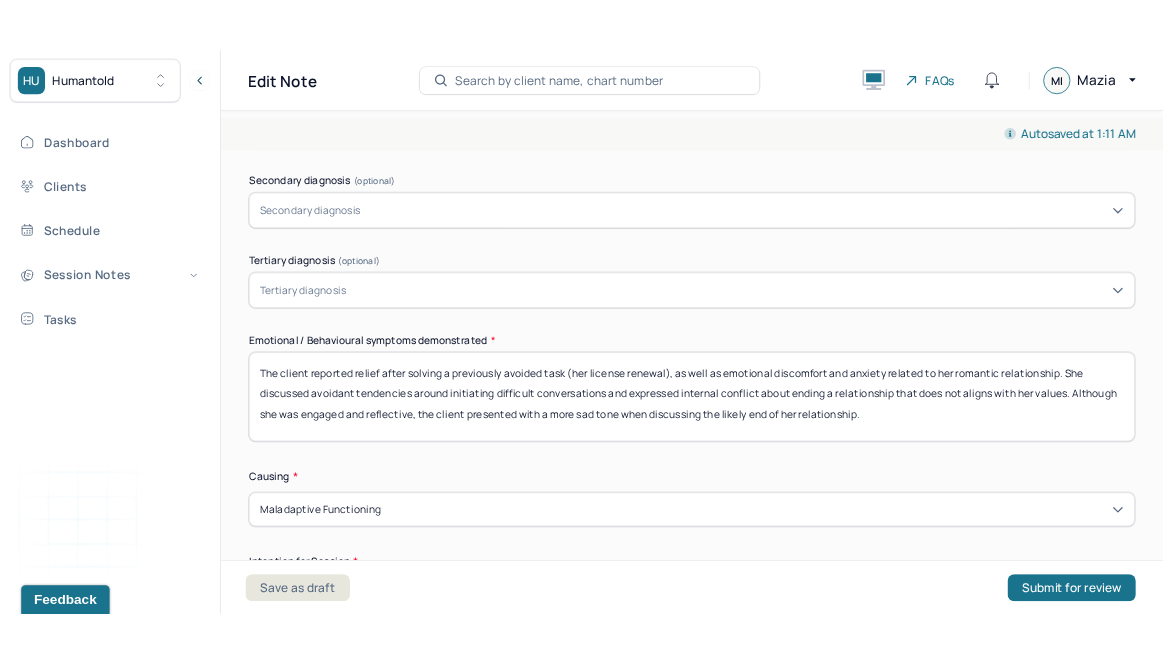 scroll, scrollTop: 828, scrollLeft: 0, axis: vertical 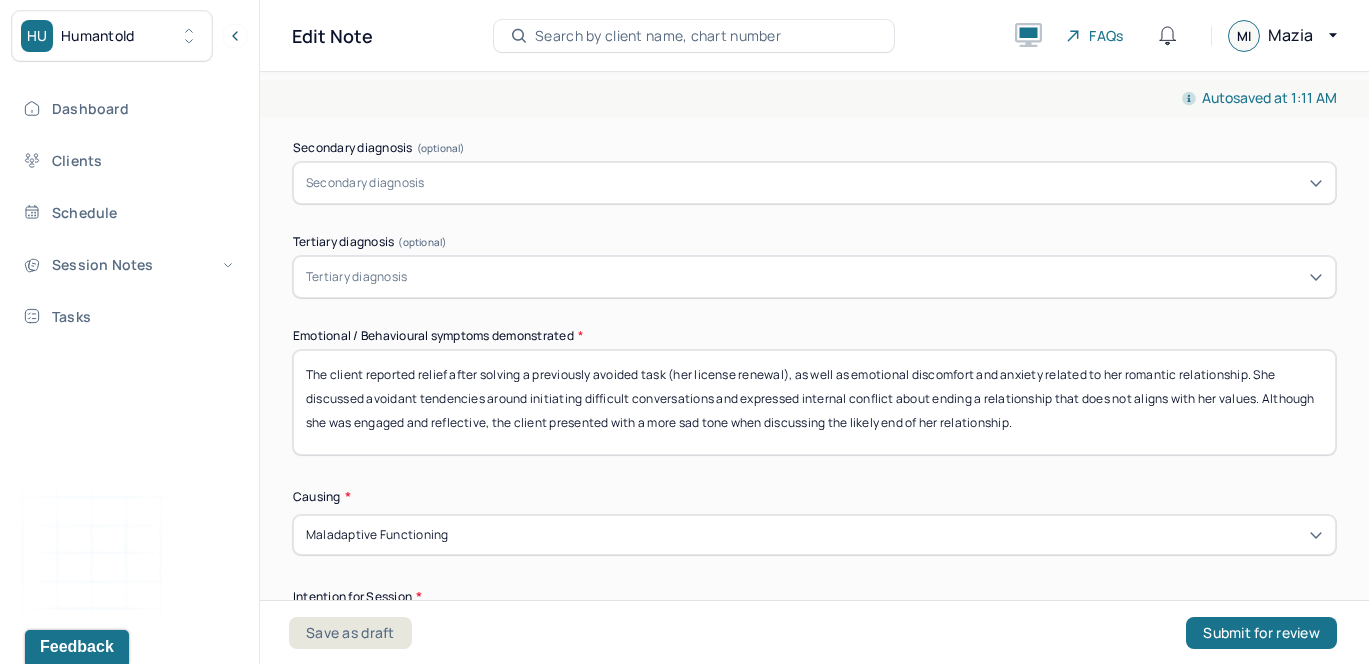 click on "Emotional / Behavioural symptoms demonstrated *" at bounding box center [814, 336] 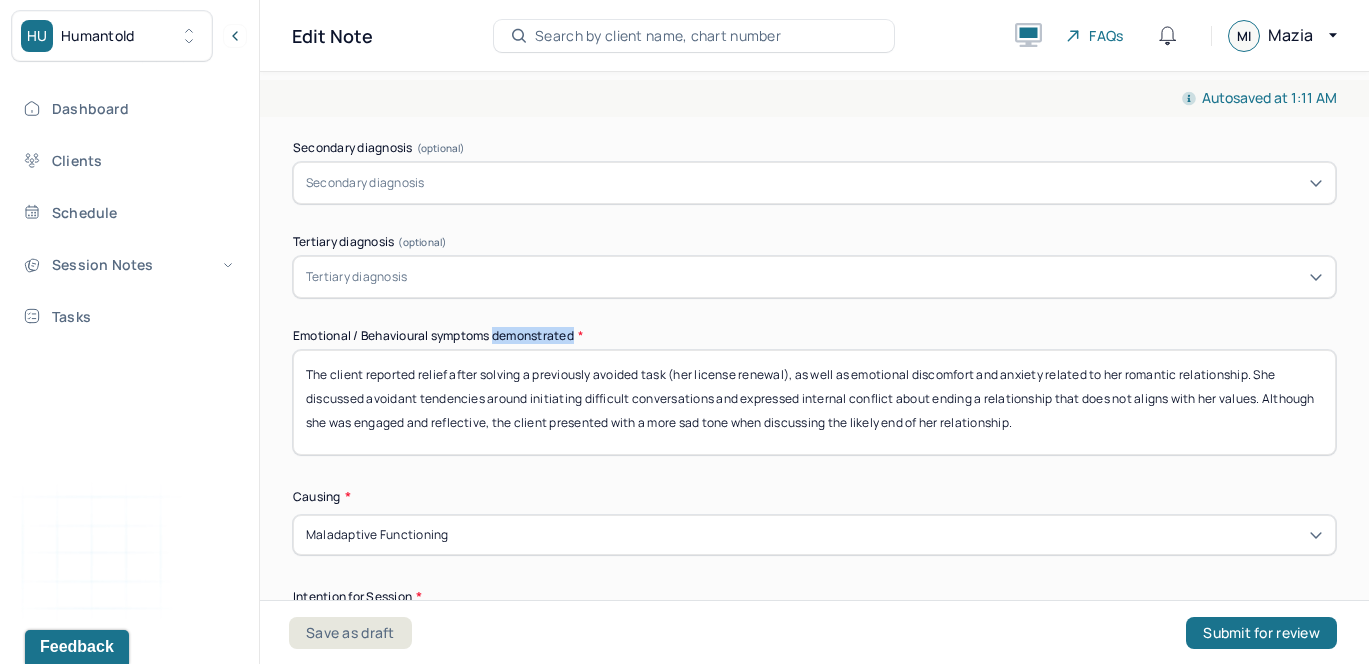 click on "Emotional / Behavioural symptoms demonstrated *" at bounding box center [814, 336] 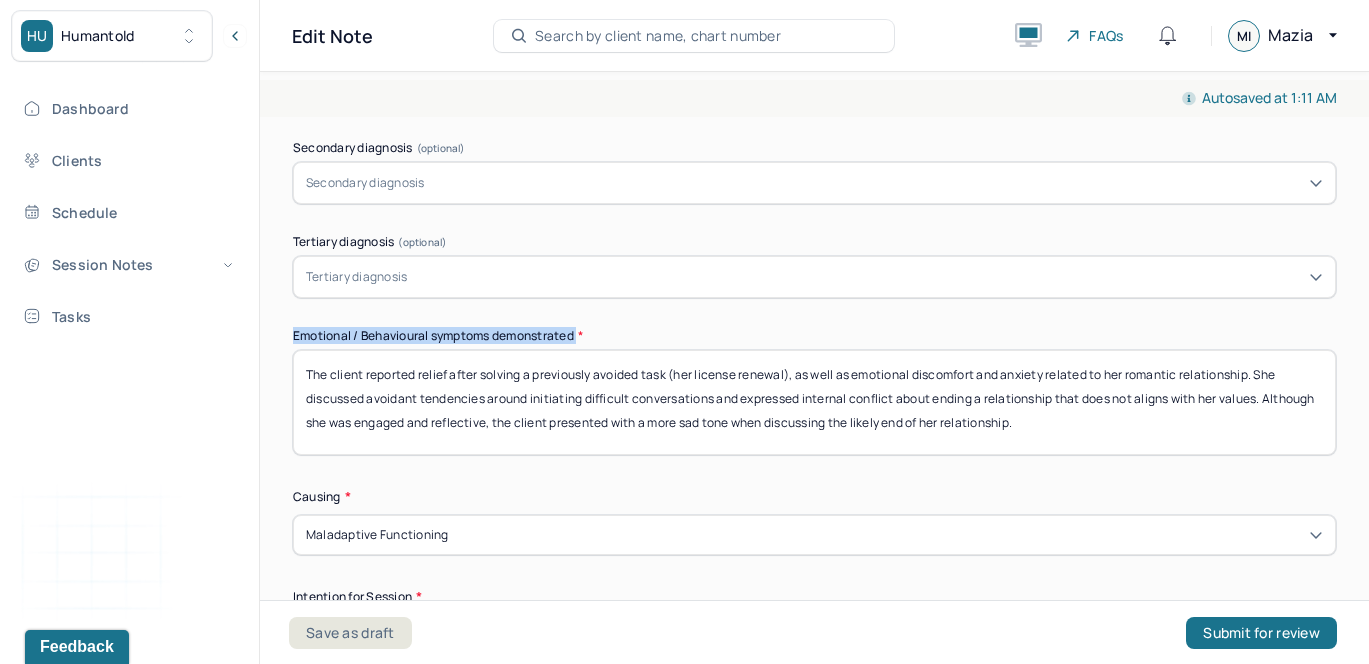 click on "Emotional / Behavioural symptoms demonstrated *" at bounding box center (814, 336) 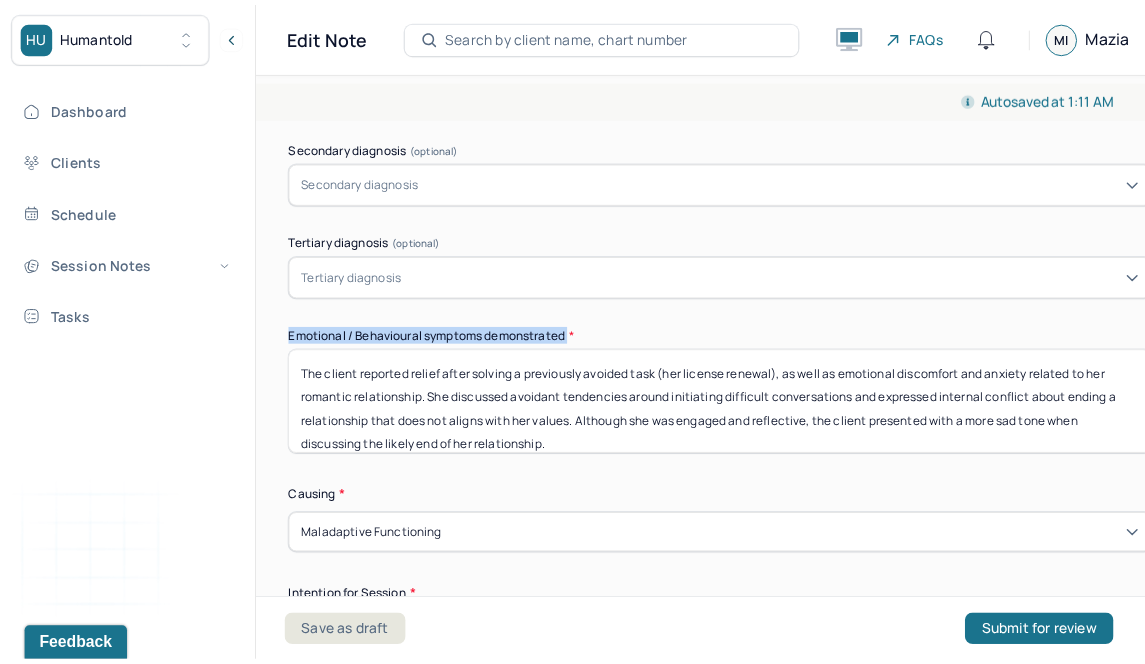 scroll, scrollTop: 852, scrollLeft: 0, axis: vertical 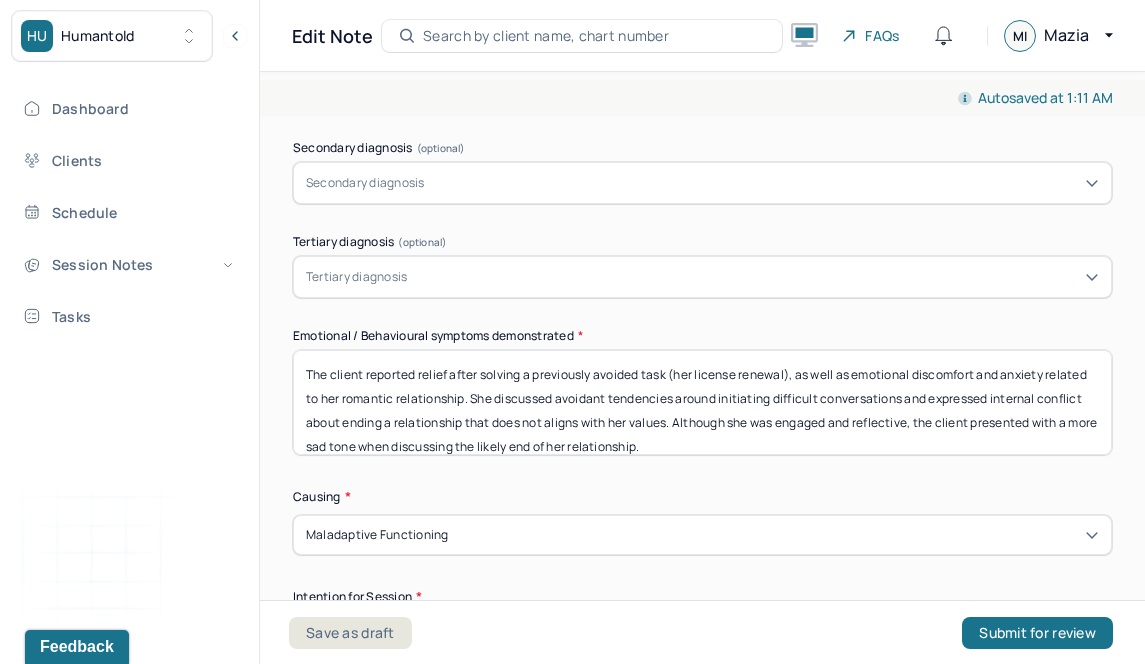 click on "The client reported relief after solving a previously avoided task (her license renewal), as well as emotional discomfort and anxiety related to her romantic relationship. She discussed avoidant tendencies around initiating difficult conversations and expressed internal conflict about ending a relationship that does not aligns with her values. Although she was engaged and reflective, the client presented with a more sad tone when discussing the likely end of her relationship." at bounding box center (702, 402) 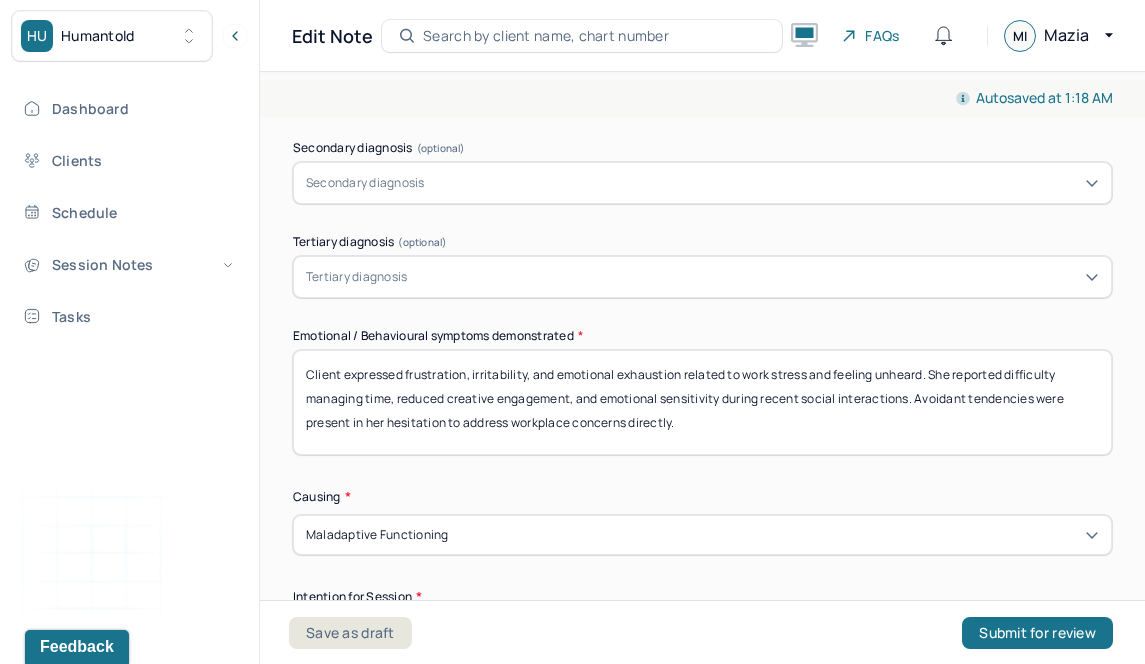 drag, startPoint x: 470, startPoint y: 376, endPoint x: 534, endPoint y: 377, distance: 64.00781 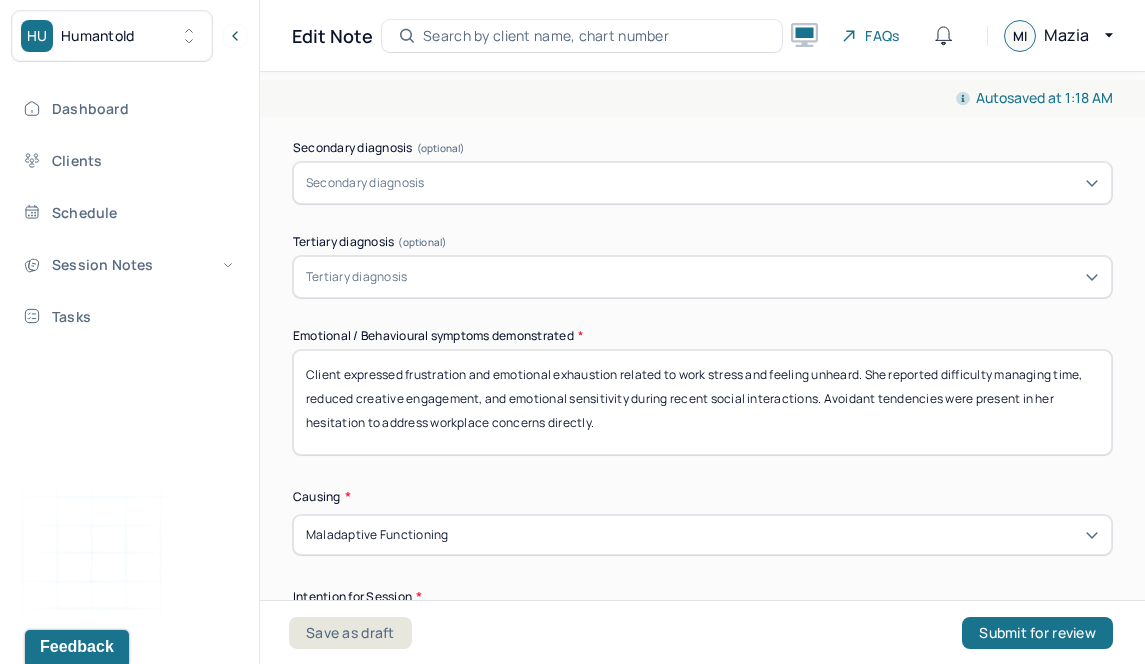 click on "Client expressed frustration and emotional exhaustion related to work stress and feeling unheard. She reported difficulty managing time, reduced creative engagement, and emotional sensitivity during recent social interactions. Avoidant tendencies were present in her hesitation to address workplace concerns directly." at bounding box center (702, 402) 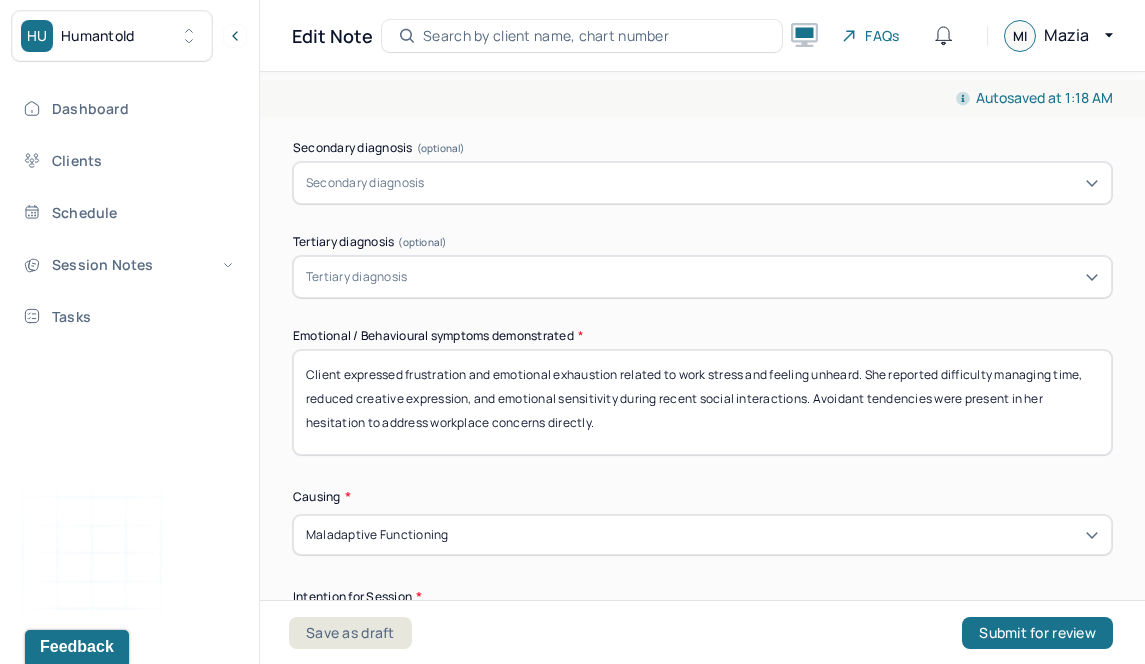 click on "Client expressed frustration and emotional exhaustion related to work stress and feeling unheard. She reported difficulty managing time, reduced creative expression, and emotional sensitivity during recent social interactions. Avoidant tendencies were present in her hesitation to address workplace concerns directly." at bounding box center [702, 402] 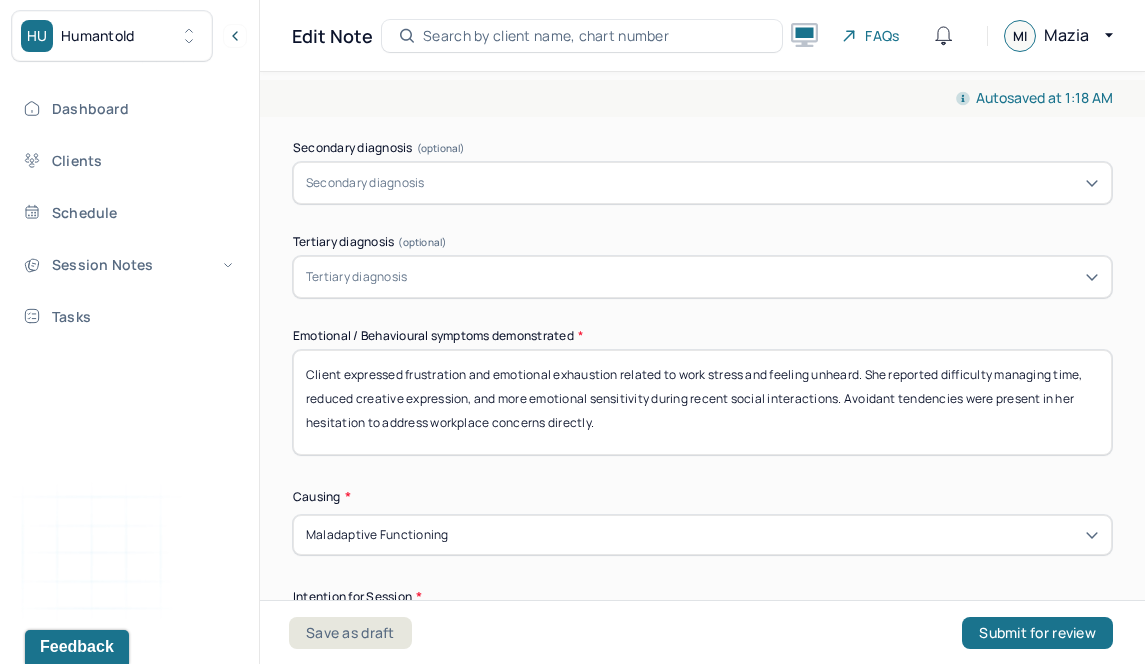 click on "Client expressed frustration and emotional exhaustion related to work stress and feeling unheard. She reported difficulty managing time, reduced creative expression, and more emotional sensitivity during recent social interactions. Avoidant tendencies were present in her hesitation to address workplace concerns directly." at bounding box center [702, 402] 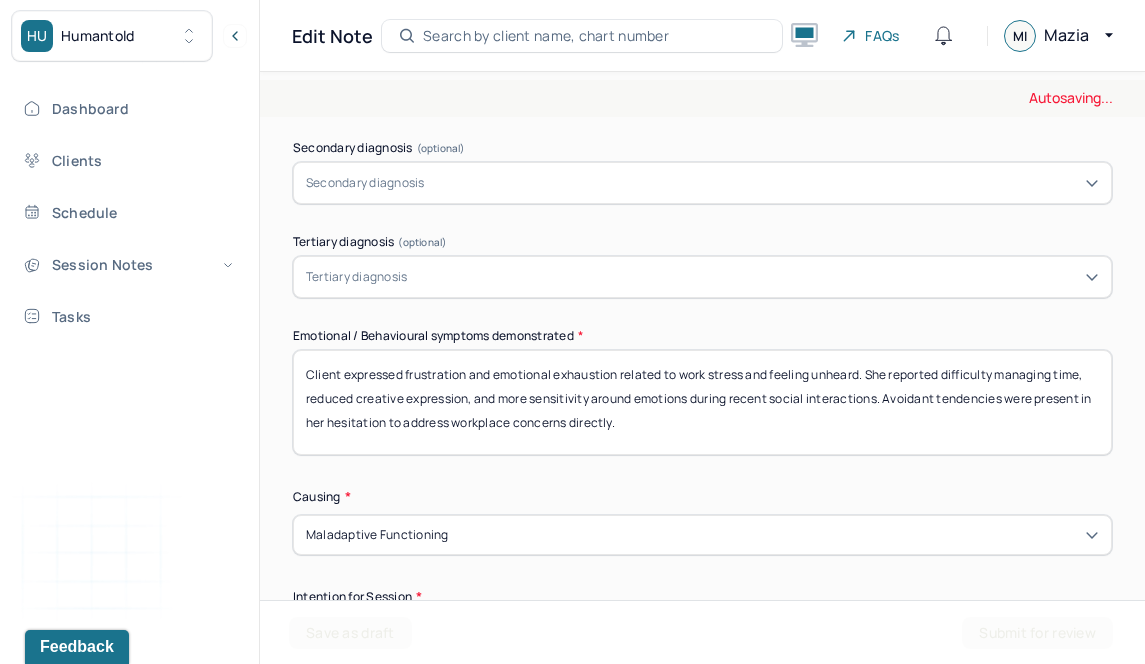 click on "Client expressed frustration and emotional exhaustion related to work stress and feeling unheard. She reported difficulty managing time, reduced creative expression, and more sensitivity during recent social interactions. Avoidant tendencies were present in her hesitation to address workplace concerns directly." at bounding box center [702, 402] 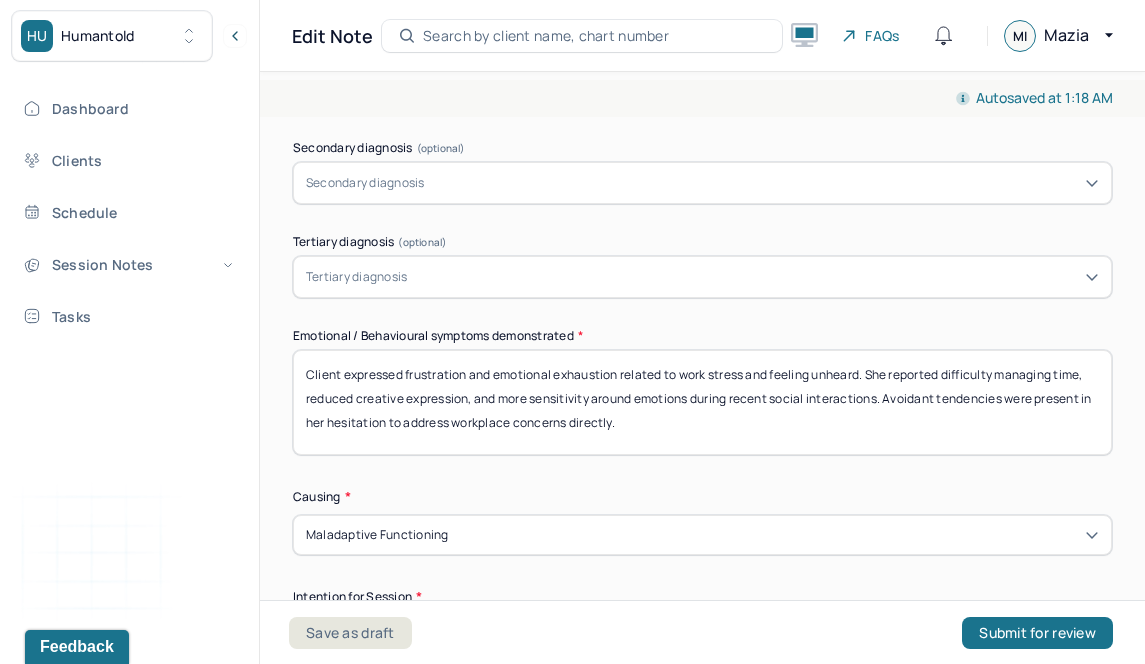 click on "Client expressed frustration and emotional exhaustion related to work stress and feeling unheard. She reported difficulty managing time, reduced creative expression, and more sensitivity around emotions during recent social interactions. Avoidant tendencies were present in her hesitation to address workplace concerns directly." at bounding box center (702, 402) 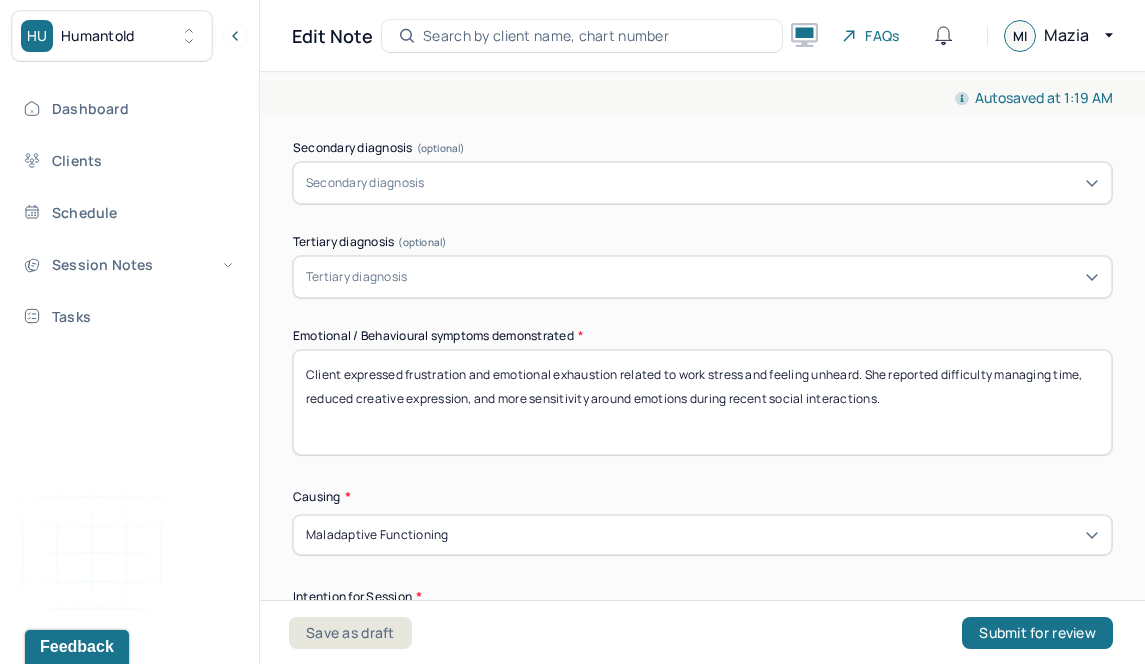 click on "Client expressed frustration and emotional exhaustion related to work stress and feeling unheard. She reported difficulty managing time, reduced creative expression, and more sensitivity around emotions during recent social interactions." at bounding box center [702, 402] 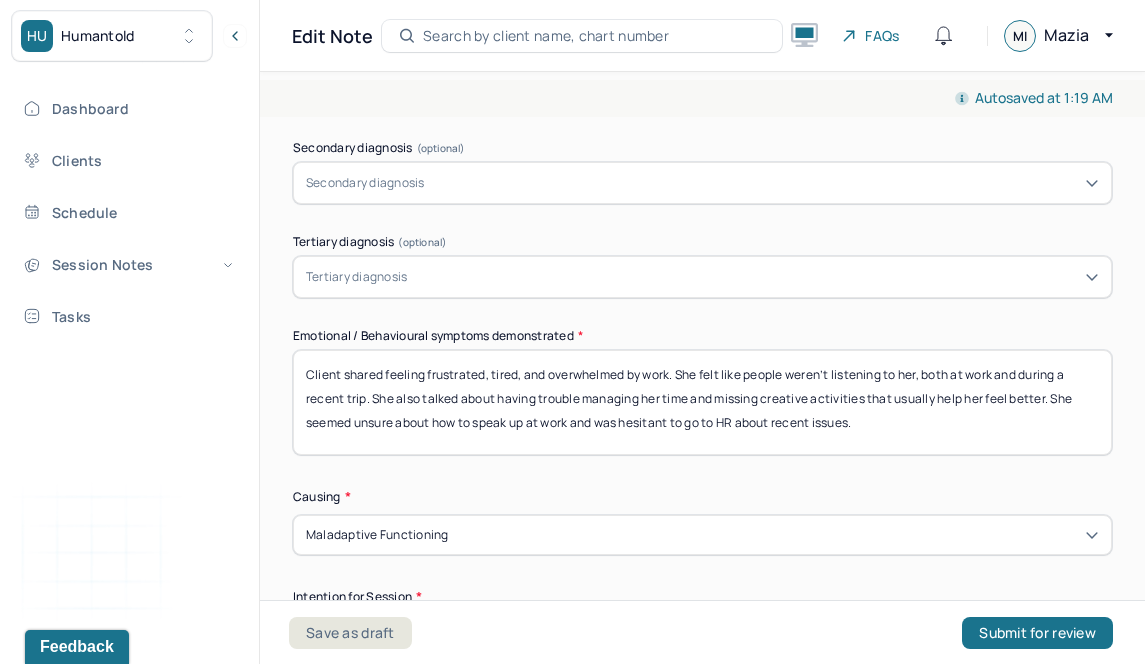 click on "Client shared feeling frustrated, tired, and overwhelmed by work. She felt like people weren’t listening to her, both at work and during a recent trip. She also talked about having trouble managing her time and missing creative activities that usually help her feel better. She seemed unsure about how to speak up at work and was hesitant to go to HR about recent issues." at bounding box center (702, 402) 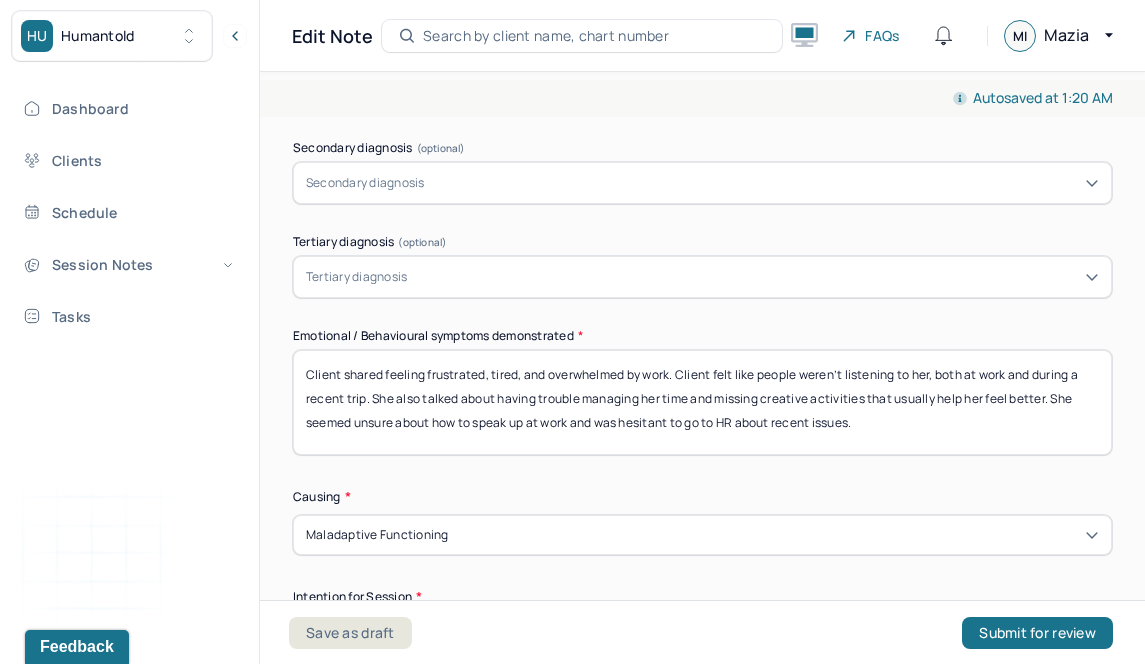 drag, startPoint x: 737, startPoint y: 372, endPoint x: 933, endPoint y: 375, distance: 196.02296 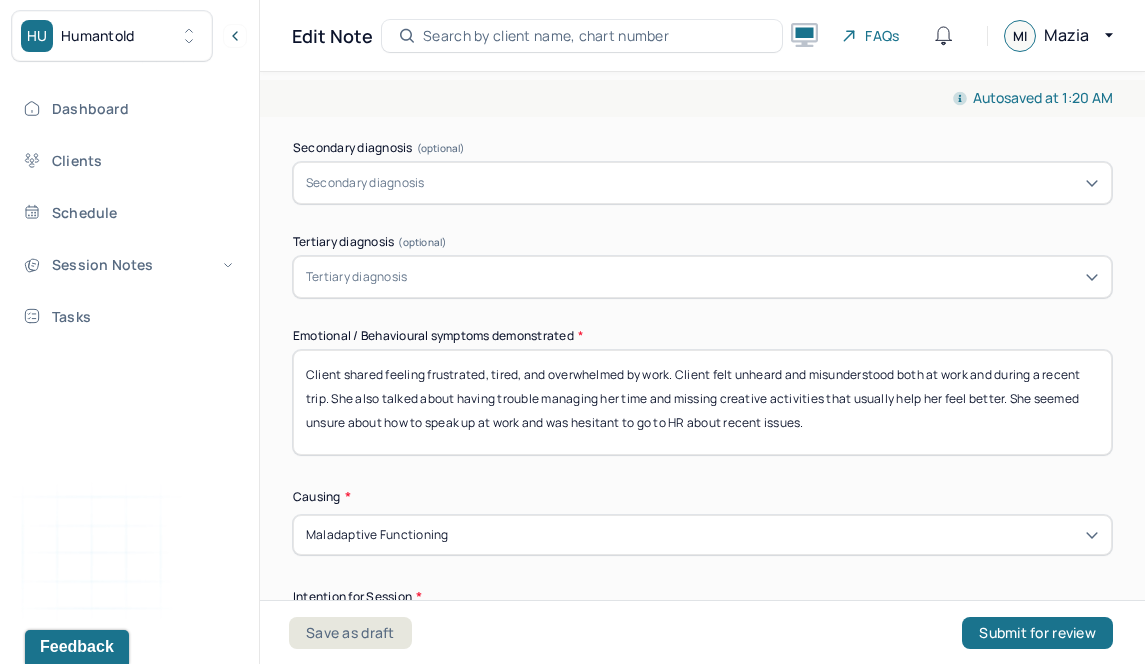 click on "Client shared feeling frustrated, tired, and overwhelmed by work. Client felt unheard and misunderstood, both at work and during a recent trip. She also talked about having trouble managing her time and missing creative activities that usually help her feel better. She seemed unsure about how to speak up at work and was hesitant to go to HR about recent issues." at bounding box center (702, 402) 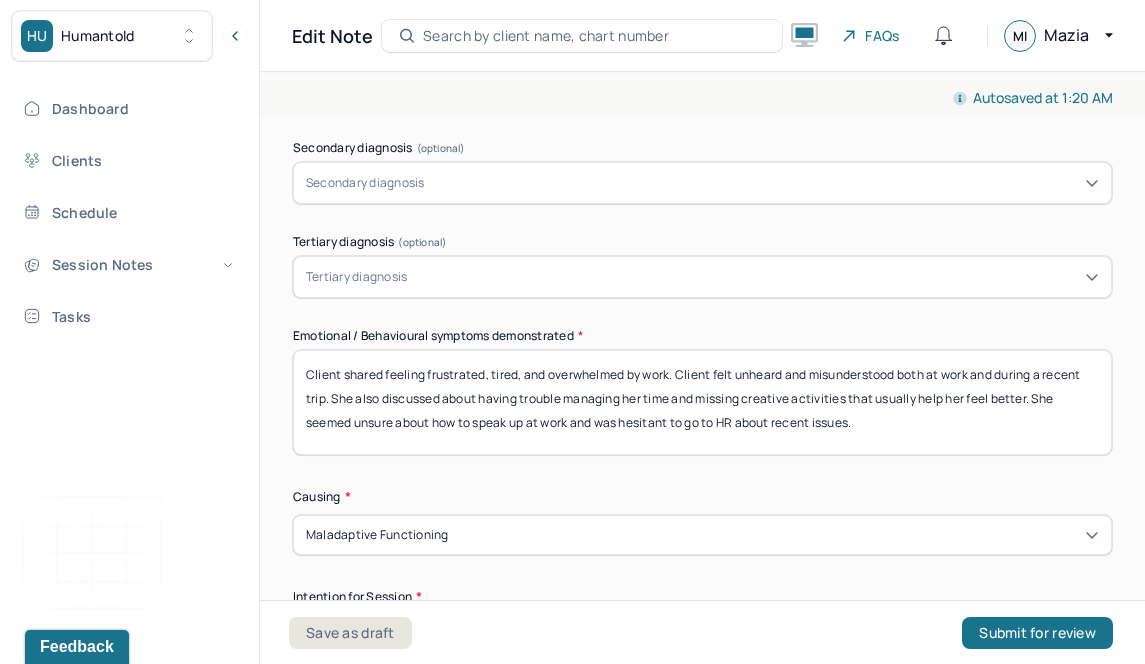 click on "Client shared feeling frustrated, tired, and overwhelmed by work. Client felt unheard and misunderstood, both at work and during a recent trip. She also talked about having trouble managing her time and missing creative activities that usually help her feel better. She seemed unsure about how to speak up at work and was hesitant to go to HR about recent issues." at bounding box center (702, 402) 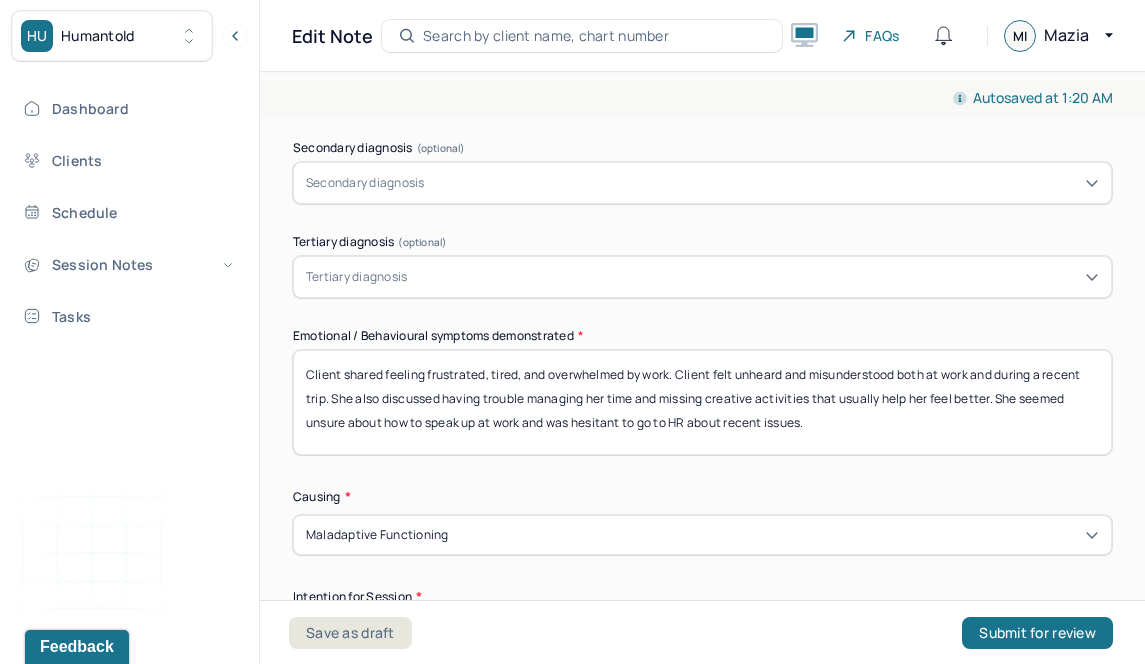 click on "Client shared feeling frustrated, tired, and overwhelmed by work. Client felt unheard and misunderstood both at work and during a recent trip. She also discussed about having trouble managing her time and missing creative activities that usually help her feel better. She seemed unsure about how to speak up at work and was hesitant to go to HR about recent issues." at bounding box center [702, 402] 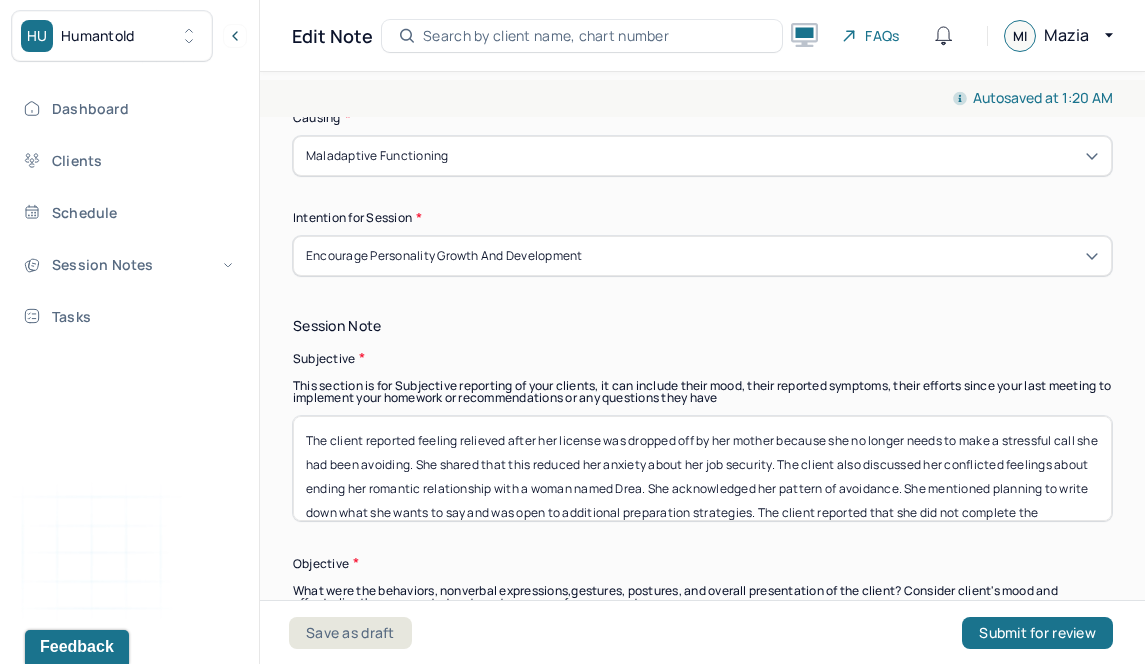 scroll, scrollTop: 1236, scrollLeft: 0, axis: vertical 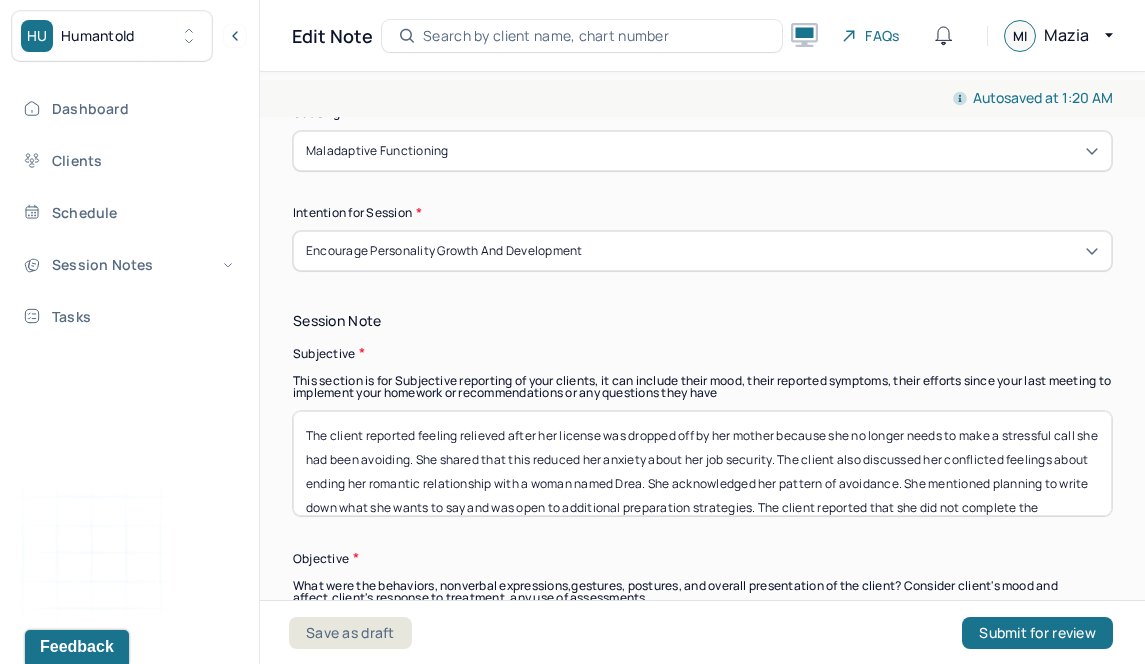 type on "Client shared feeling frustrated, tired, and overwhelmed by work. Client felt unheard and misunderstood both at work and during a recent trip. She also discussed having trouble managing her time and missing creative activities that usually help her feel better. She seemed unsure about how to be assertive and speak up at work and was hesitant to go to HR about recent issues." 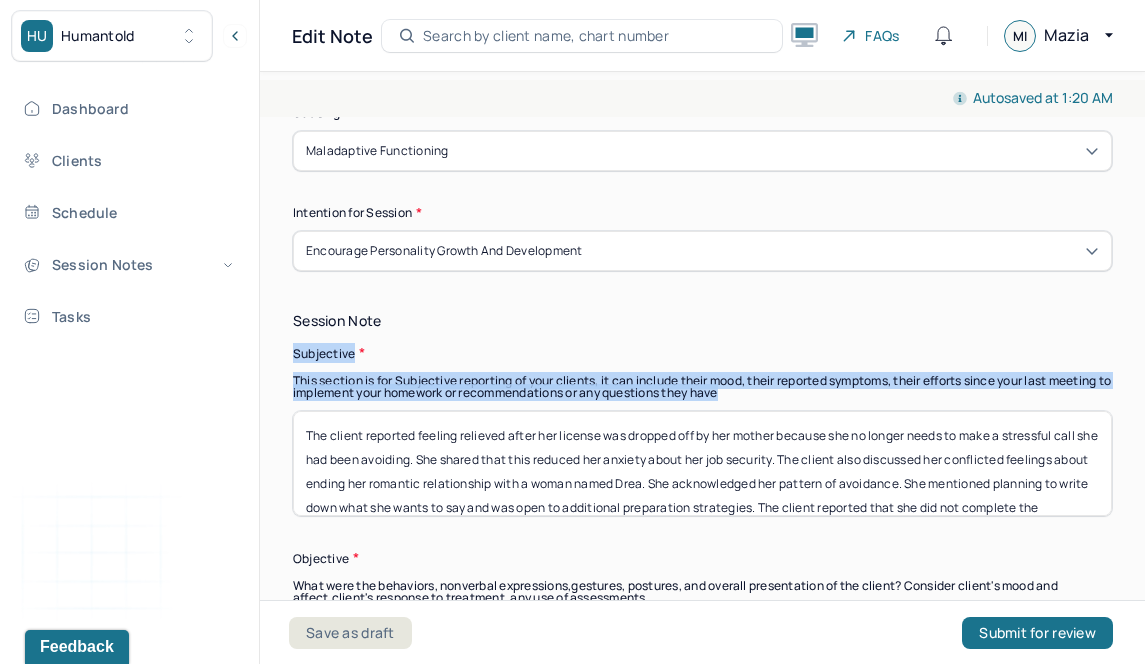 drag, startPoint x: 289, startPoint y: 341, endPoint x: 826, endPoint y: 401, distance: 540.34155 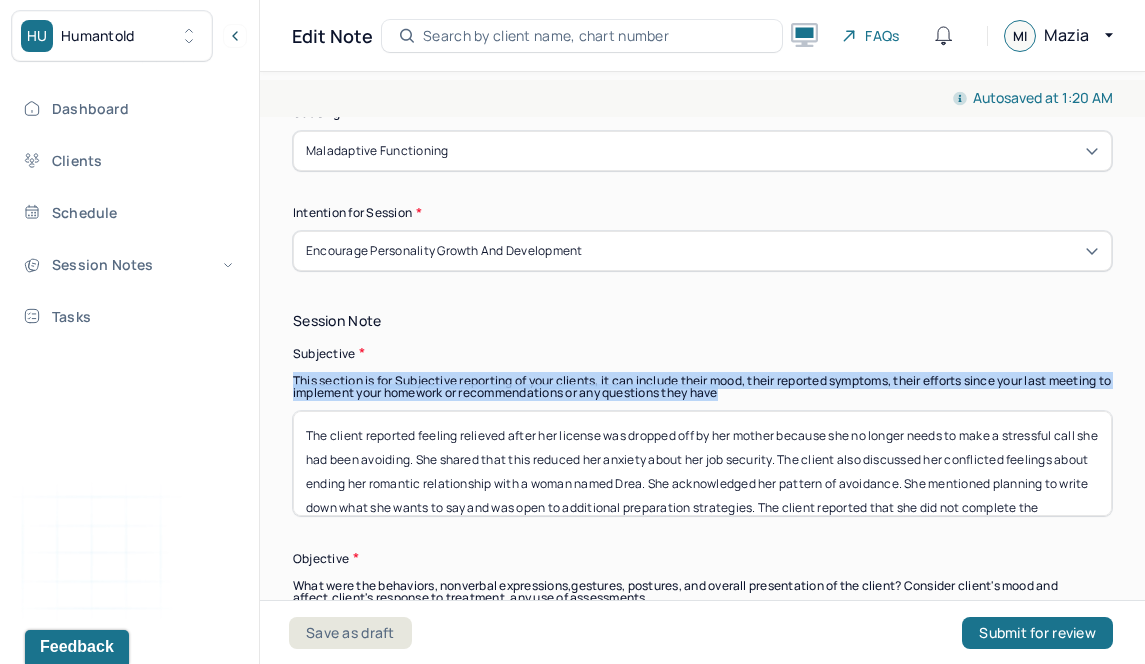 drag, startPoint x: 830, startPoint y: 398, endPoint x: 269, endPoint y: 371, distance: 561.64935 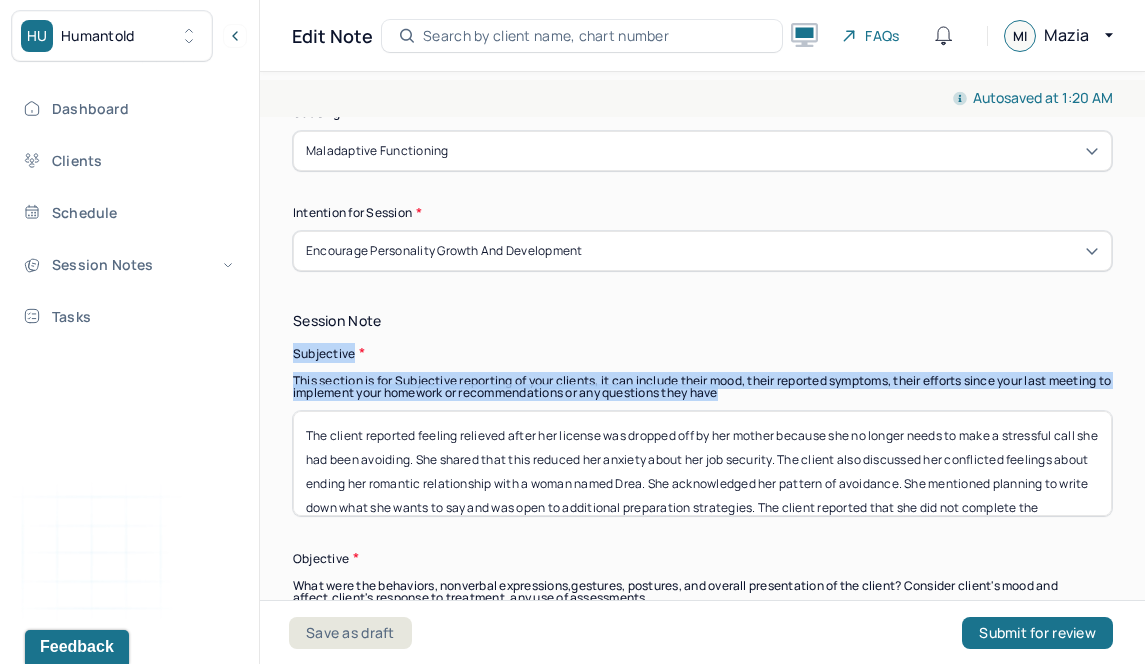 drag, startPoint x: 294, startPoint y: 349, endPoint x: 796, endPoint y: 389, distance: 503.5911 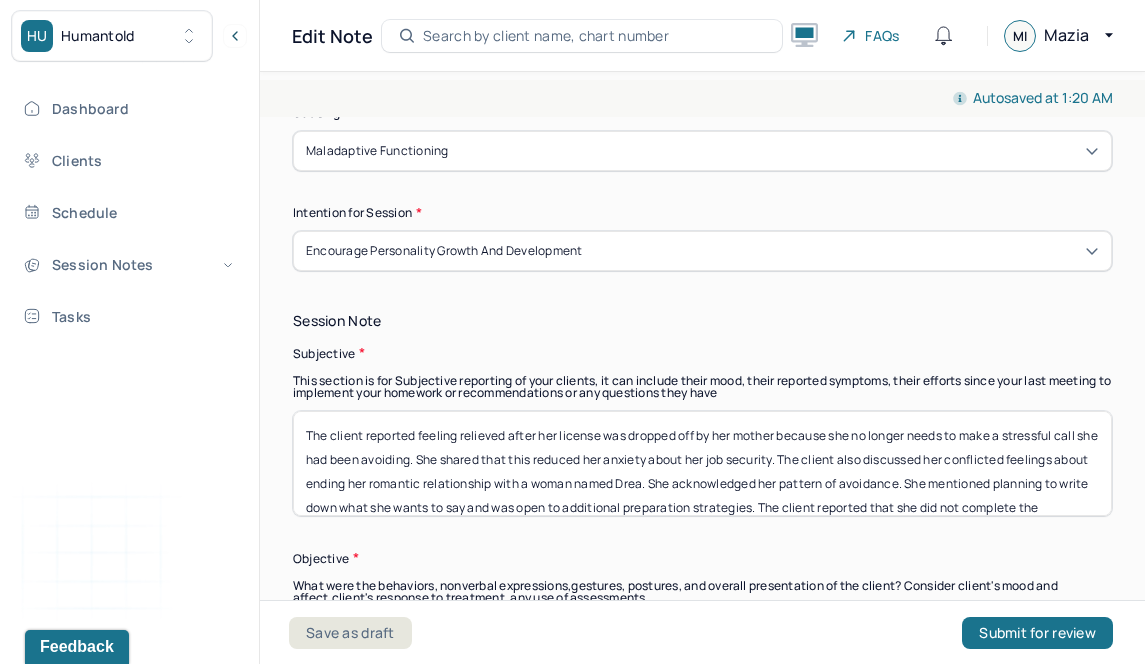 click on "The client reported feeling relieved after her license was dropped off by her mother because she no longer needs to make a stressful call she had been avoiding. She shared that this reduced her anxiety about her job security. The client also discussed her conflicted feelings about ending her romantic relationship with a woman named Drea. She acknowledged her pattern of avoidance. She mentioned planning to write down what she wants to say and was open to additional preparation strategies. The client reported that she did not complete the homework assigned in the previous session due to lack of time. Therapist encouraged her to at least take note of automatic thoughts as they arise throughout the week. Client agreed to do so." at bounding box center (702, 463) 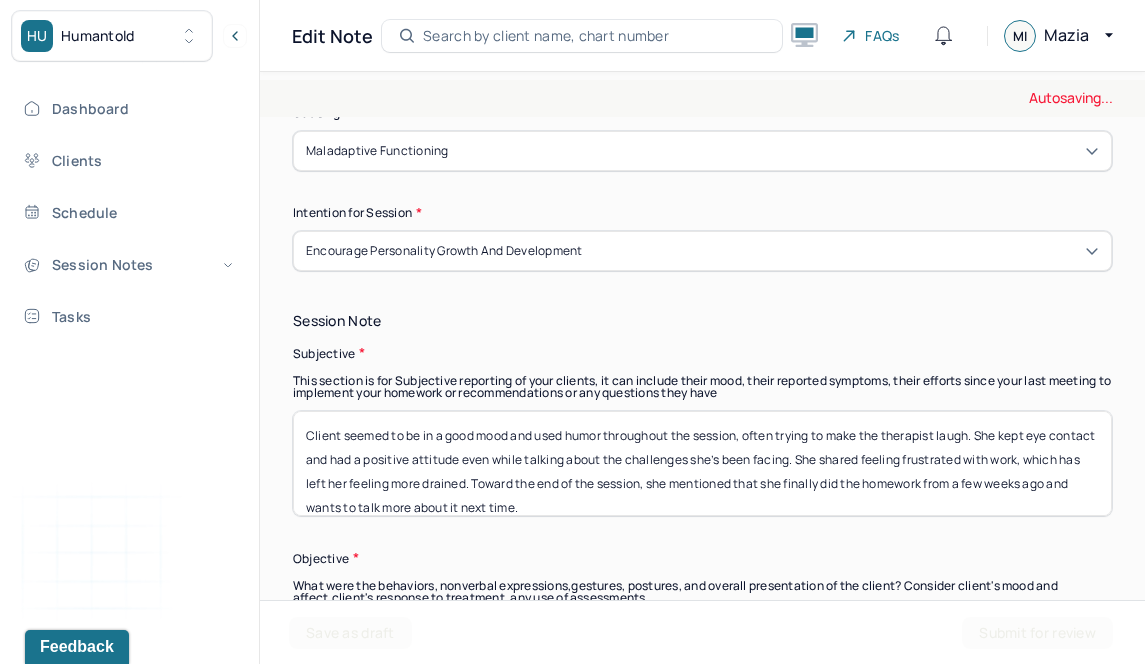 scroll, scrollTop: 16, scrollLeft: 0, axis: vertical 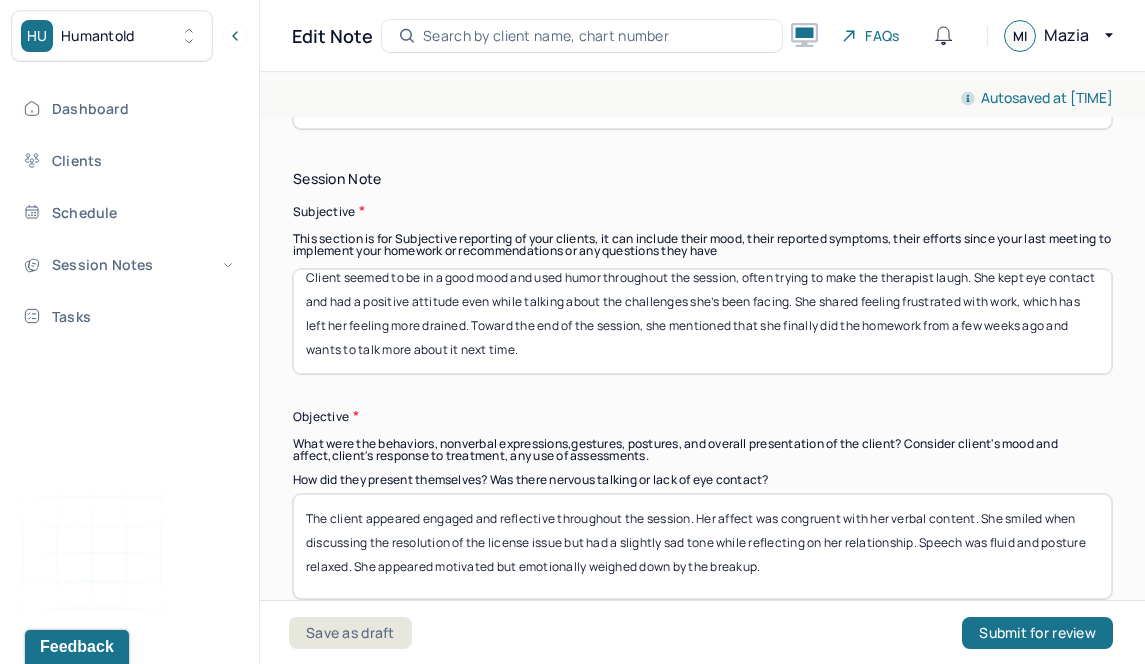 click on "Client seemed to be in a good mood and used humor throughout the session, often trying to make the therapist laugh. She kept eye contact and had a positive attitude even while talking about the challenges she’s been facing. She shared feeling frustrated with work, which has left her feeling more drained. Toward the end of the session, she mentioned that she finally did the homework from a few weeks ago and wants to talk more about it next time." at bounding box center (702, 321) 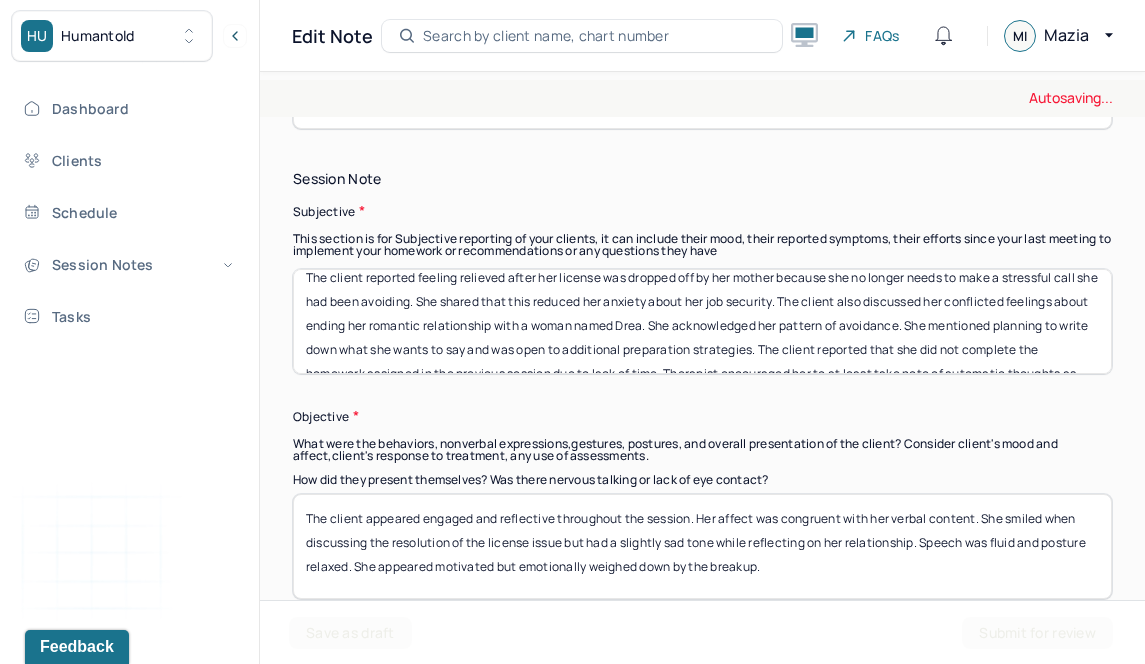 click on "Objective" at bounding box center [702, 416] 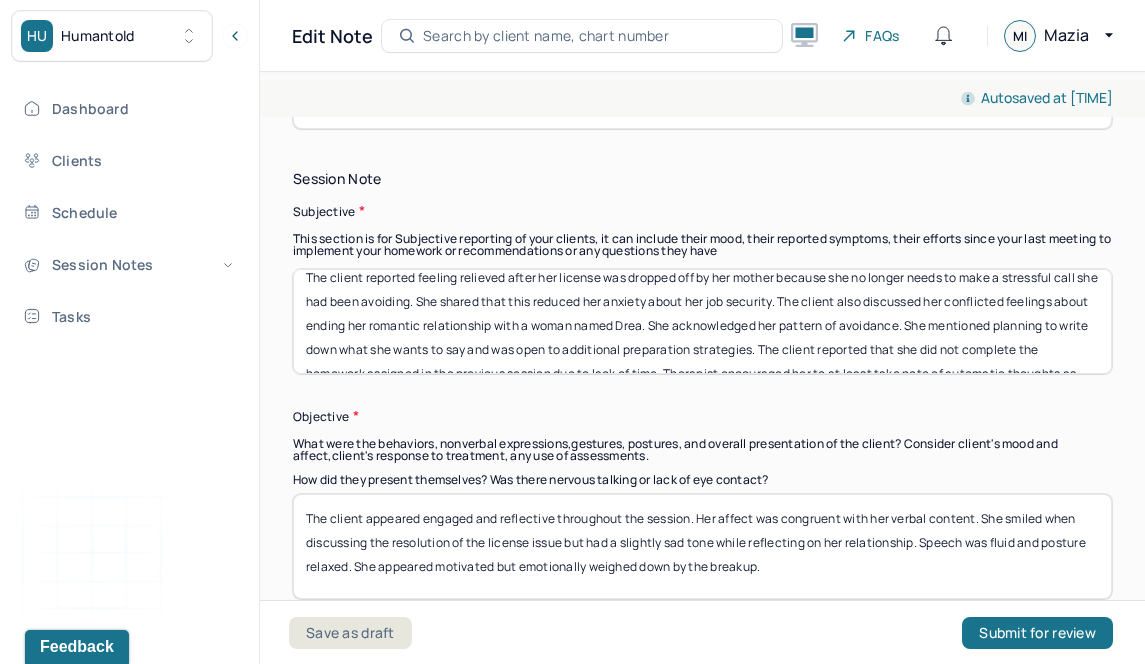 click on "The client appeared engaged and reflective throughout the session. Her affect was congruent with her verbal content. She smiled when discussing the resolution of the license issue but had a slightly sad tone while reflecting on her relationship. Speech was fluid and posture relaxed. She appeared motivated but emotionally weighed down by the breakup." at bounding box center (702, 546) 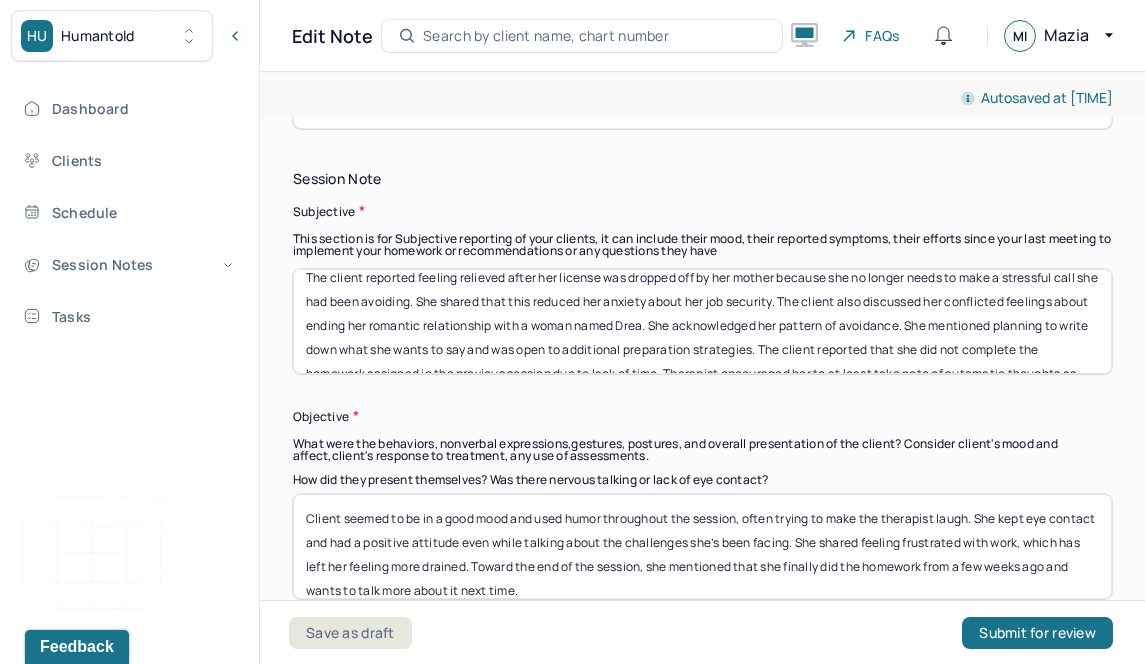 drag, startPoint x: 638, startPoint y: 587, endPoint x: 280, endPoint y: 468, distance: 377.25986 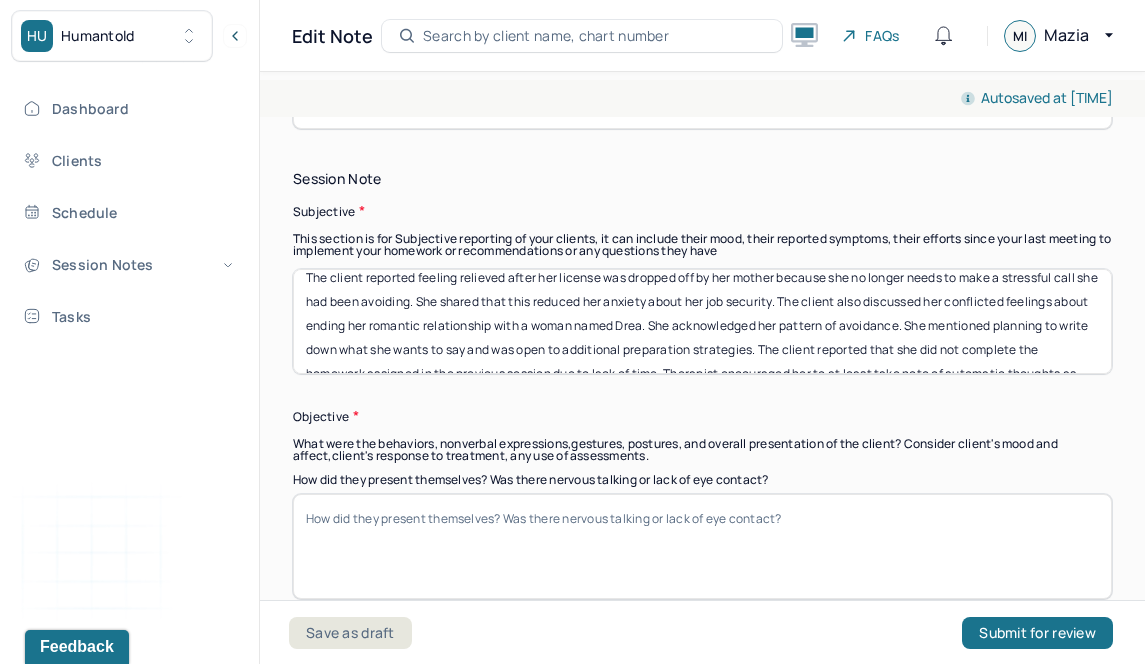 type 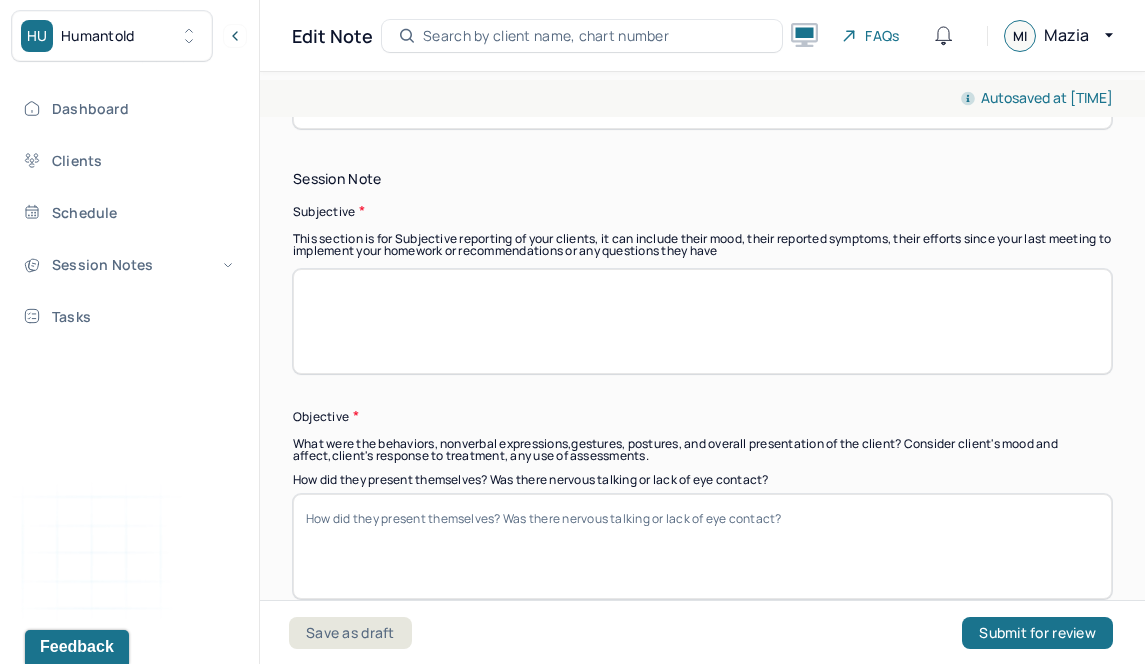 scroll, scrollTop: 0, scrollLeft: 0, axis: both 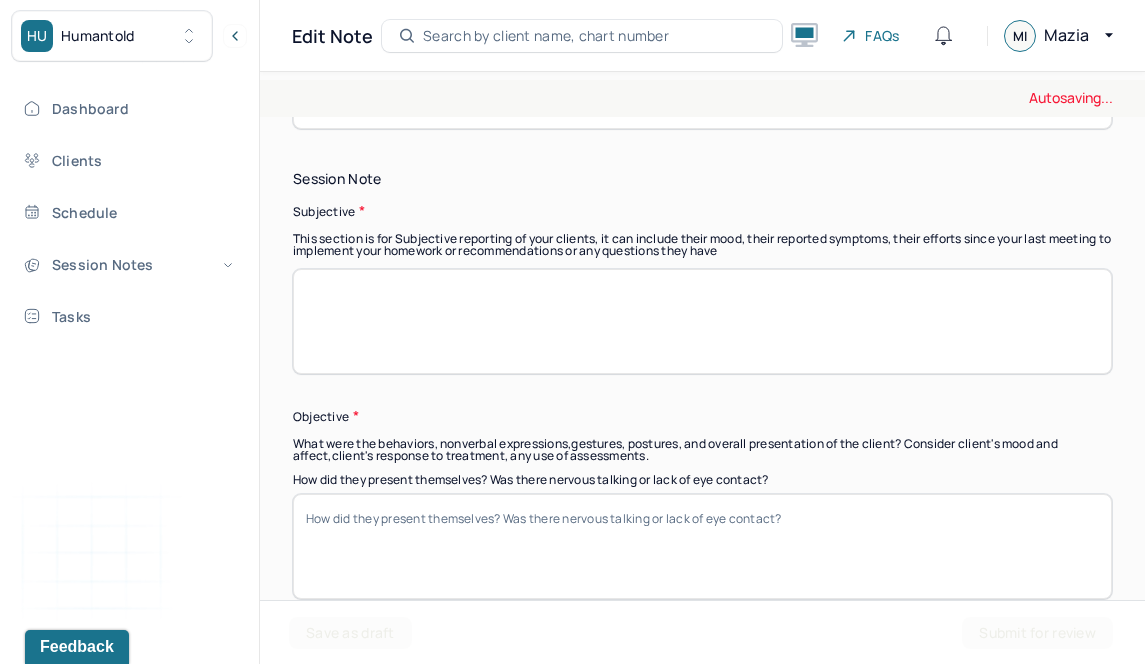 type 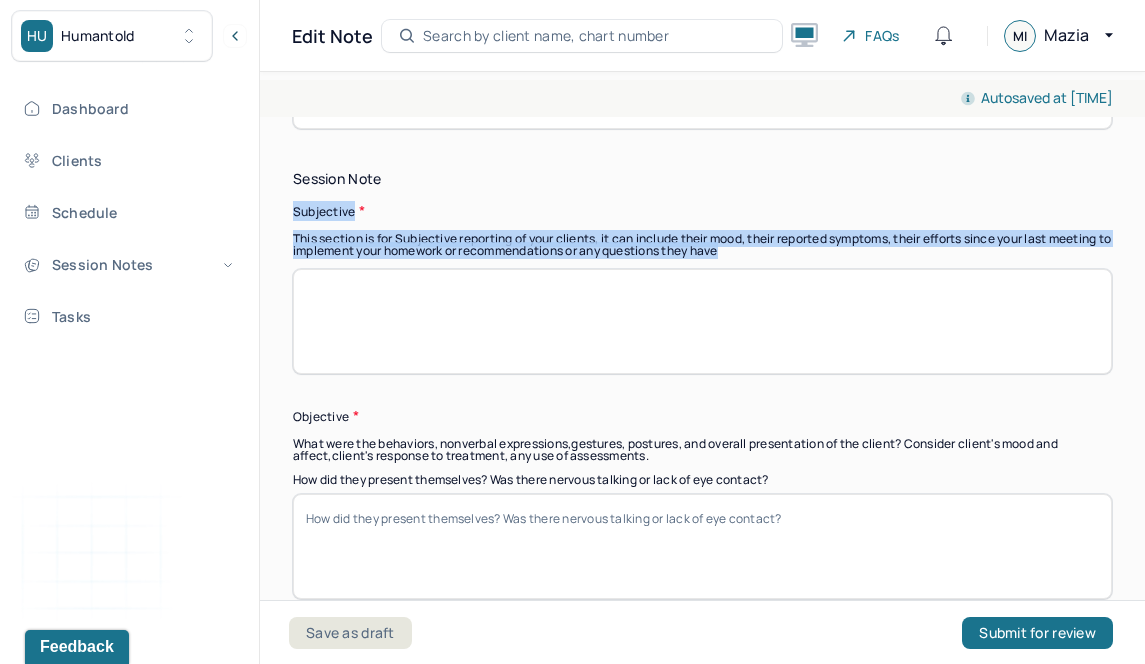 drag, startPoint x: 876, startPoint y: 243, endPoint x: 289, endPoint y: 211, distance: 587.8716 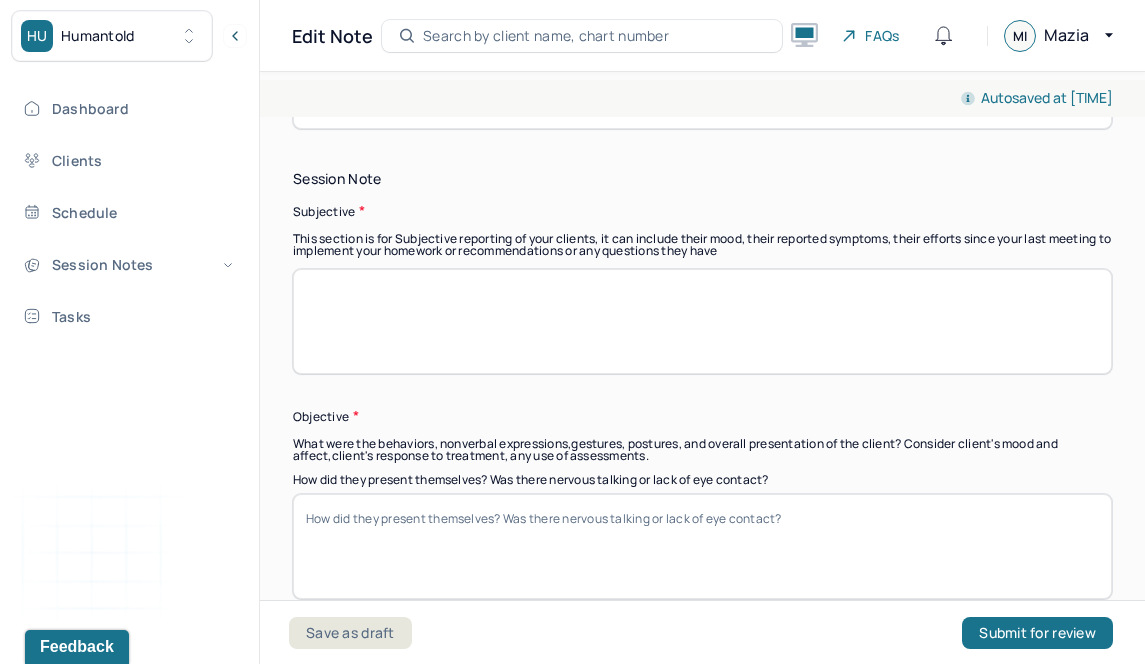click on "How did they present themselves? Was there nervous talking or lack of eye contact?" at bounding box center [702, 546] 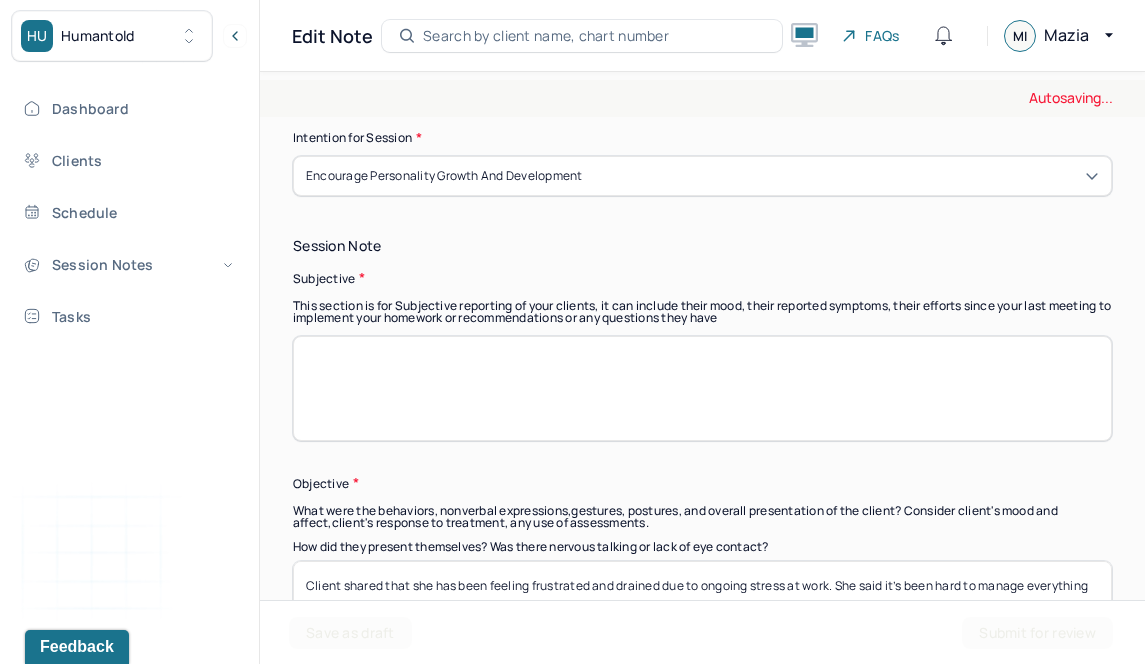 scroll, scrollTop: 1304, scrollLeft: 0, axis: vertical 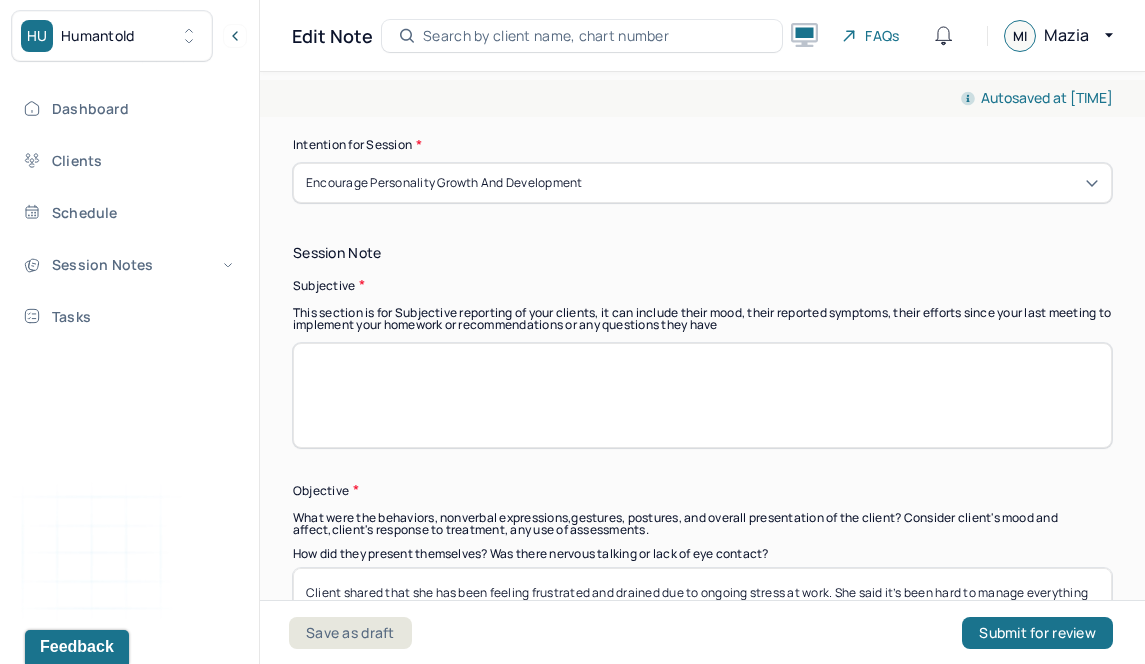 type 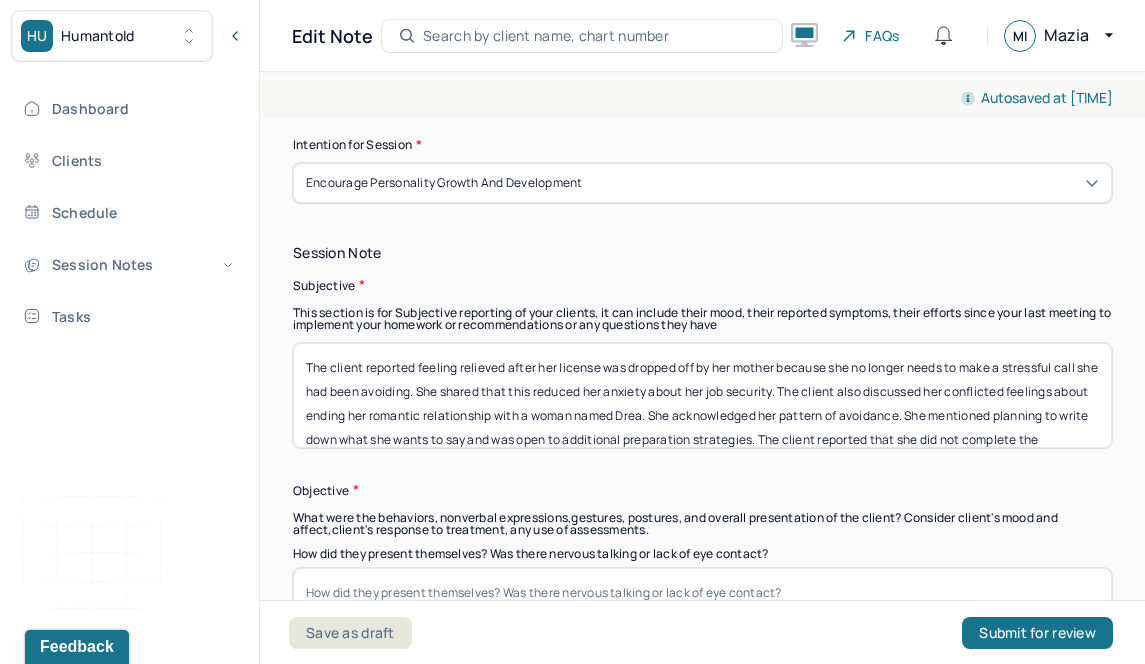 type on "The client reported feeling relieved after her license was dropped off by her mother because she no longer needs to make a stressful call she had been avoiding. She shared that this reduced her anxiety about her job security. The client also discussed her conflicted feelings about ending her romantic relationship with a woman named Drea. She acknowledged her pattern of avoidance. She mentioned planning to write down what she wants to say and was open to additional preparation strategies. The client reported that she did not complete the homework assigned in the previous session due to lack of time. Therapist encouraged her to at least take note of automatic thoughts as they arise throughout the week. Client agreed to do so." 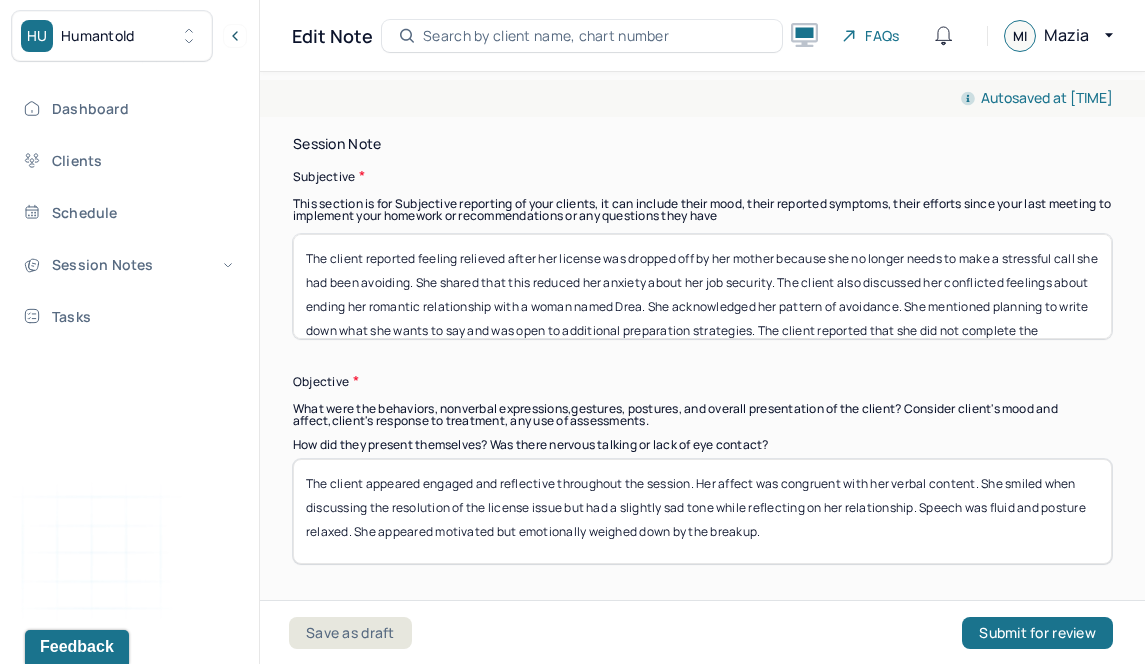 scroll, scrollTop: 1424, scrollLeft: 0, axis: vertical 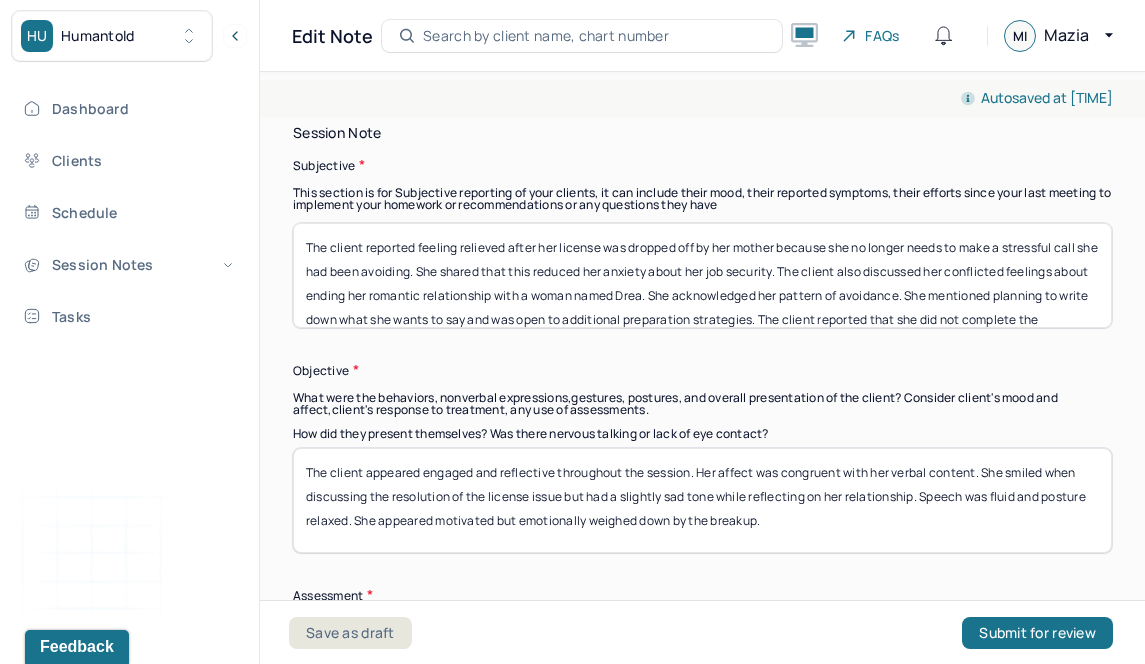 click on "The client appeared engaged and reflective throughout the session. Her affect was congruent with her verbal content. She smiled when discussing the resolution of the license issue but had a slightly sad tone while reflecting on her relationship. Speech was fluid and posture relaxed. She appeared motivated but emotionally weighed down by the breakup." at bounding box center [702, 500] 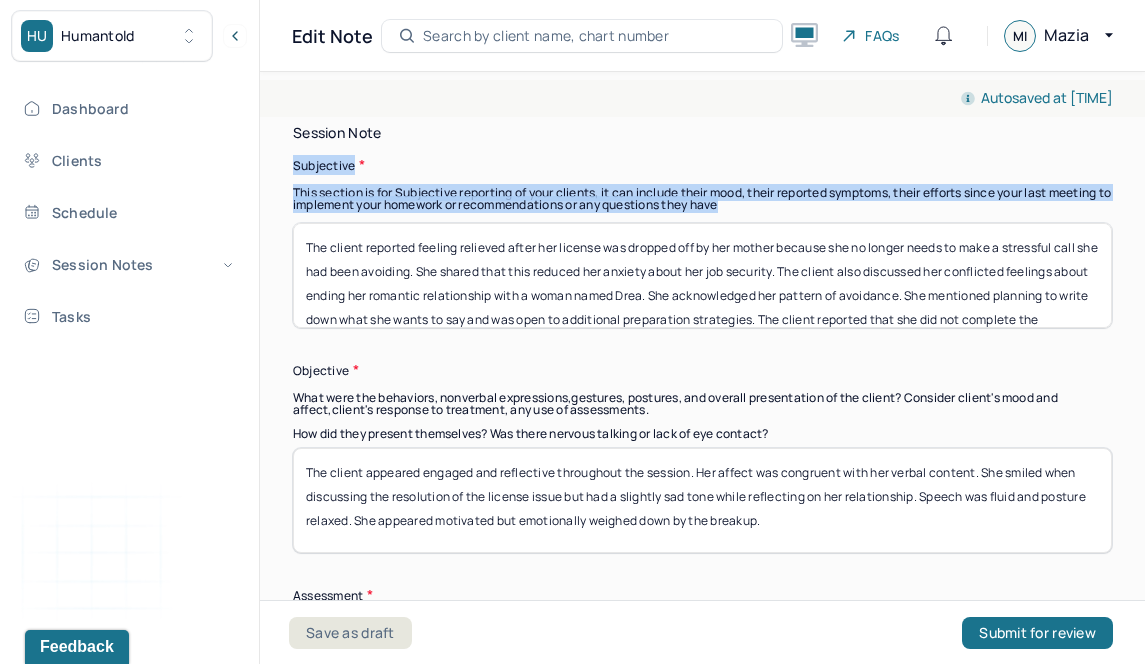 drag, startPoint x: 291, startPoint y: 163, endPoint x: 793, endPoint y: 201, distance: 503.4362 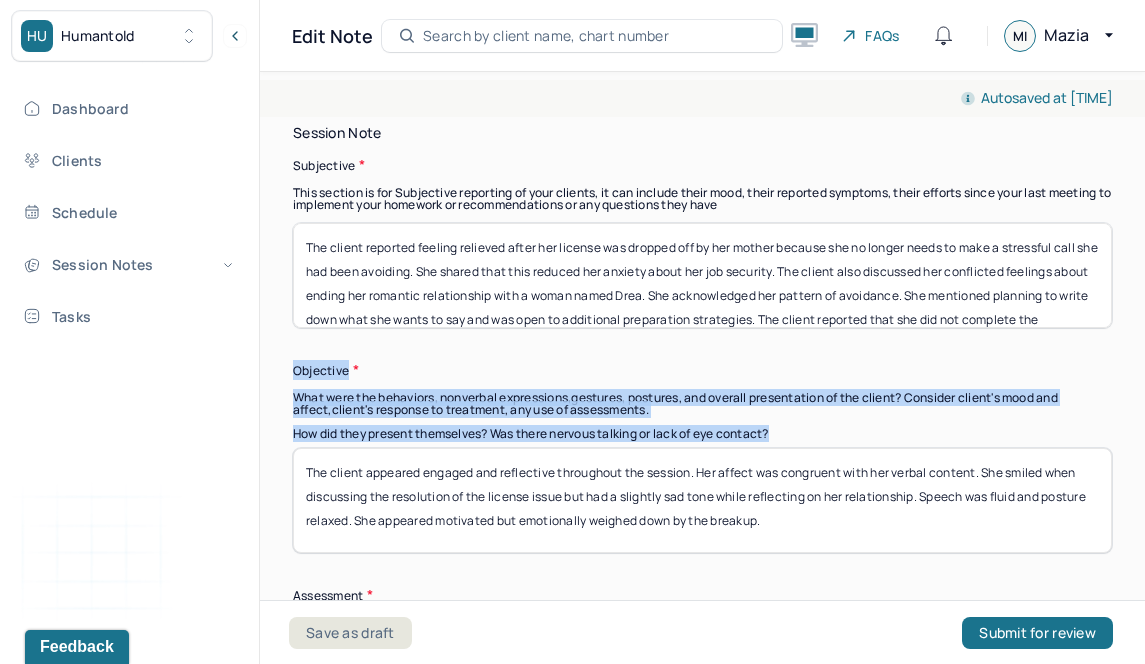 drag, startPoint x: 289, startPoint y: 362, endPoint x: 782, endPoint y: 424, distance: 496.8833 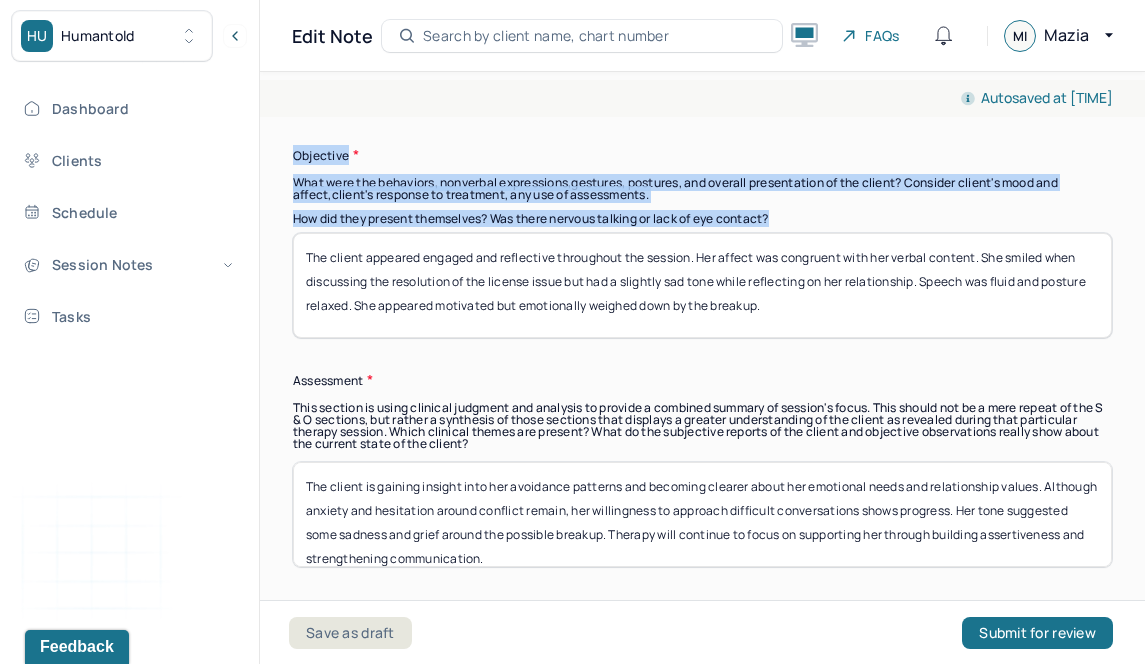 scroll, scrollTop: 1649, scrollLeft: 0, axis: vertical 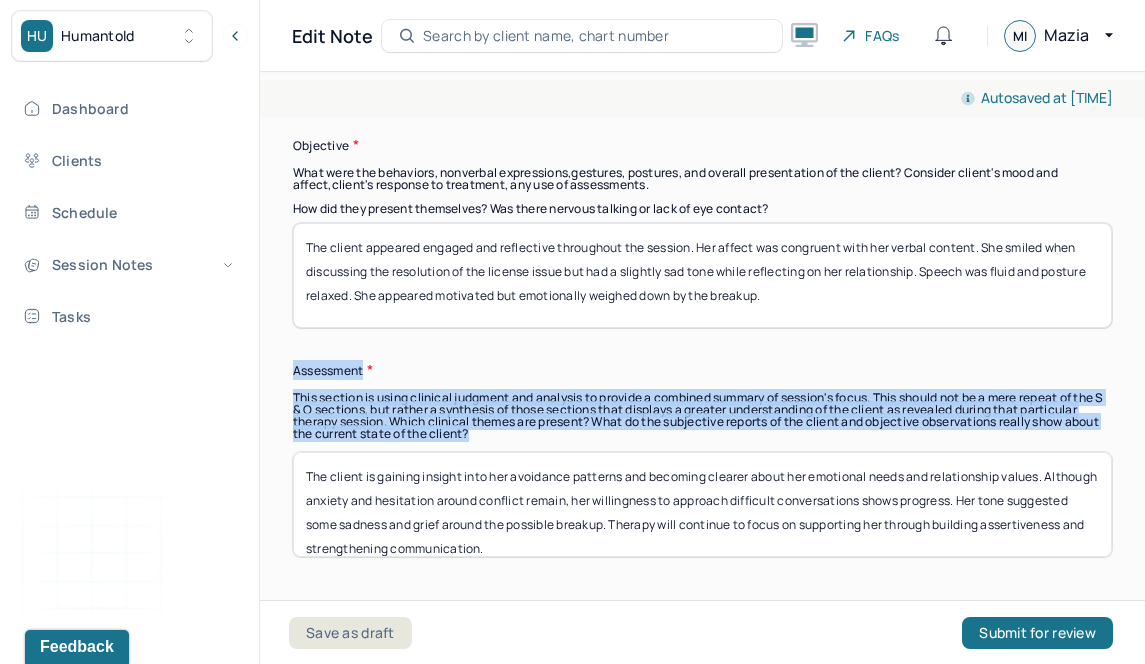 drag, startPoint x: 290, startPoint y: 363, endPoint x: 568, endPoint y: 434, distance: 286.92334 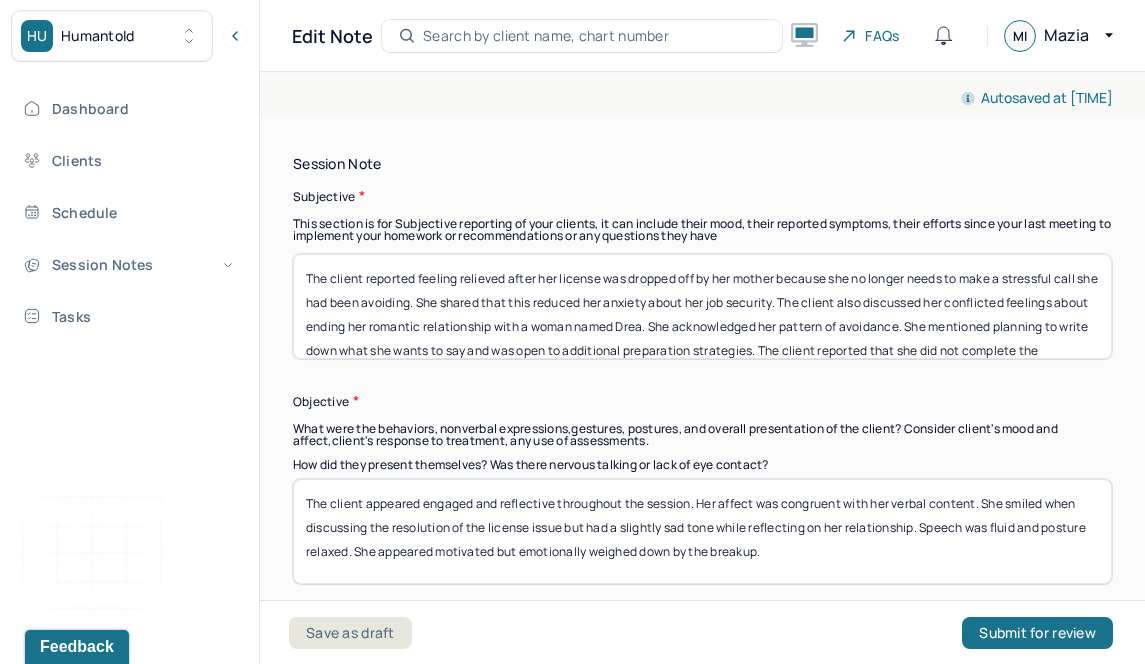 scroll, scrollTop: 1394, scrollLeft: 0, axis: vertical 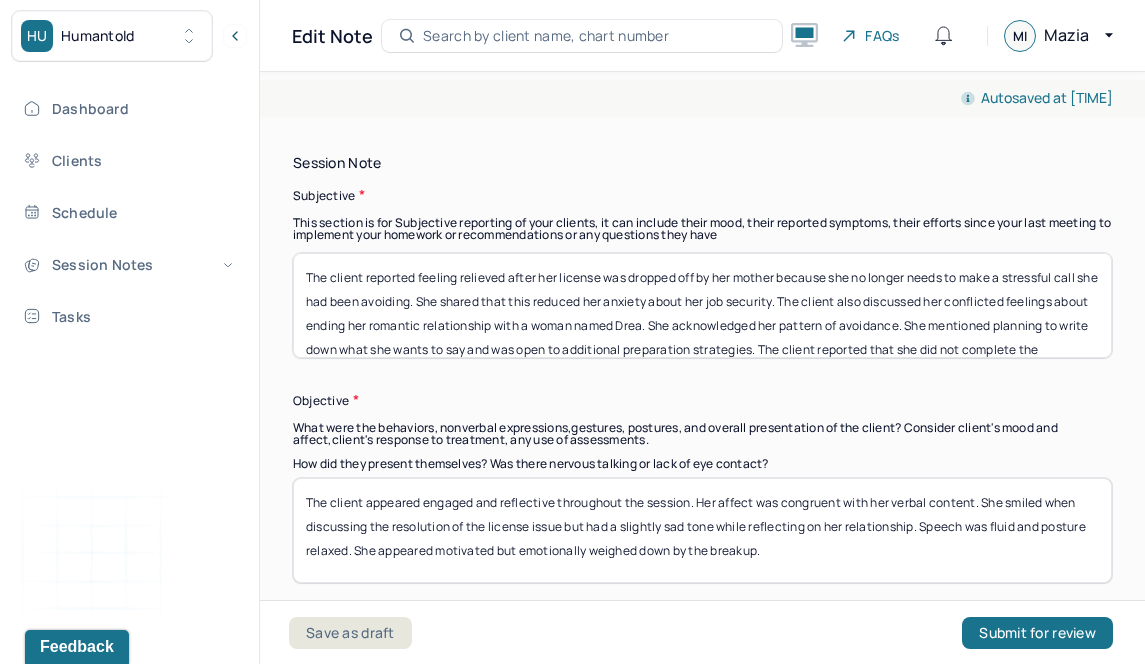 click on "The client reported feeling relieved after her license was dropped off by her mother because she no longer needs to make a stressful call she had been avoiding. She shared that this reduced her anxiety about her job security. The client also discussed her conflicted feelings about ending her romantic relationship with a woman named Drea. She acknowledged her pattern of avoidance. She mentioned planning to write down what she wants to say and was open to additional preparation strategies. The client reported that she did not complete the homework assigned in the previous session due to lack of time. Therapist encouraged her to at least take note of automatic thoughts as they arise throughout the week. Client agreed to do so." at bounding box center [702, 305] 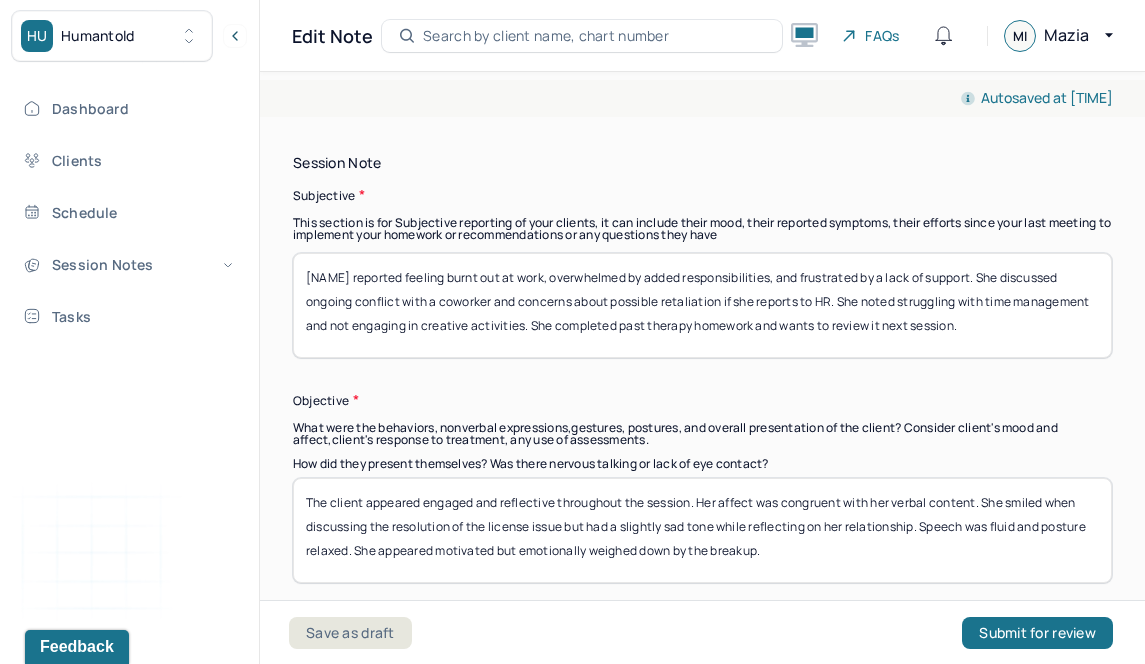 click on "[NAME] reported feeling burnt out at work, overwhelmed by added responsibilities, and frustrated by a lack of support. She discussed ongoing conflict with a coworker and concerns about possible retaliation if she reports to HR. She noted struggling with time management and not engaging in creative activities. She completed past therapy homework and wants to review it next session." at bounding box center [702, 305] 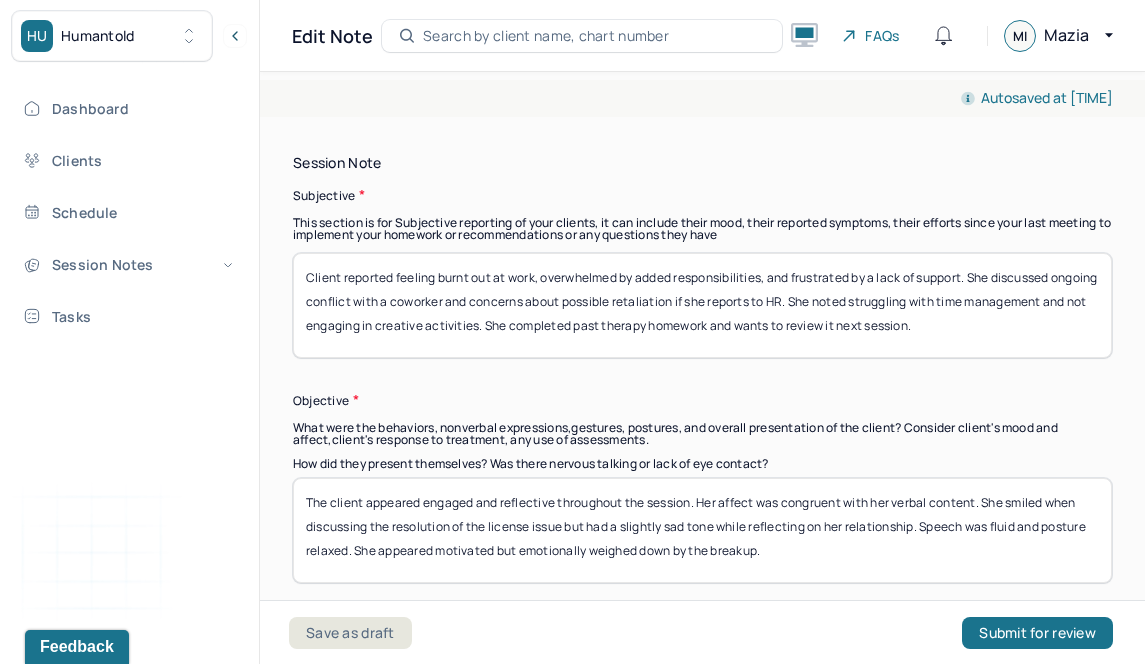 click on "Client reported feeling burnt out at work, overwhelmed by added responsibilities, and frustrated by a lack of support. She discussed ongoing conflict with a coworker and concerns about possible retaliation if she reports to HR. She noted struggling with time management and not engaging in creative activities. She completed past therapy homework and wants to review it next session." at bounding box center [702, 305] 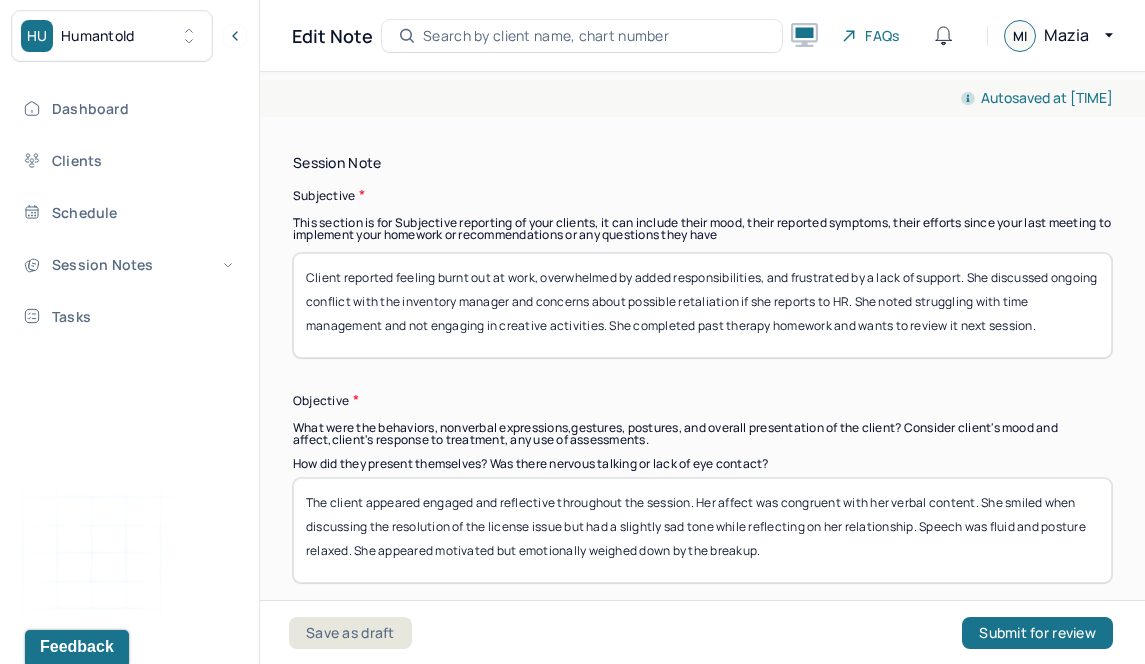 click on "Client reported feeling burnt out at work, overwhelmed by added responsibilities, and frustrated by a lack of support. She discussed ongoing conflict with the inventory manager and concerns about possible retaliation if she reports to HR. She noted struggling with time management and not engaging in creative activities. She completed past therapy homework and wants to review it next session." at bounding box center (702, 305) 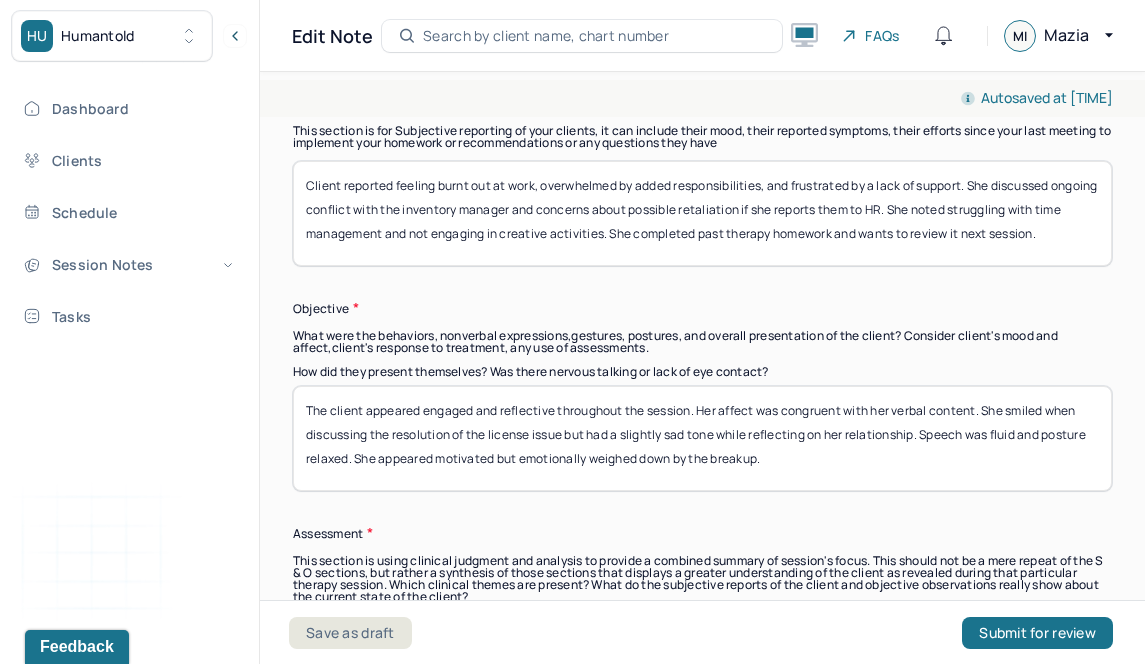scroll, scrollTop: 1494, scrollLeft: 0, axis: vertical 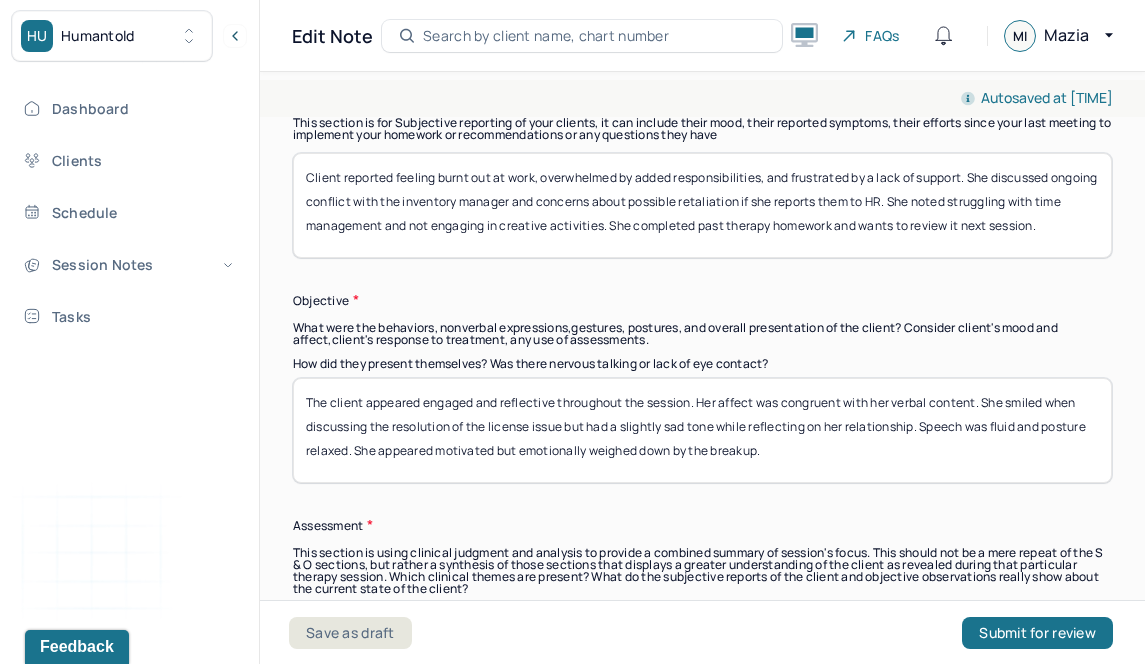 type on "Client reported feeling burnt out at work, overwhelmed by added responsibilities, and frustrated by a lack of support. She discussed ongoing conflict with the inventory manager and concerns about possible retaliation if she reports them to HR. She noted struggling with time management and not engaging in creative activities. She completed past therapy homework and wants to review it next session." 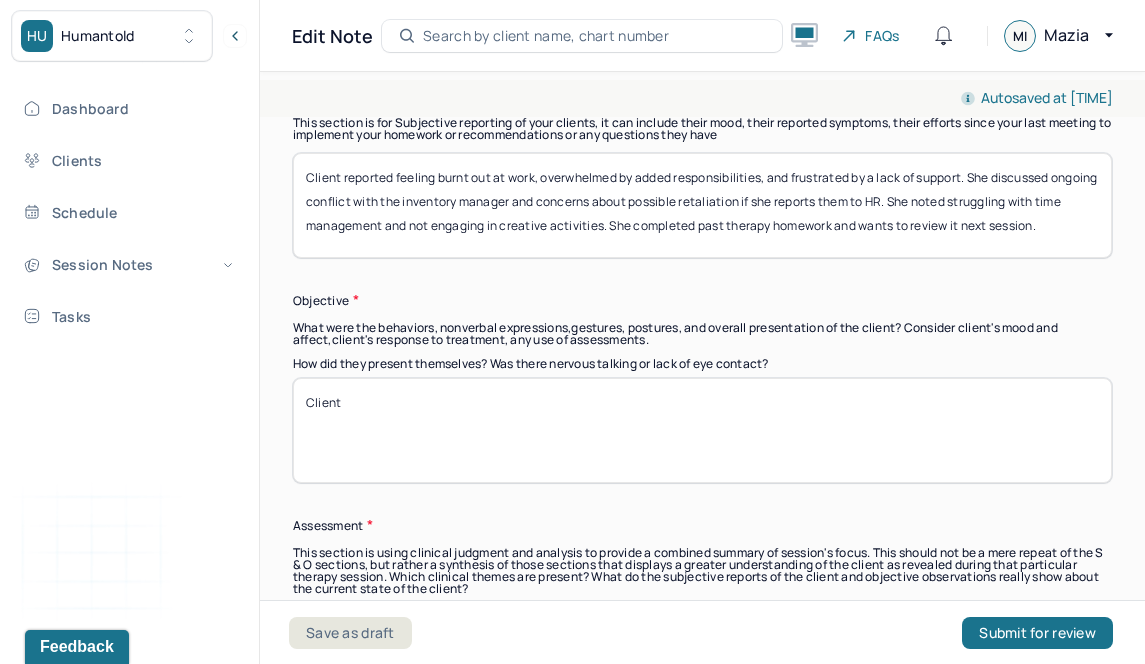 paste on "appeared upbeat and engaged, maintained eye contact, and used humor. Her affect was generally positive, though frustration was noticeable when discussing work. She was focused and participated actively." 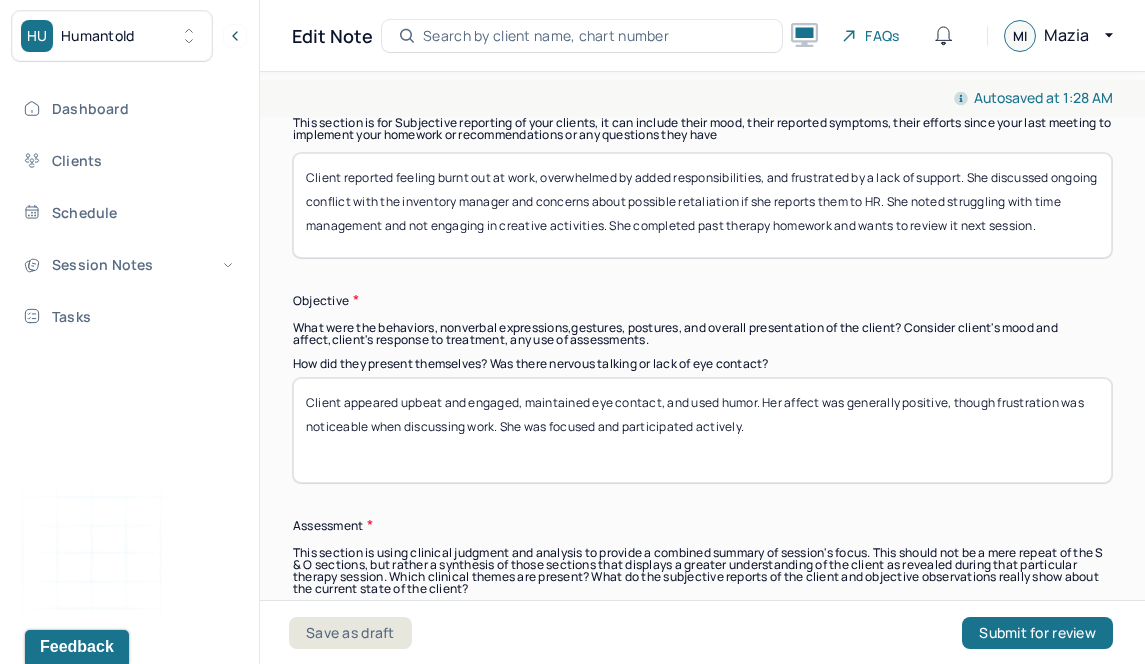 click on "Client appeared upbeat and engaged, maintained eye contact, and used humor. Her affect was generally positive, though frustration was noticeable when discussing work. She was focused and participated actively." at bounding box center [702, 430] 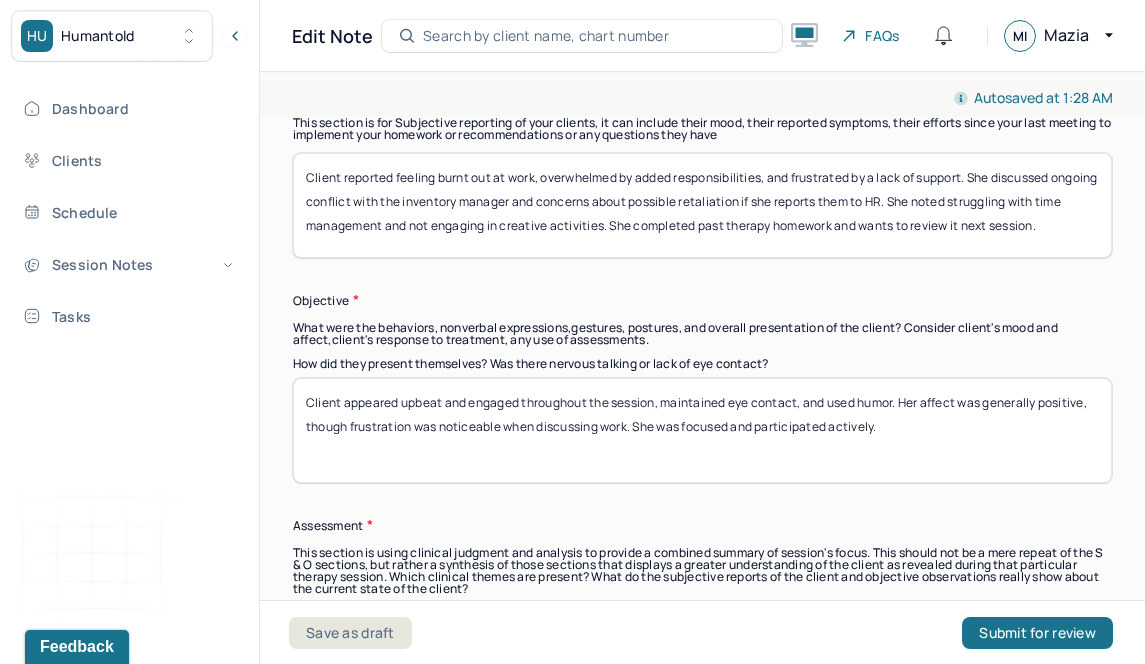 click on "Client appeared upbeat and engaged throughout the session, maintained eye contact, and used humor. Her affect was generally positive, though frustration was noticeable when discussing work. She was focused and participated actively." at bounding box center [702, 430] 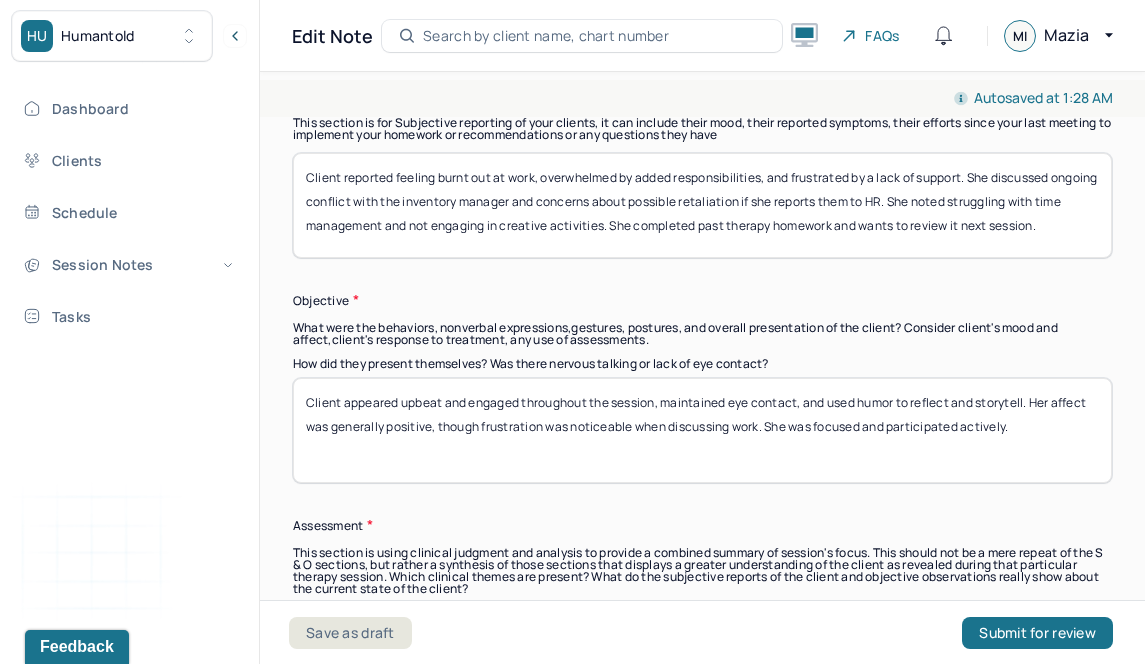 click on "Client appeared upbeat and engaged throughout the session, maintained eye contact, and used humor to reflect and storytell. Her affect was generally positive, though frustration was noticeable when discussing work. She was focused and participated actively." at bounding box center [702, 430] 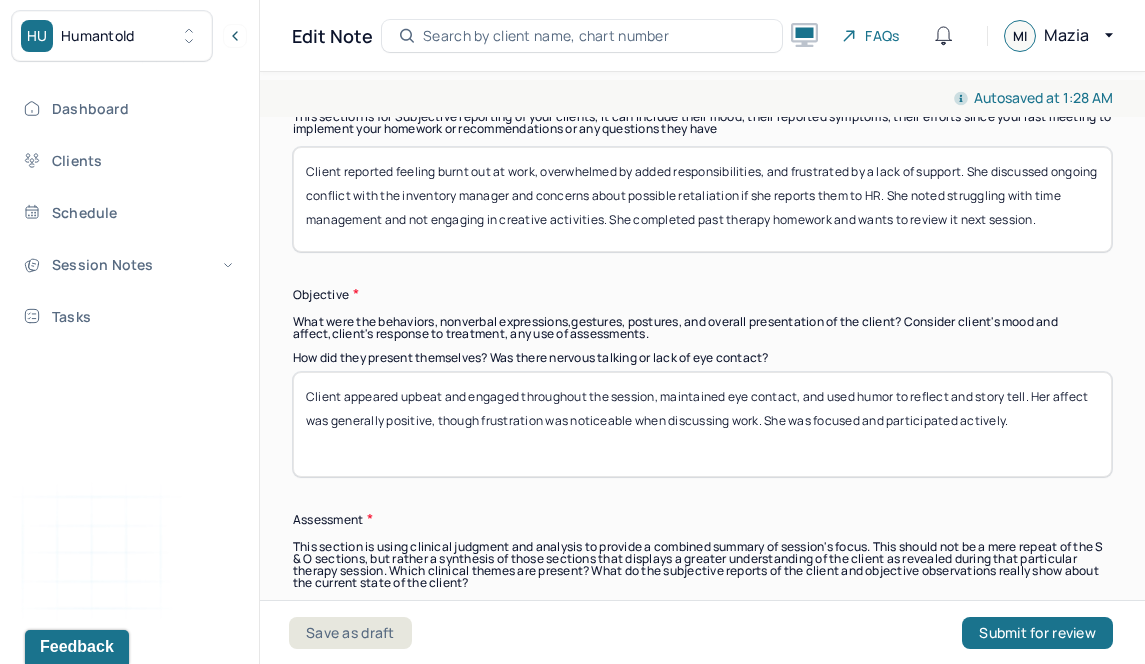 scroll, scrollTop: 1506, scrollLeft: 0, axis: vertical 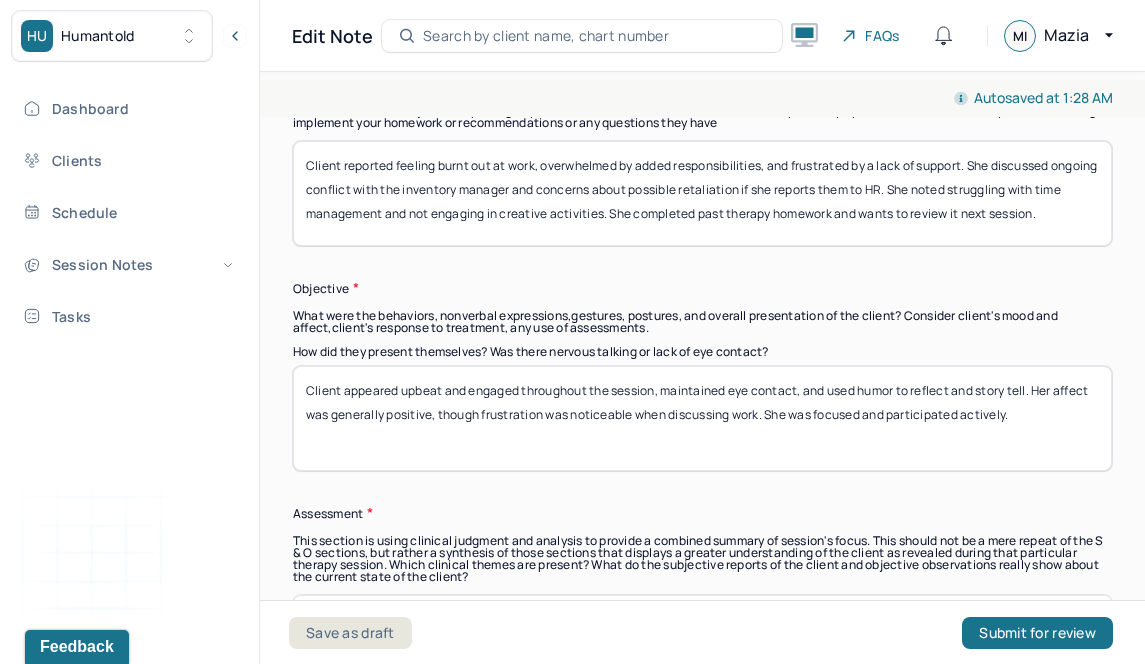 click on "Client appeared upbeat and engaged throughout the session, maintained eye contact, and used humor to reflect and story tell. Her affect was generally positive, though frustration was noticeable when discussing work. She was focused and participated actively." at bounding box center [702, 418] 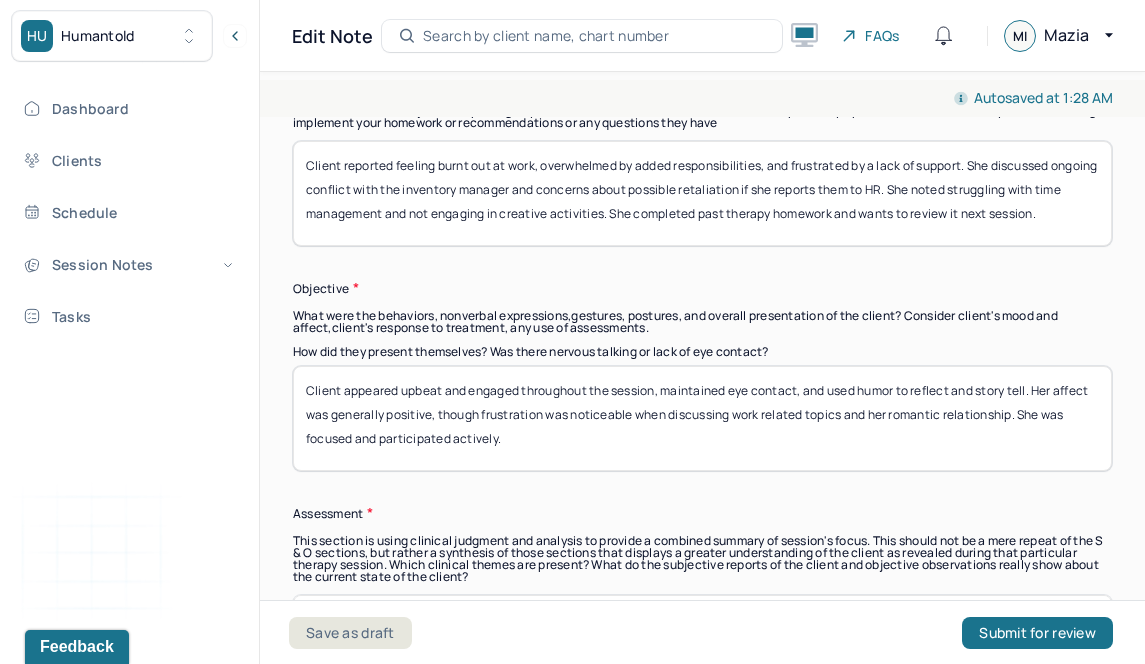 click on "Client appeared upbeat and engaged throughout the session, maintained eye contact, and used humor to reflect and story tell. Her affect was generally positive, though frustration was noticeable when discussing work related topics and her roamntic relationship. She was focused and participated actively." at bounding box center [702, 418] 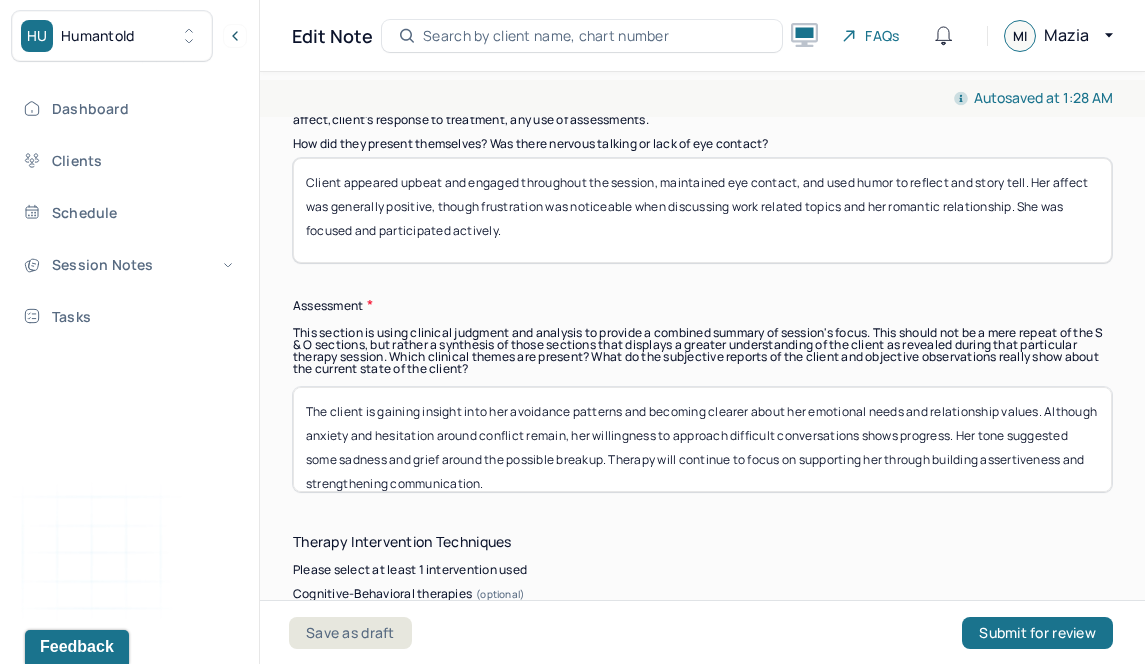 scroll, scrollTop: 1721, scrollLeft: 0, axis: vertical 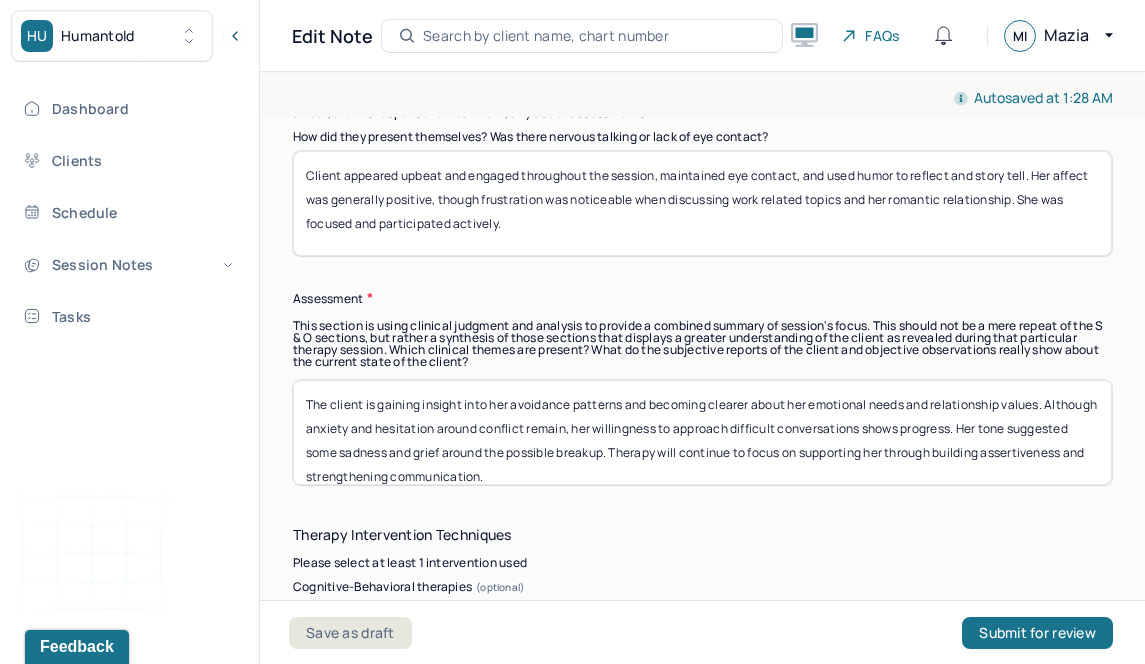 type on "Client appeared upbeat and engaged throughout the session, maintained eye contact, and used humor to reflect and story tell. Her affect was generally positive, though frustration was noticeable when discussing work related topics and her romantic relationship. She was focused and participated actively." 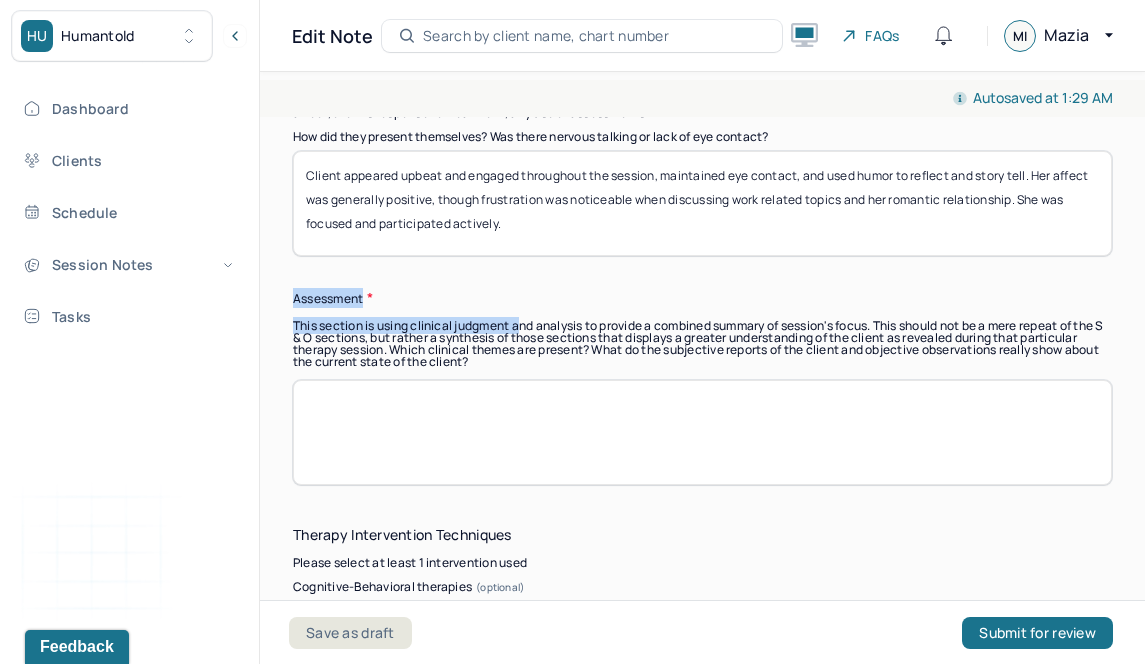 drag, startPoint x: 288, startPoint y: 294, endPoint x: 518, endPoint y: 318, distance: 231.24878 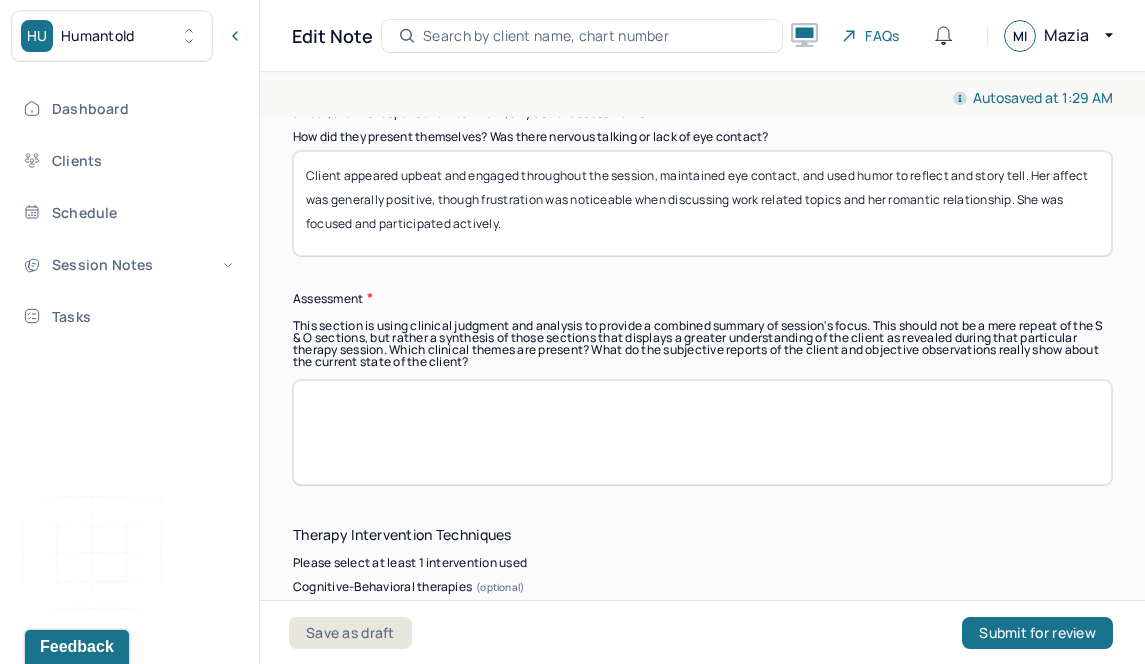 click at bounding box center [702, 432] 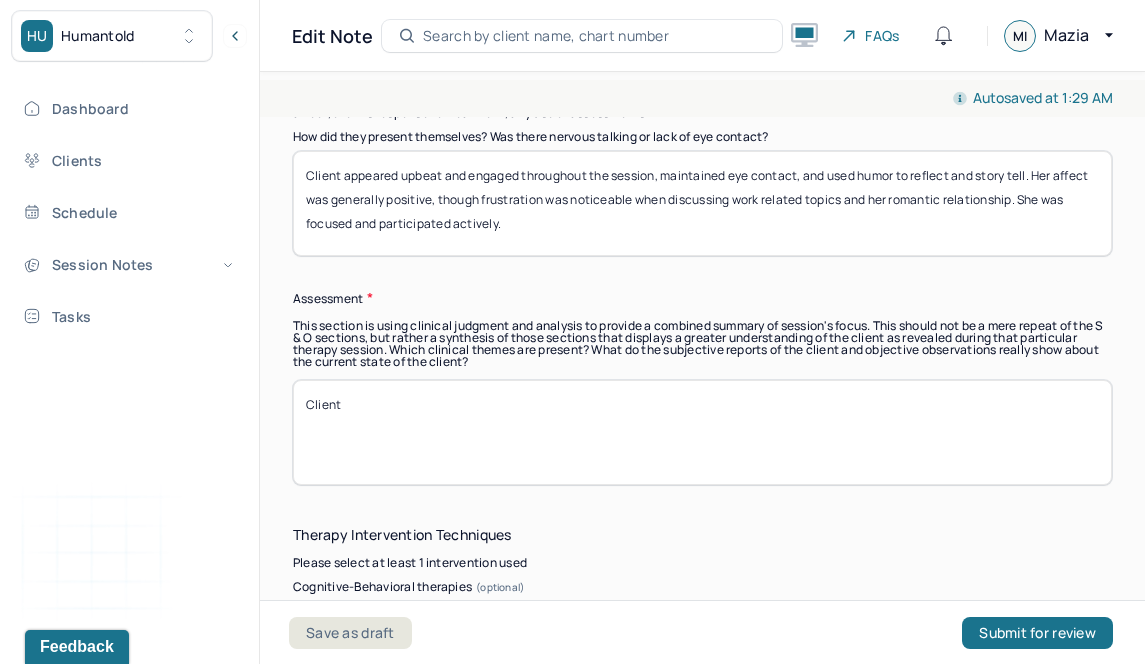 paste on "is experiencing emotional and physical exhaustion due to work demands, lack of support, and unresolved conflict with a coworker. She’s also feeling disconnected from creative outlets that previously supported her well-being. Despite this, she remains motivated, engaged in therapy, and open to reflection. Her use of humor appears to be a coping strategy, but feelings of being dismissed and unheard continue to surface as a recurring theme." 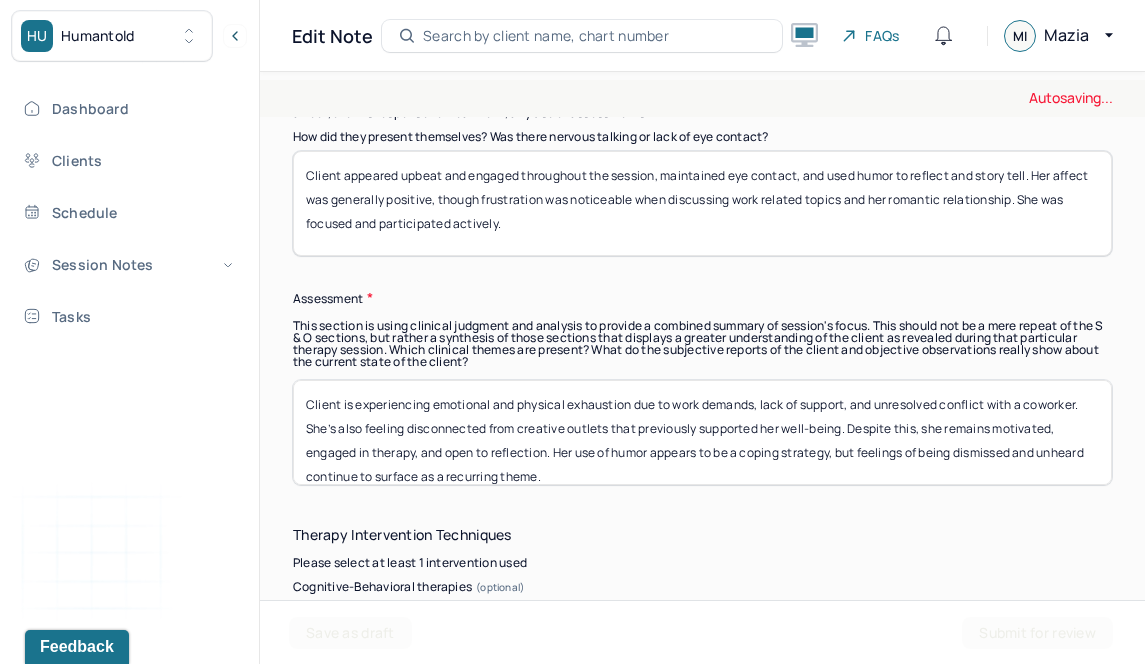 scroll, scrollTop: 1736, scrollLeft: 0, axis: vertical 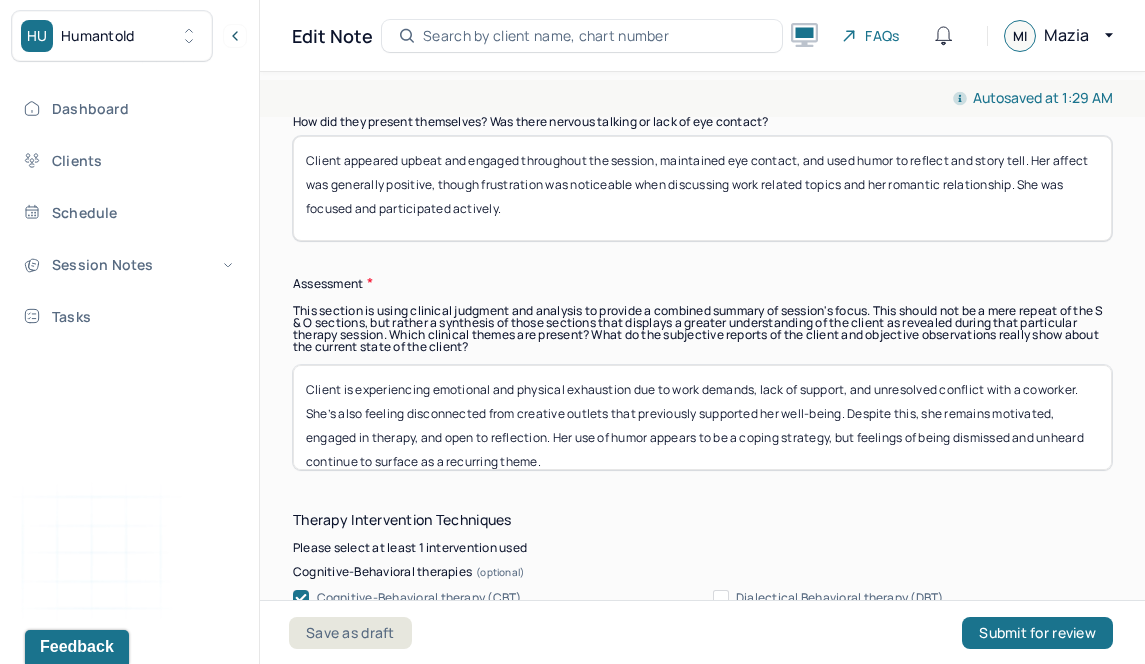 click on "Client is experiencing emotional and physical exhaustion due to work demands, lack of support, and unresolved conflict with a coworker. She’s also feeling disconnected from creative outlets that previously supported her well-being. Despite this, she remains motivated, engaged in therapy, and open to reflection. Her use of humor appears to be a coping strategy, but feelings of being dismissed and unheard continue to surface as a recurring theme." at bounding box center (702, 417) 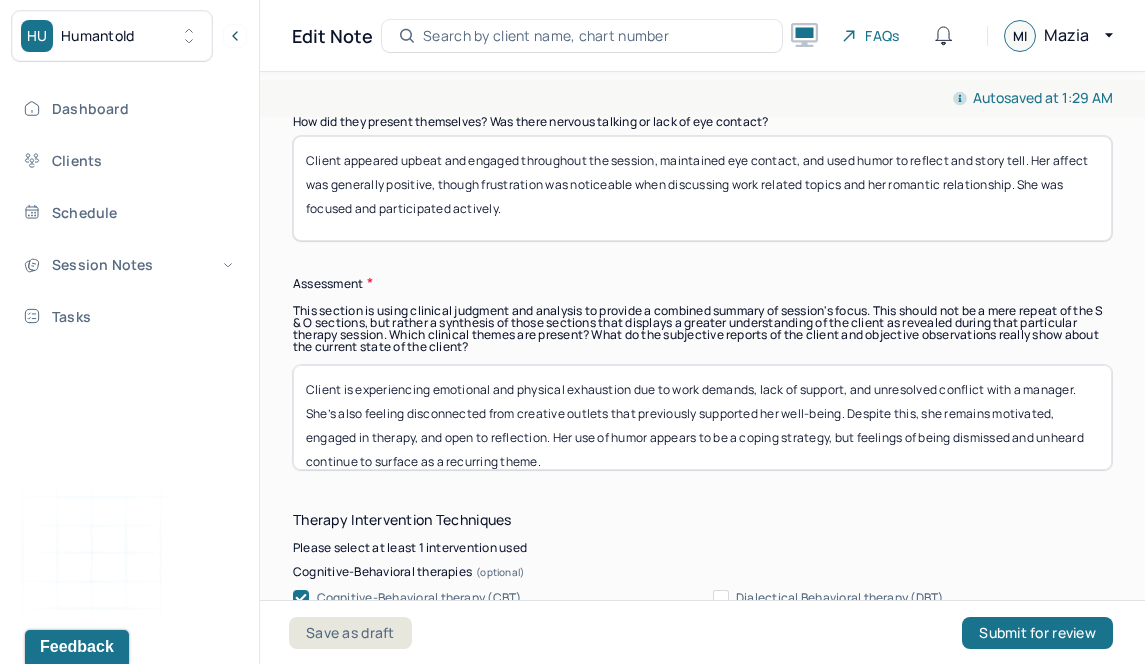 click on "Client is experiencing emotional and physical exhaustion due to work demands, lack of support, and unresolved conflict with a manager. She’s also feeling disconnected from creative outlets that previously supported her well-being. Despite this, she remains motivated, engaged in therapy, and open to reflection. Her use of humor appears to be a coping strategy, but feelings of being dismissed and unheard continue to surface as a recurring theme." at bounding box center [702, 417] 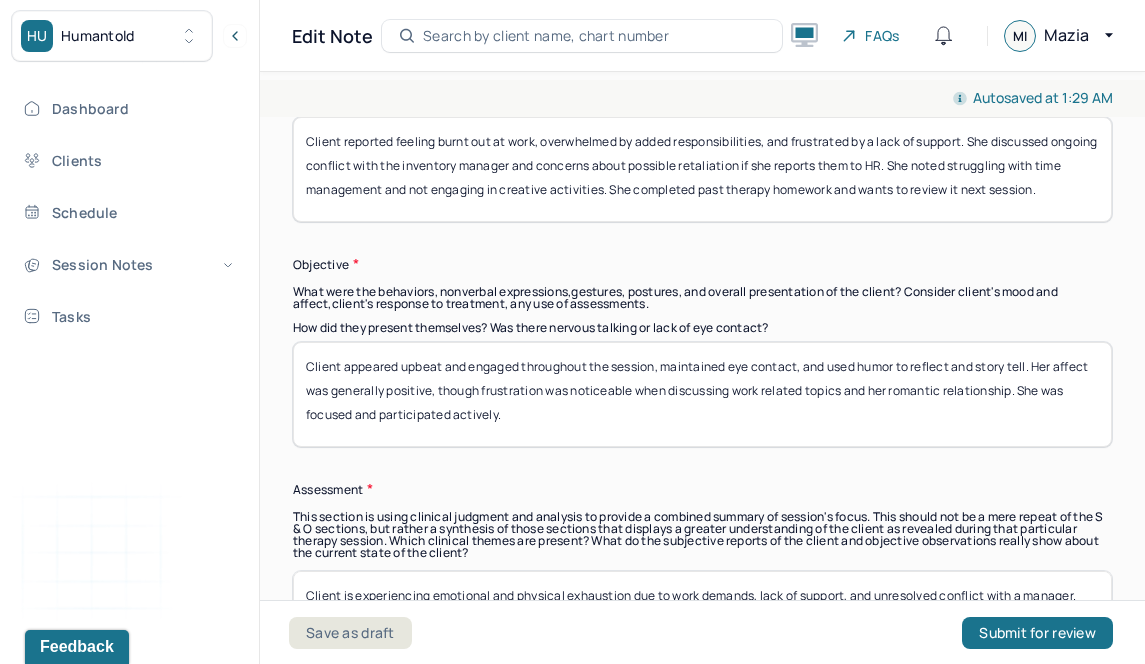 scroll, scrollTop: 1668, scrollLeft: 0, axis: vertical 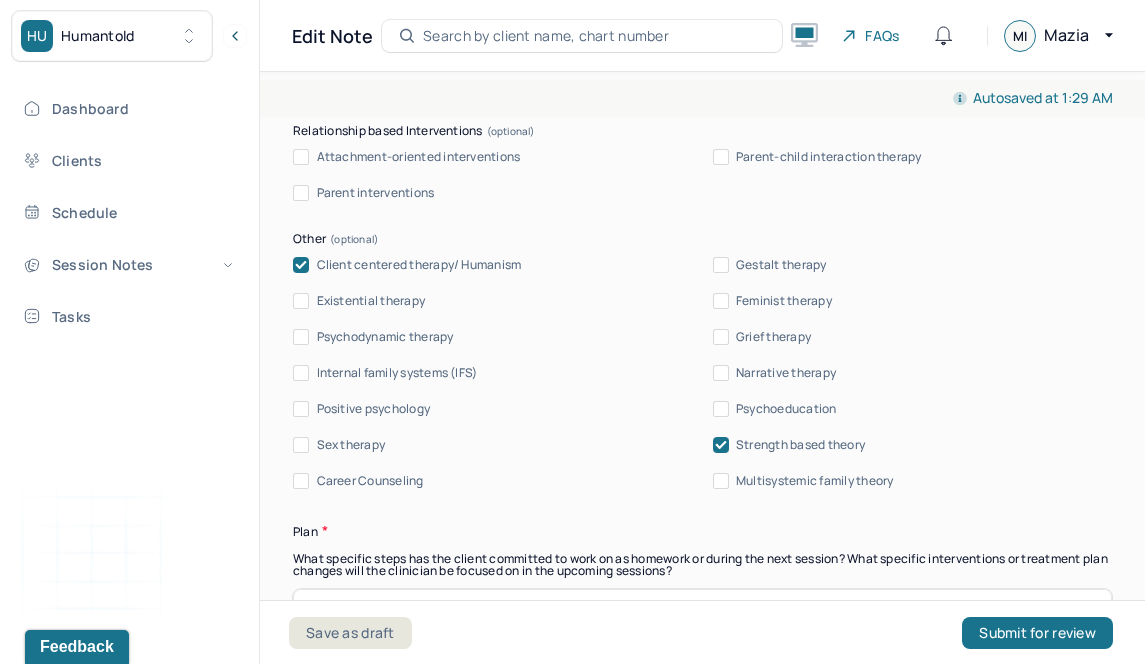 type on "Client is experiencing emotional and physical exhaustion due to work demands, lack of support, and unresolved conflict with a inventory manager. She’s also feeling disconnected from creative outlets that previously supported her well-being. Despite this, she remains motivated, engaged in therapy, and open to reflection. Her use of humor appears to be a coping strategy, but feelings of being dismissed and unheard continue to surface as a recurring theme." 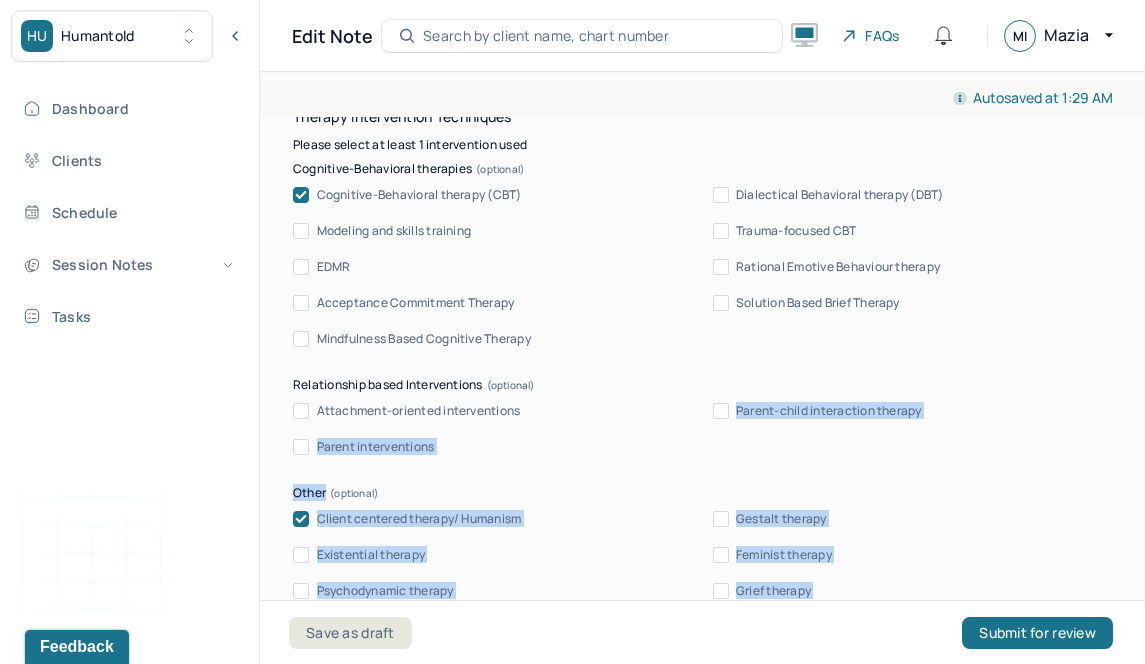 scroll, scrollTop: 2041, scrollLeft: 0, axis: vertical 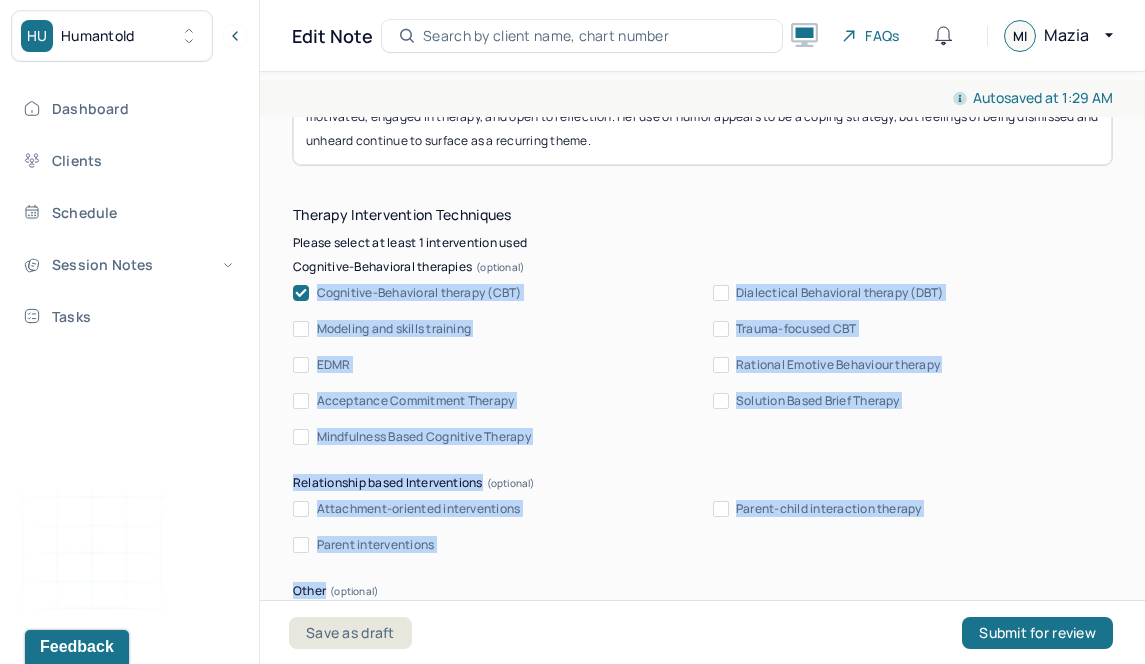 drag, startPoint x: 960, startPoint y: 498, endPoint x: 278, endPoint y: 271, distance: 718.78577 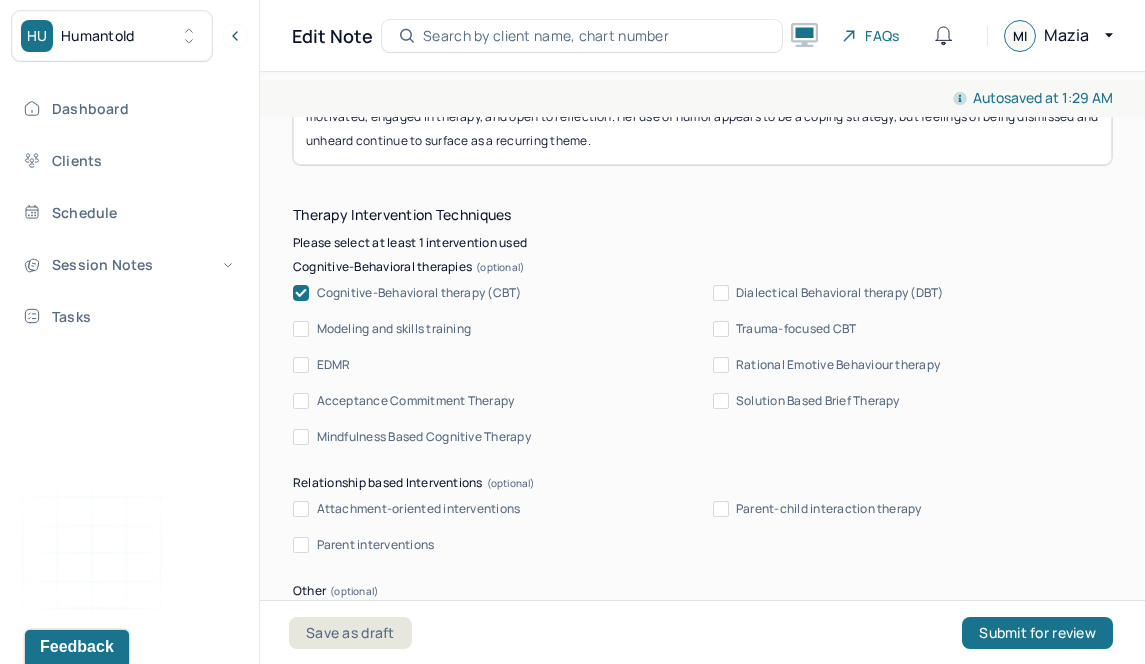 click 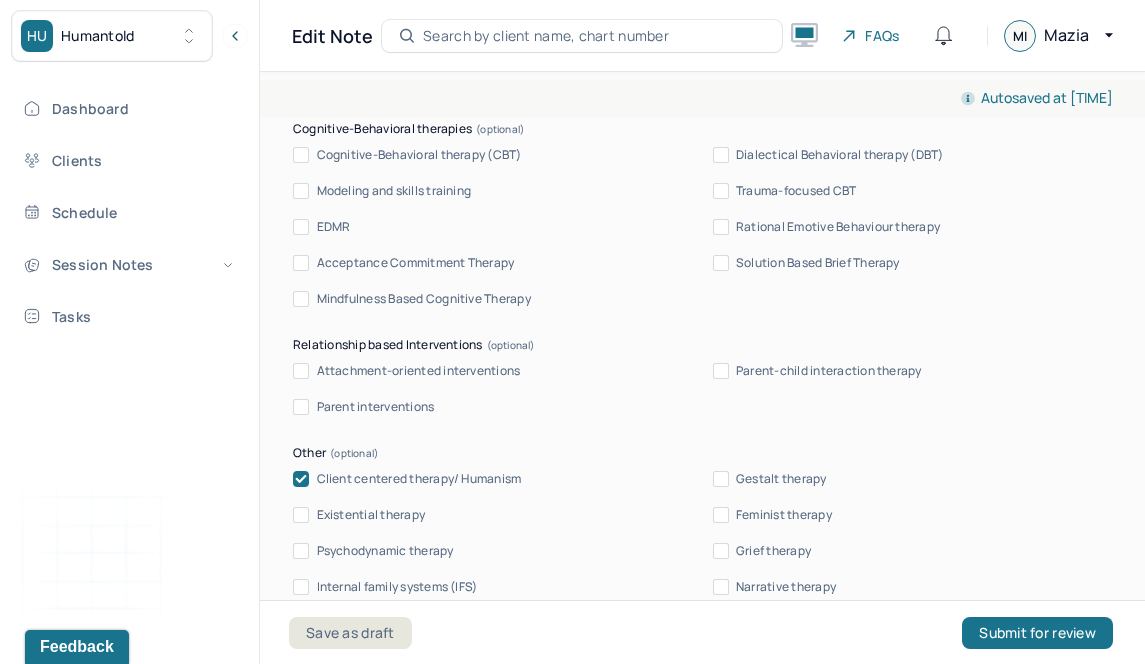 scroll, scrollTop: 2191, scrollLeft: 0, axis: vertical 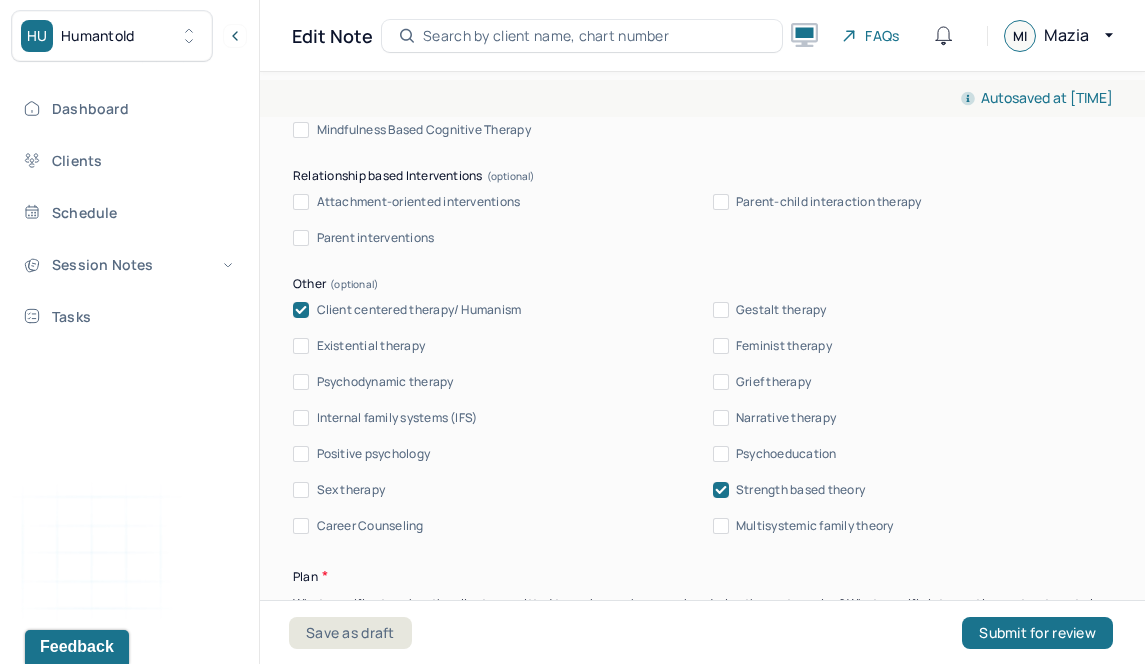 click 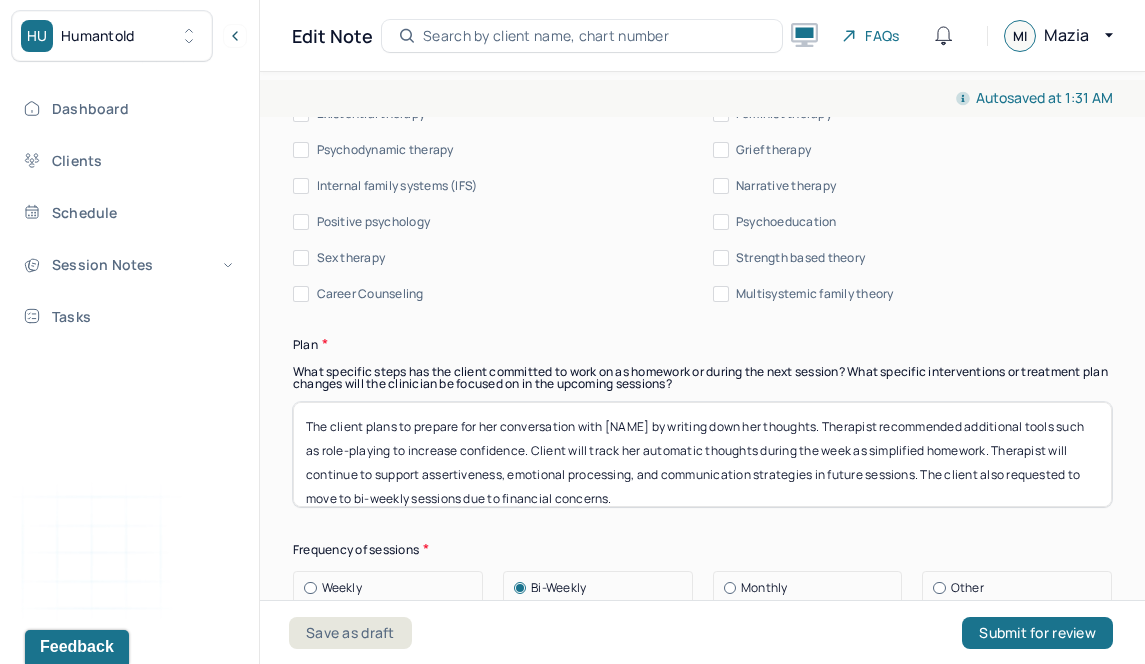 scroll, scrollTop: 2584, scrollLeft: 0, axis: vertical 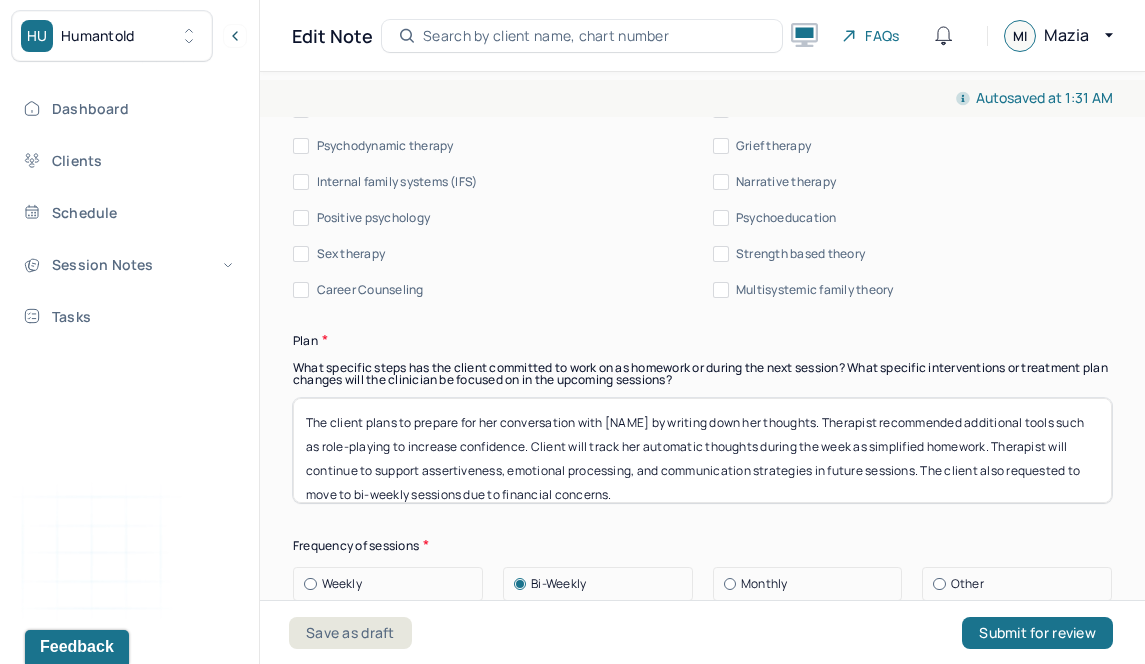 click on "What specific steps has the client committed to work on as homework or during the next session? What specific interventions or treatment plan changes will the clinician be focused on in the upcoming sessions?" at bounding box center (702, 374) 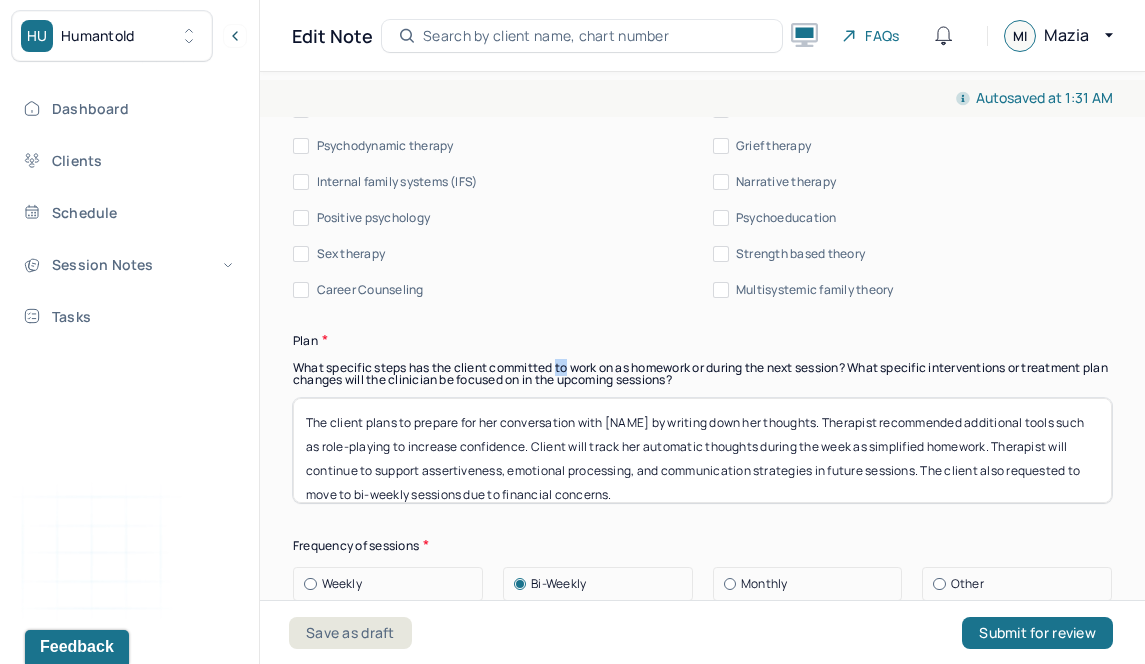 click on "What specific steps has the client committed to work on as homework or during the next session? What specific interventions or treatment plan changes will the clinician be focused on in the upcoming sessions?" at bounding box center [702, 374] 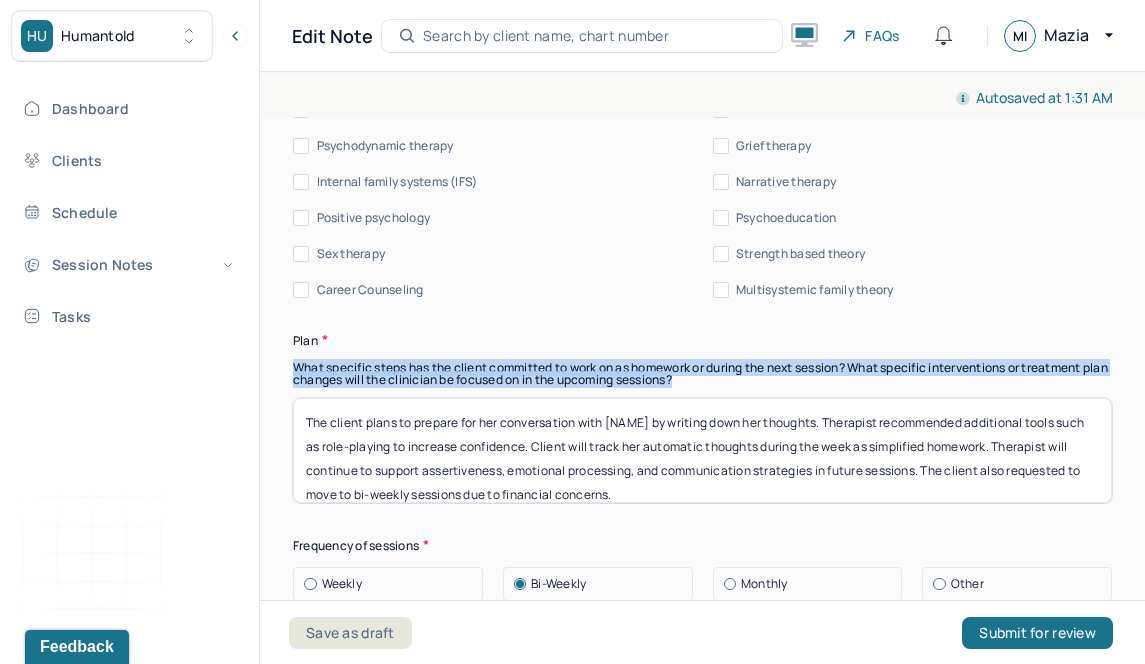 click on "What specific steps has the client committed to work on as homework or during the next session? What specific interventions or treatment plan changes will the clinician be focused on in the upcoming sessions?" at bounding box center [702, 374] 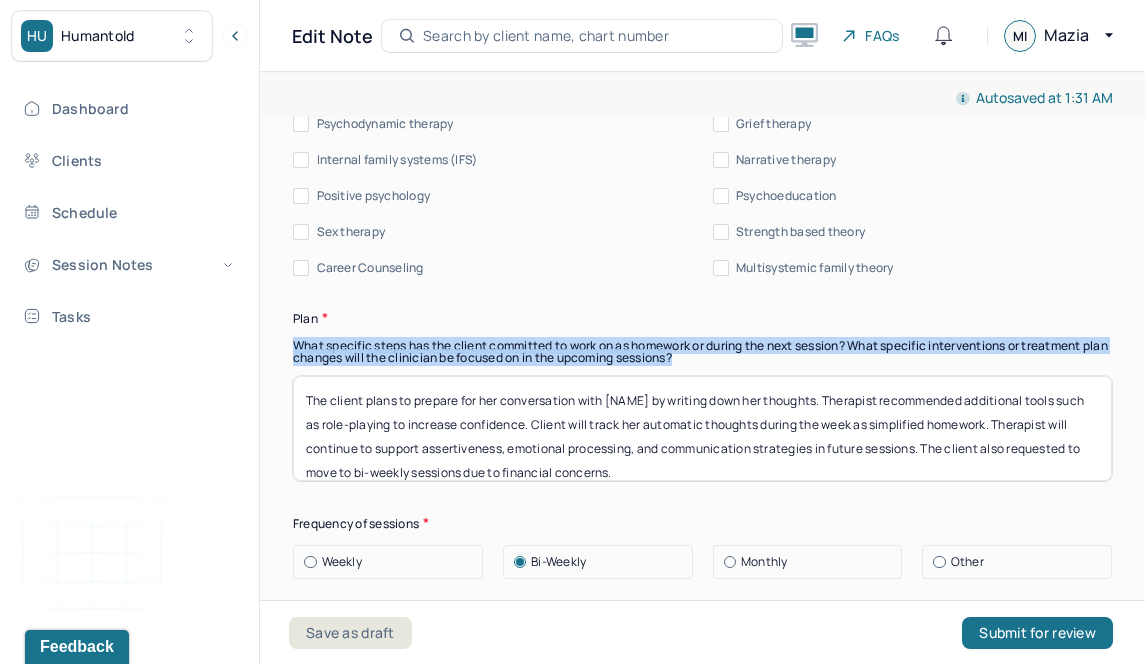 scroll, scrollTop: 2616, scrollLeft: 0, axis: vertical 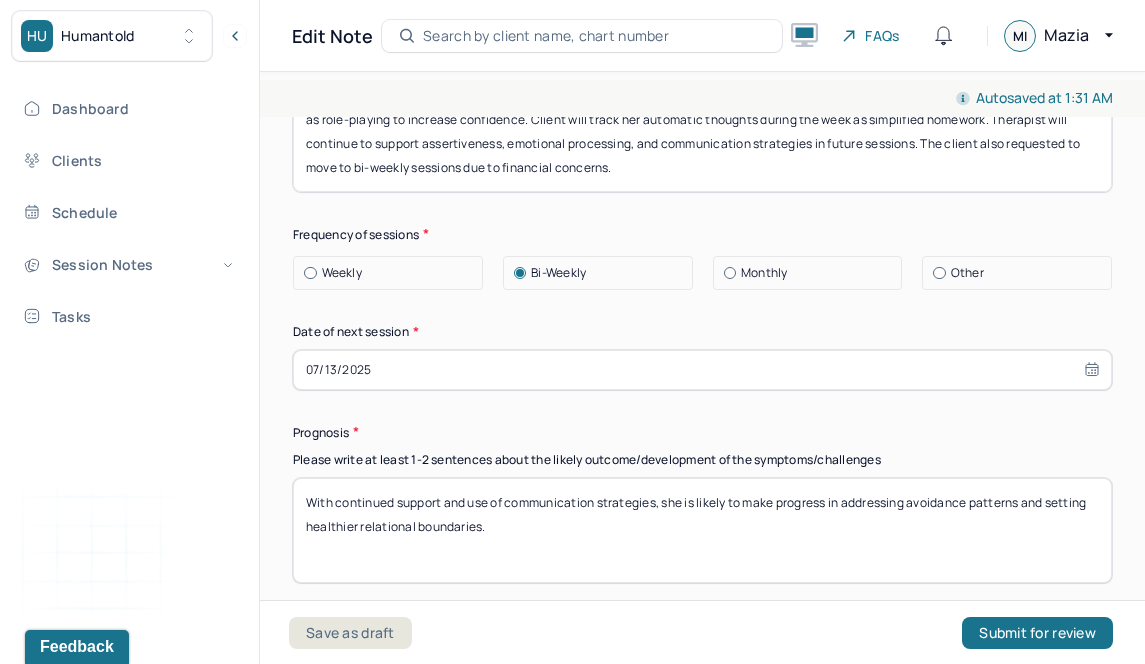 click on "07/13/2025" at bounding box center (702, 370) 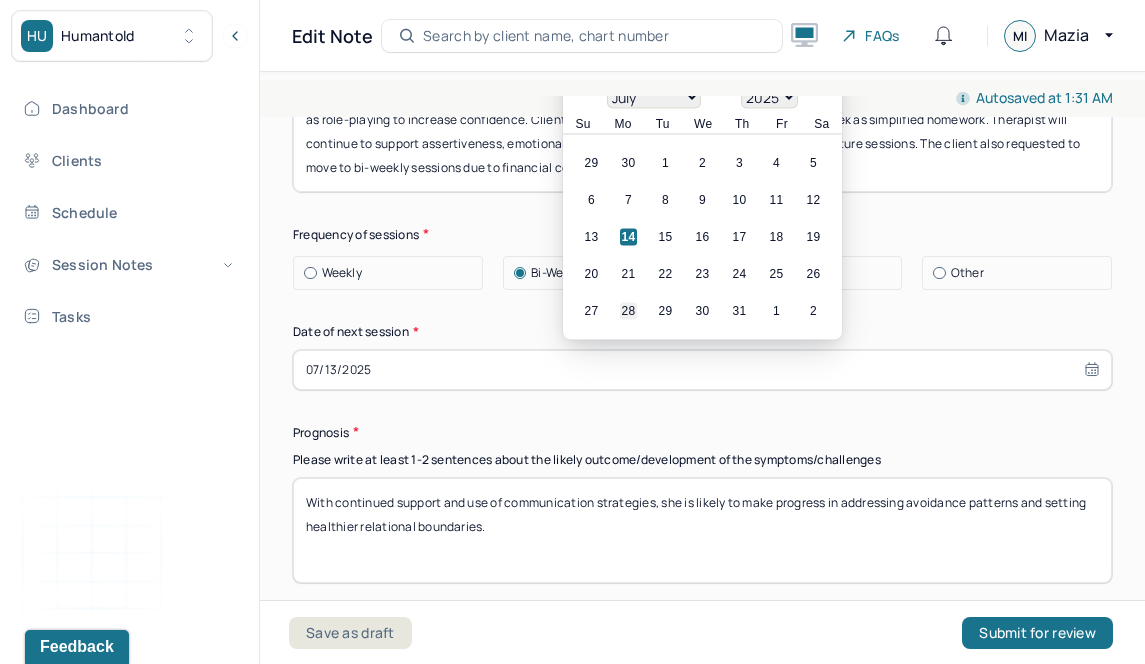 click on "28" at bounding box center [628, 310] 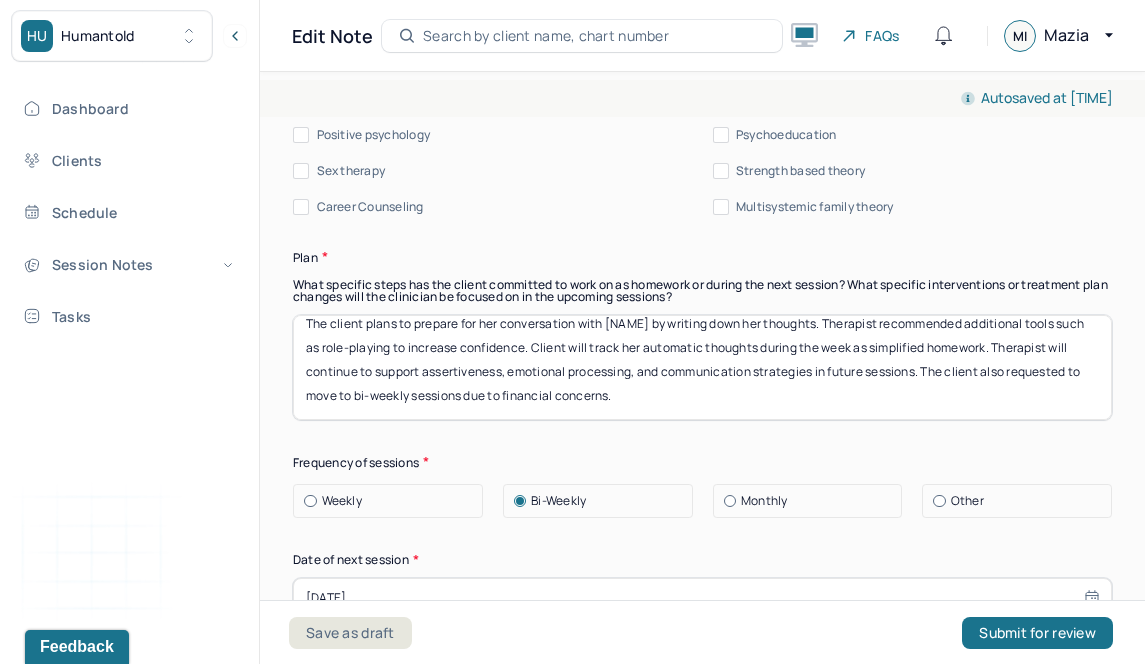 scroll, scrollTop: 2669, scrollLeft: 0, axis: vertical 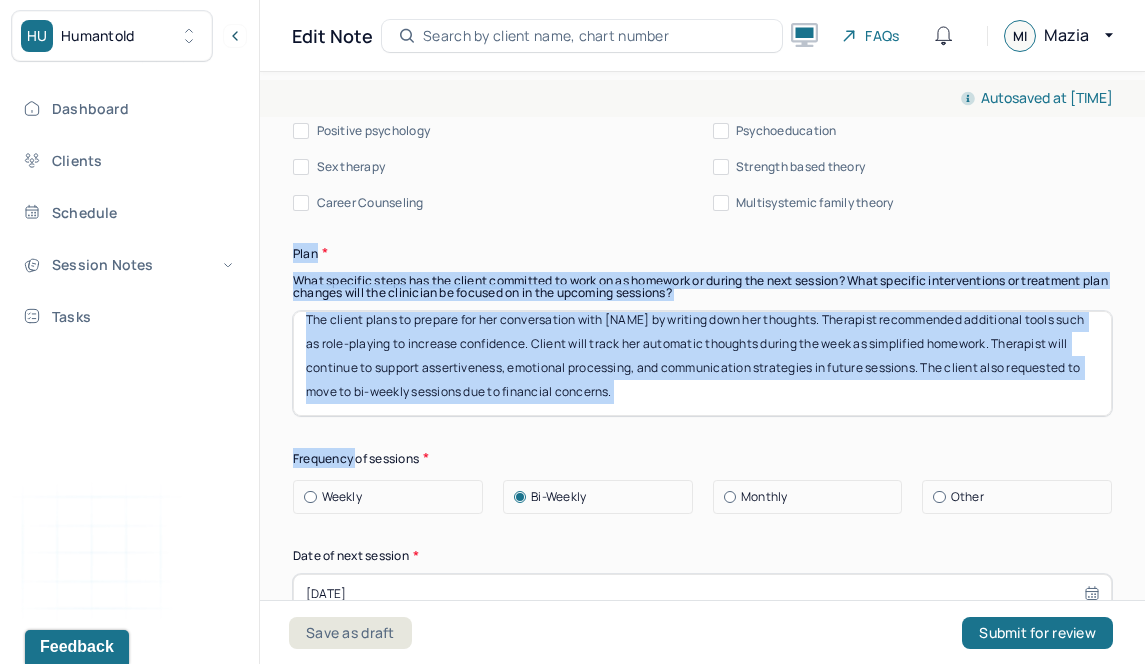 drag, startPoint x: 282, startPoint y: 251, endPoint x: 358, endPoint y: 450, distance: 213.01878 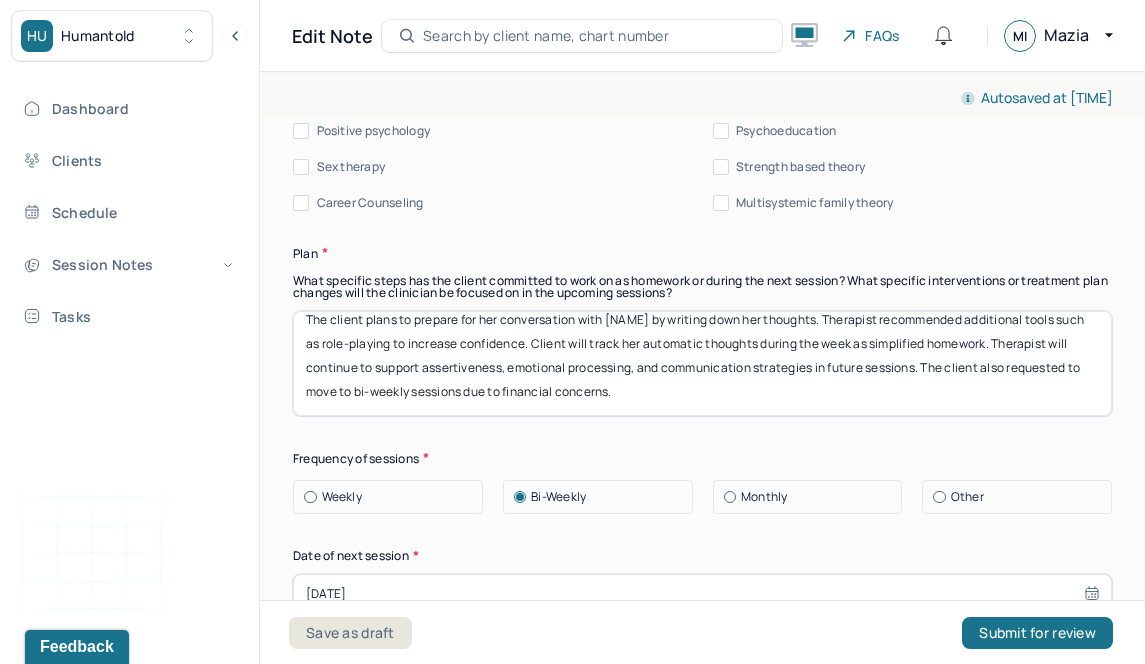 click on "The client plans to prepare for her conversation with [NAME] by writing down her thoughts. Therapist recommended additional tools such as role-playing to increase confidence. Client will track her automatic thoughts during the week as simplified homework. Therapist will continue to support assertiveness, emotional processing, and communication strategies in future sessions. The client also requested to move to bi-weekly sessions due to financial concerns." at bounding box center [702, 363] 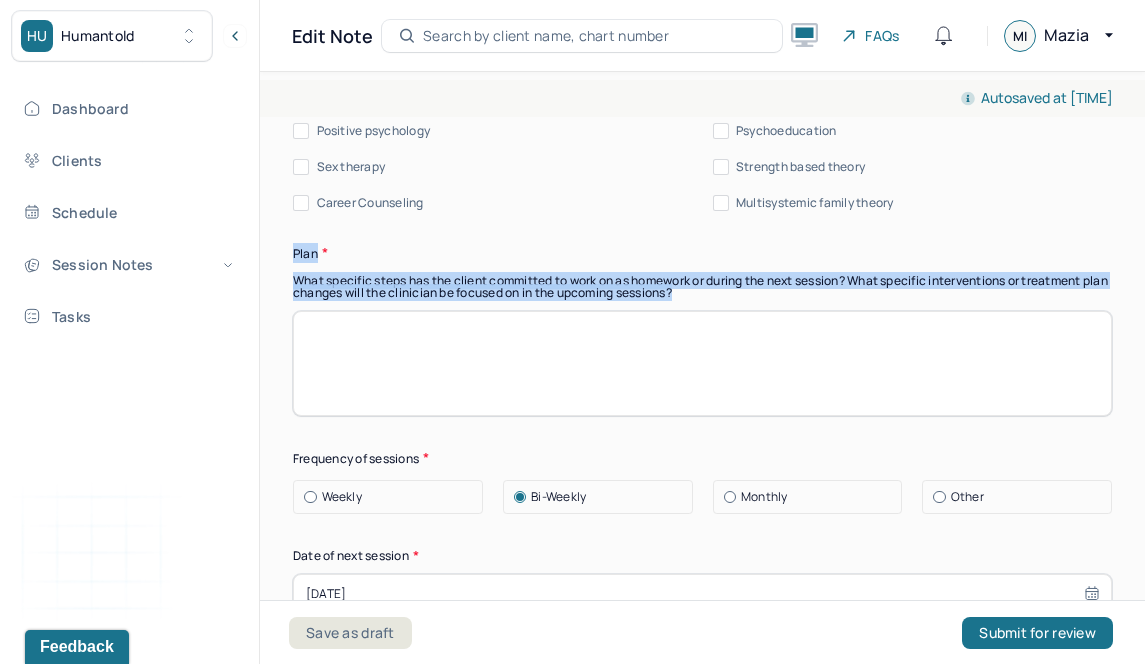 drag, startPoint x: 283, startPoint y: 254, endPoint x: 797, endPoint y: 311, distance: 517.1509 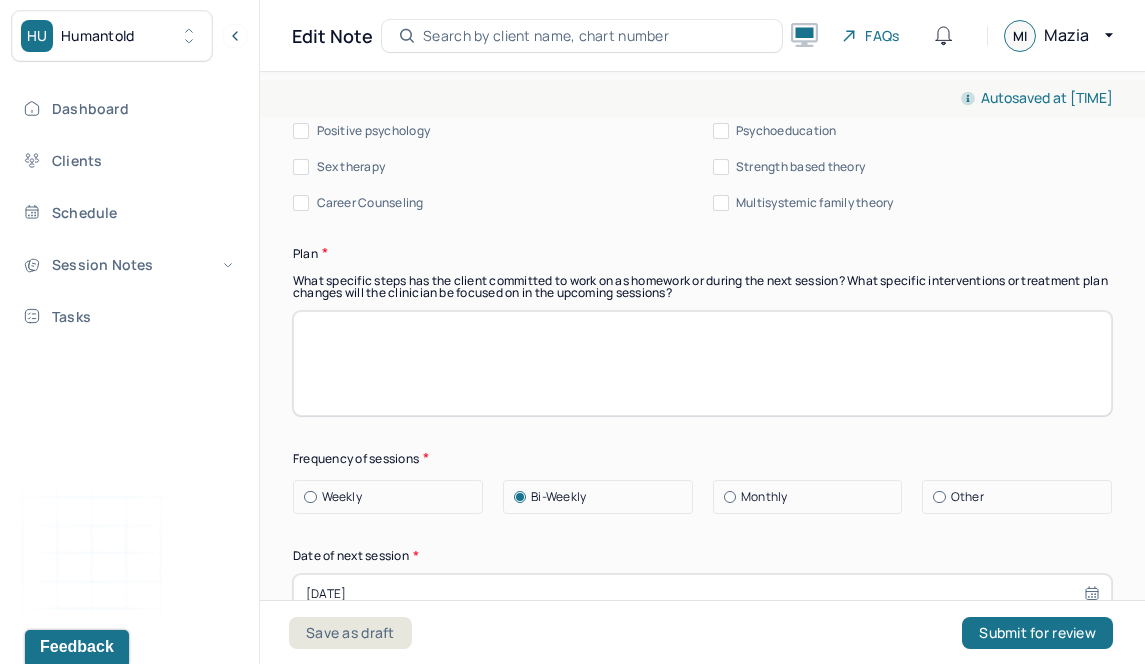 click at bounding box center [702, 363] 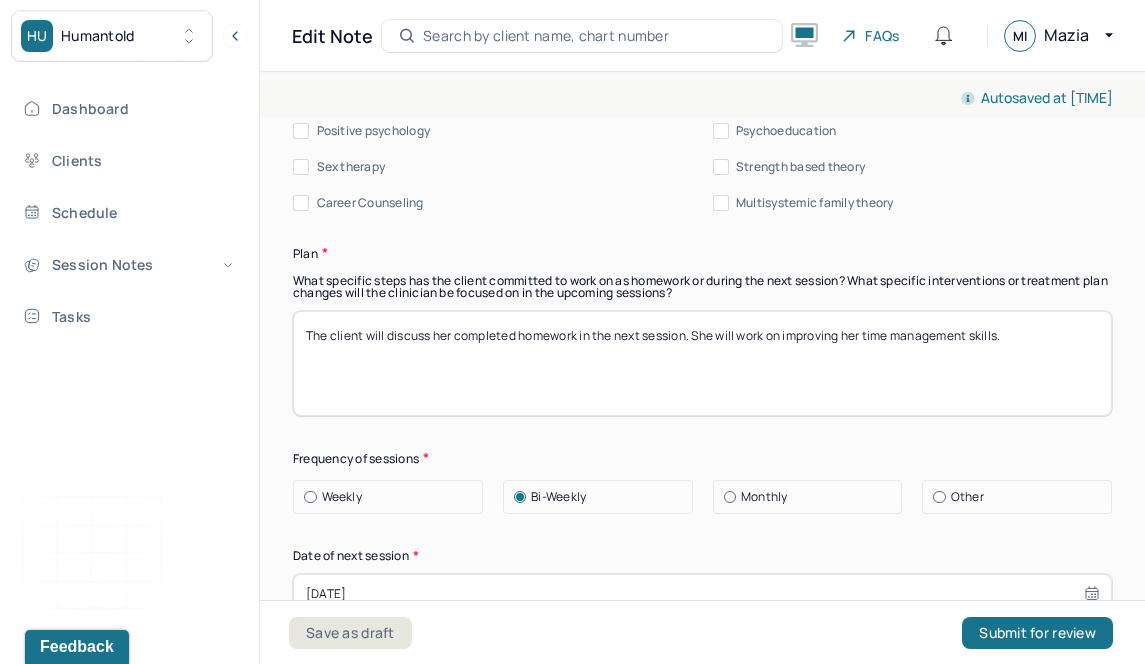 paste on "Additionally, she is considering how to approach HR about the issue with her coworker." 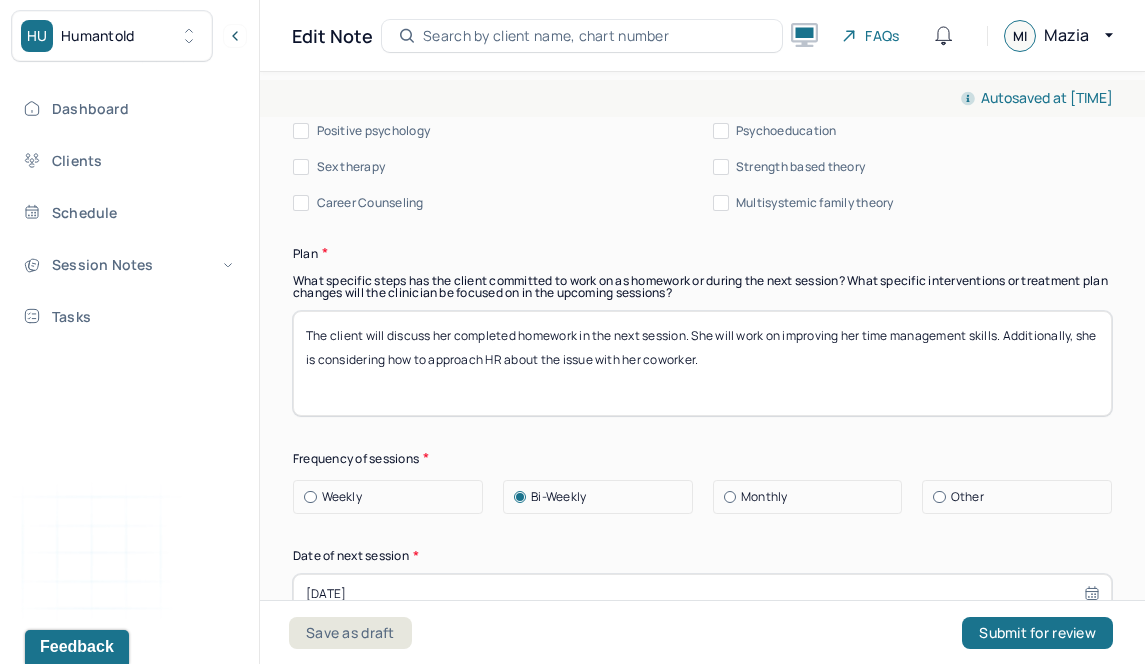 paste on "The clinician will focus on helping the client build healthy boundaries and practice assertive communication." 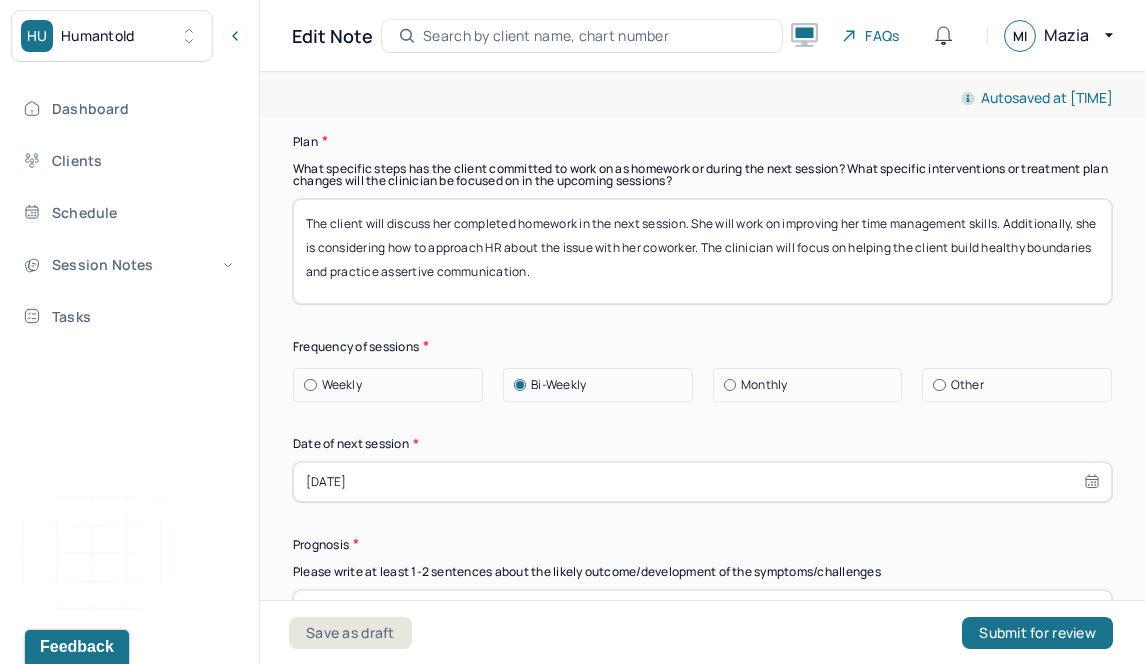 scroll, scrollTop: 2784, scrollLeft: 0, axis: vertical 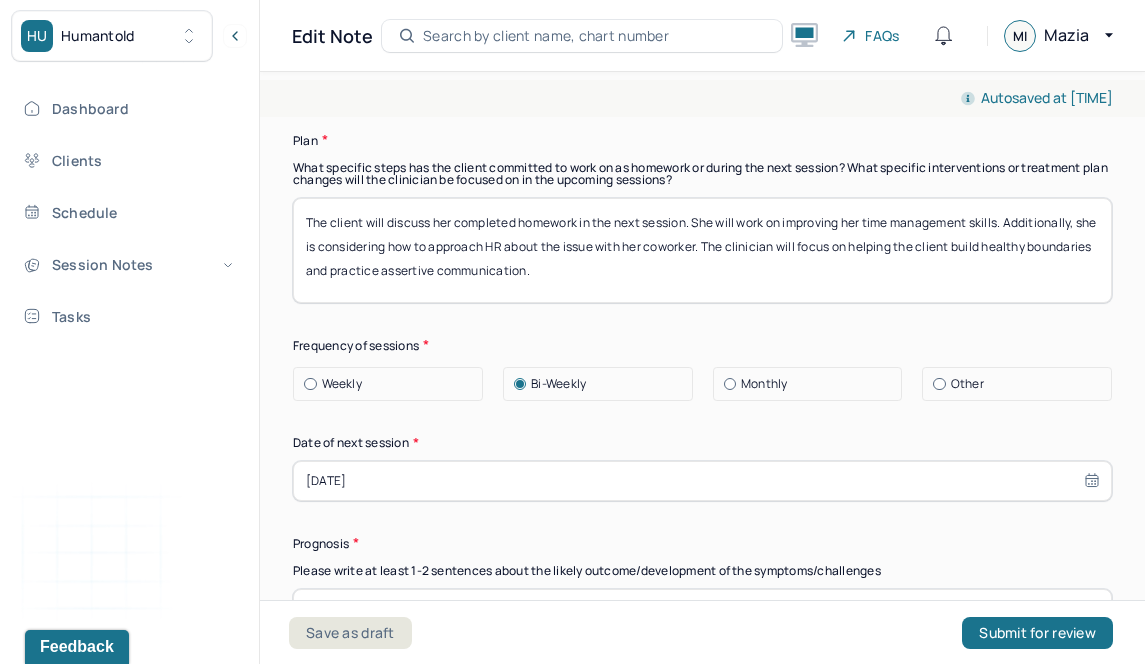 click on "The client will discuss her completed homework in the next session. She will work on improving her time management skills. Additionally, she is considering how to approach HR about the issue with her coworker. The clinician will focus on helping the client build healthy boundaries and practice assertive communication." at bounding box center (702, 250) 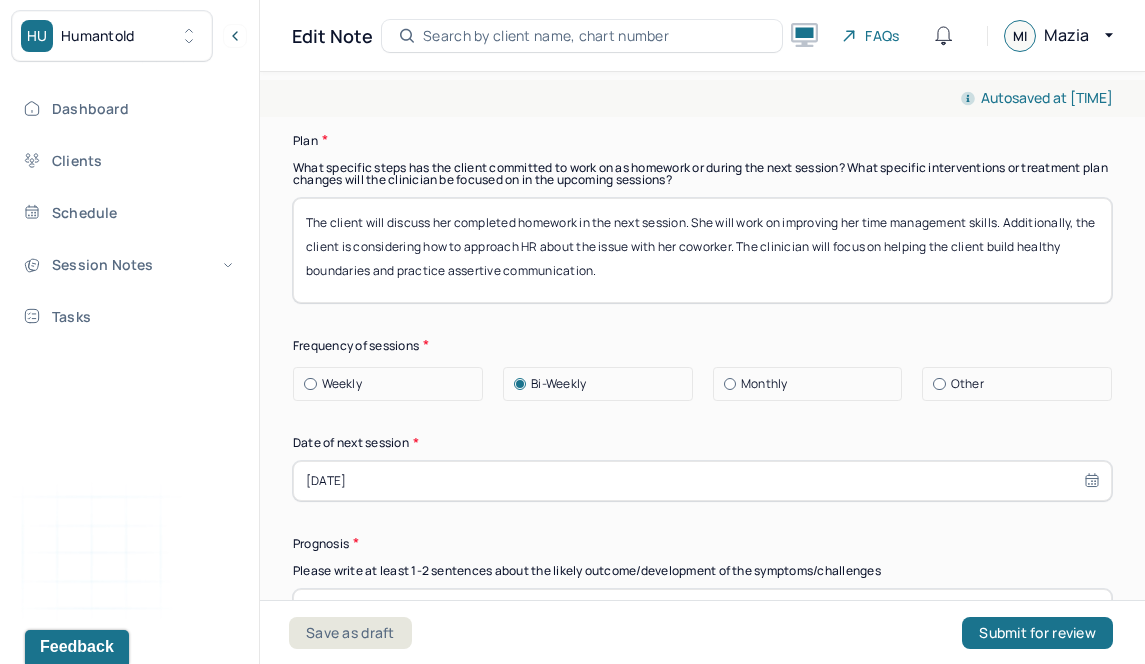 click on "The client will discuss her completed homework in the next session. She will work on improving her time management skills. Additionally, the client is considering how to approach HR about the issue with her coworker. The clinician will focus on helping the client build healthy boundaries and practice assertive communication." at bounding box center [702, 250] 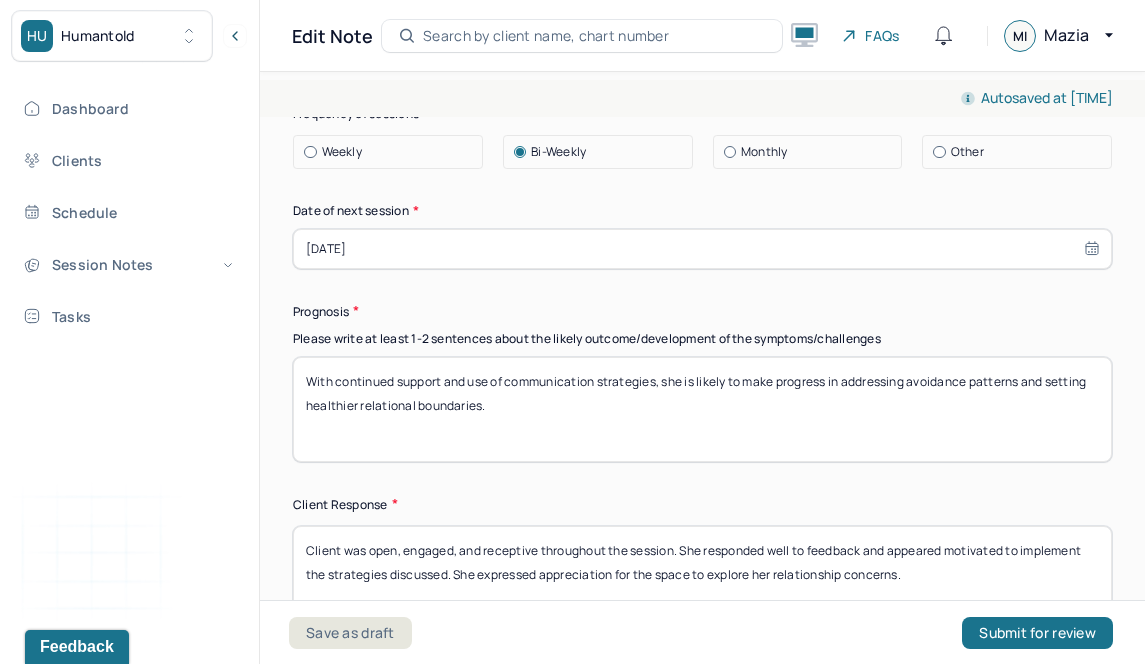 scroll, scrollTop: 3047, scrollLeft: 0, axis: vertical 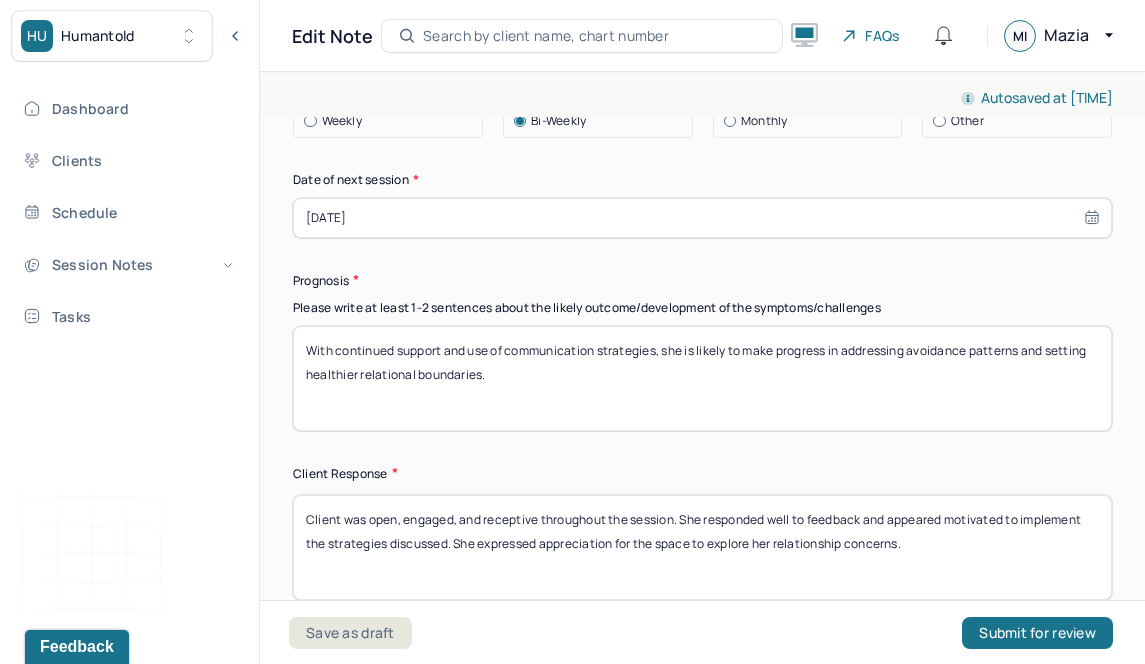 type on "The client will discuss her completed homework in the next session. She will work on improving her time management skills. Additionally, the client is considering how to approach HR about the issues she is facing at work (fast paced, low training, high expectations). The clinician will focus on helping the client build healthy boundaries and practice assertive communication." 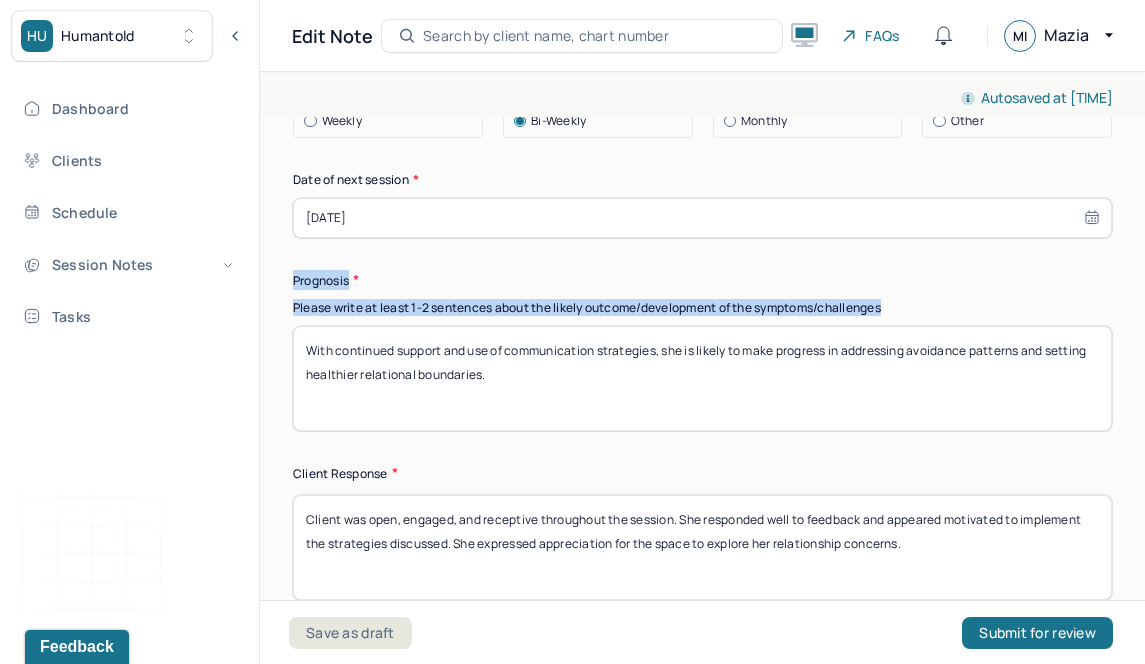 drag, startPoint x: 288, startPoint y: 278, endPoint x: 992, endPoint y: 303, distance: 704.4437 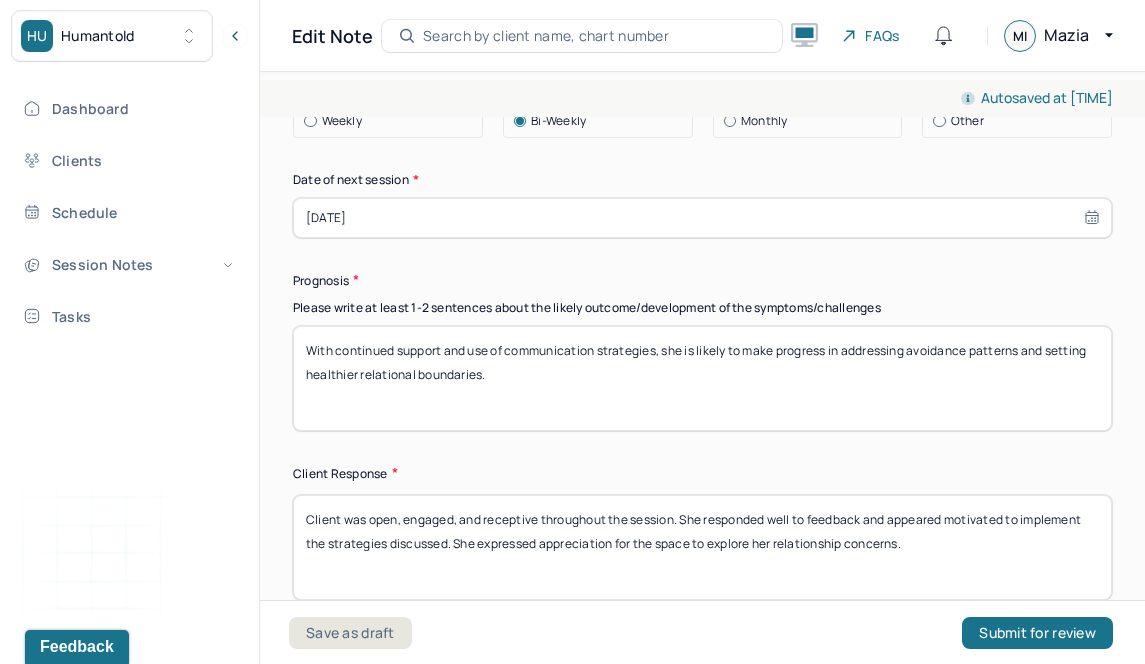 click on "With continued support and use of communication strategies, she is likely to make progress in addressing avoidance patterns and setting healthier relational boundaries." at bounding box center (702, 378) 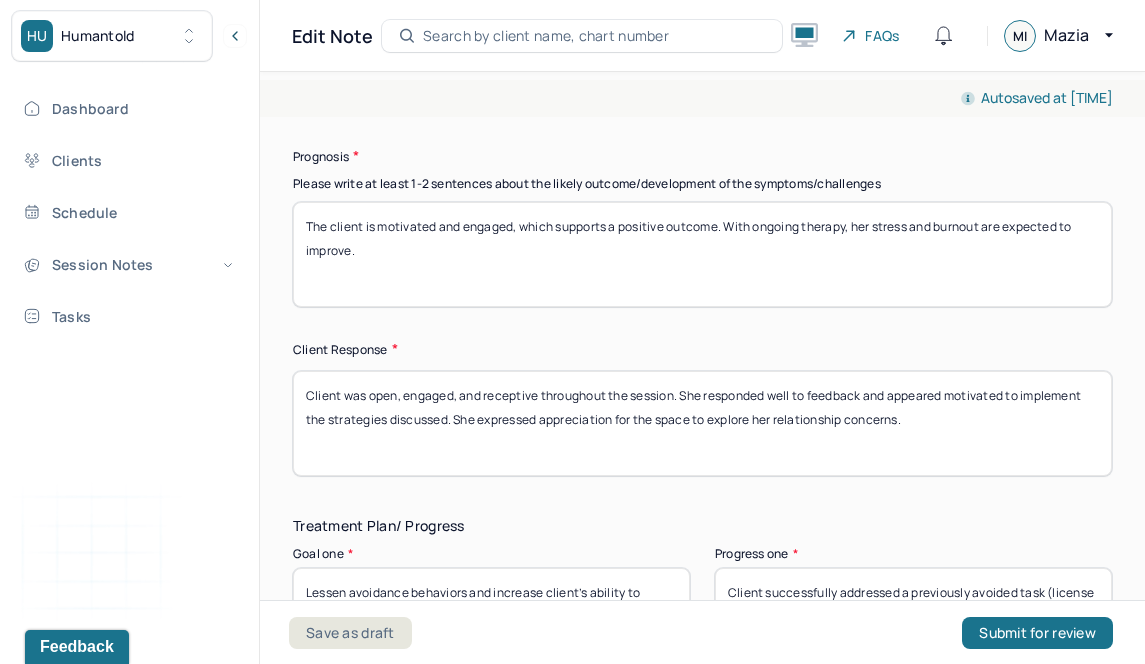 scroll, scrollTop: 3173, scrollLeft: 0, axis: vertical 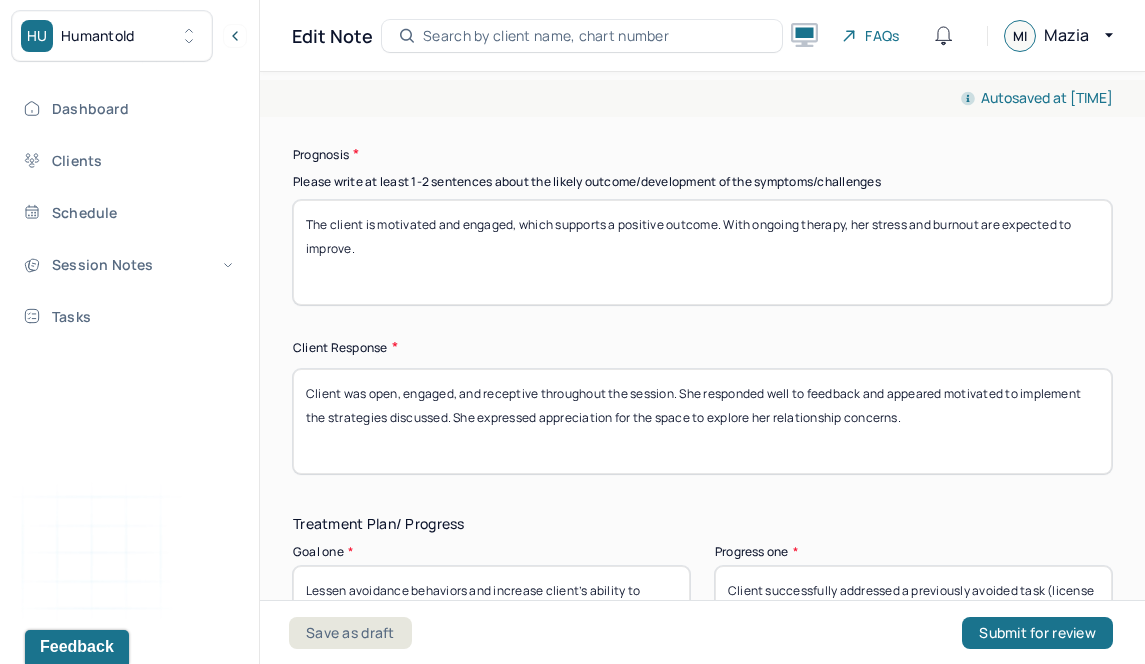 type on "The client is motivated and engaged, which supports a positive outcome. With ongoing therapy, her stress and burnout are expected to improve." 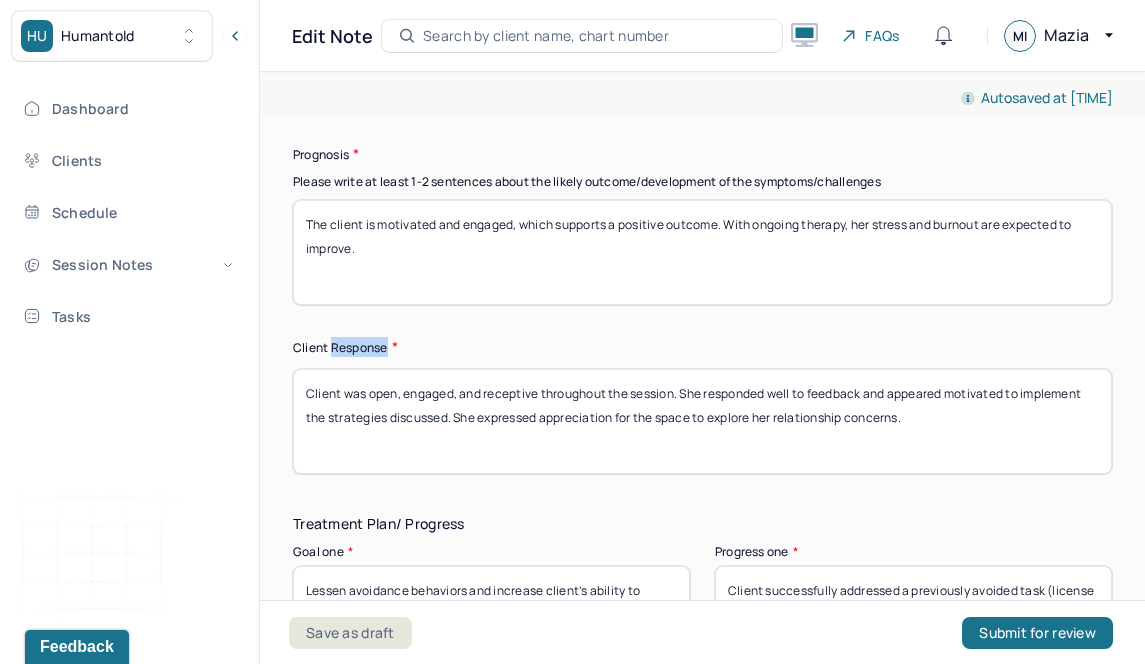 click on "Client Response" at bounding box center (702, 347) 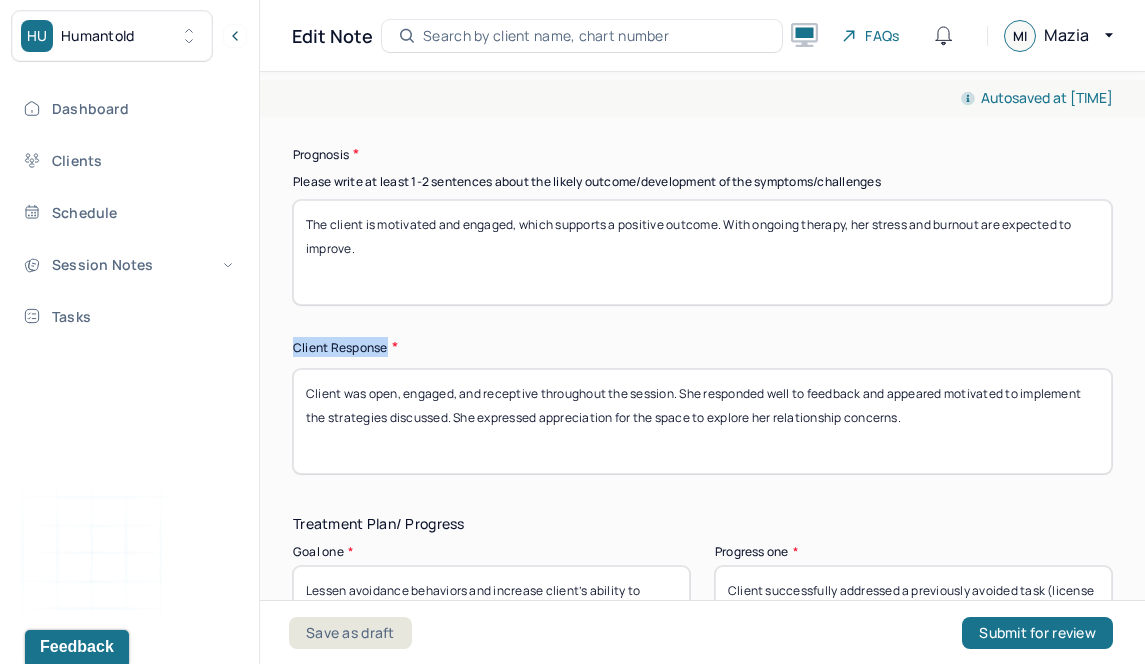 click on "Client Response" at bounding box center [702, 347] 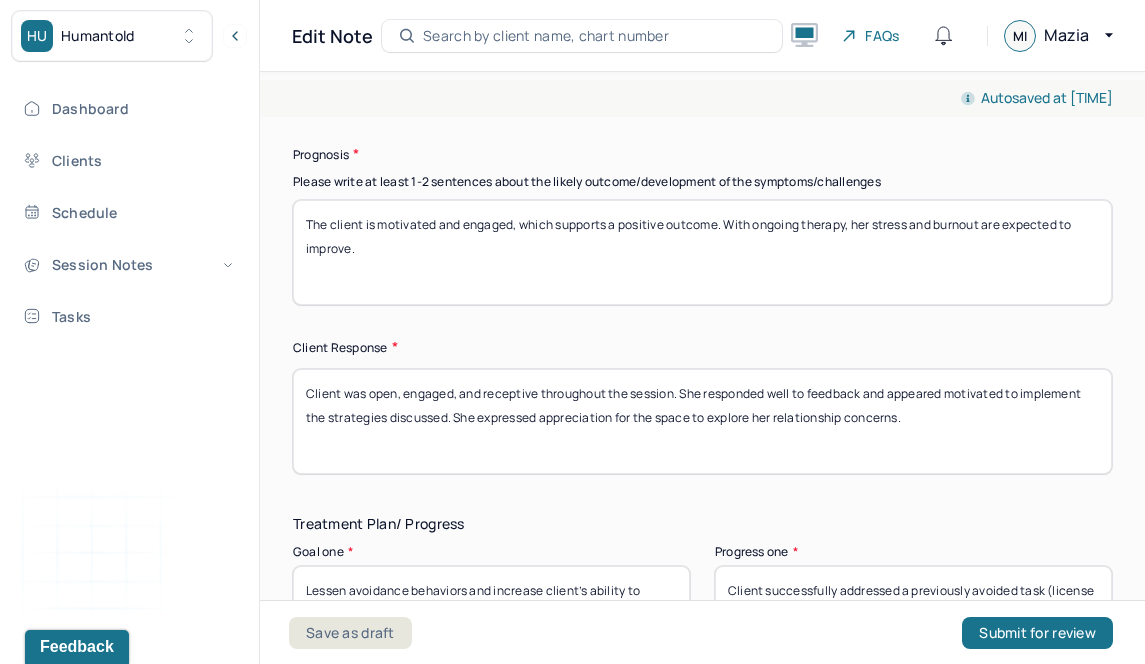 click on "Client was open, engaged, and receptive throughout the session. She responded well to feedback and appeared motivated to implement the strategies discussed. She expressed appreciation for the space to explore her relationship concerns." at bounding box center (702, 421) 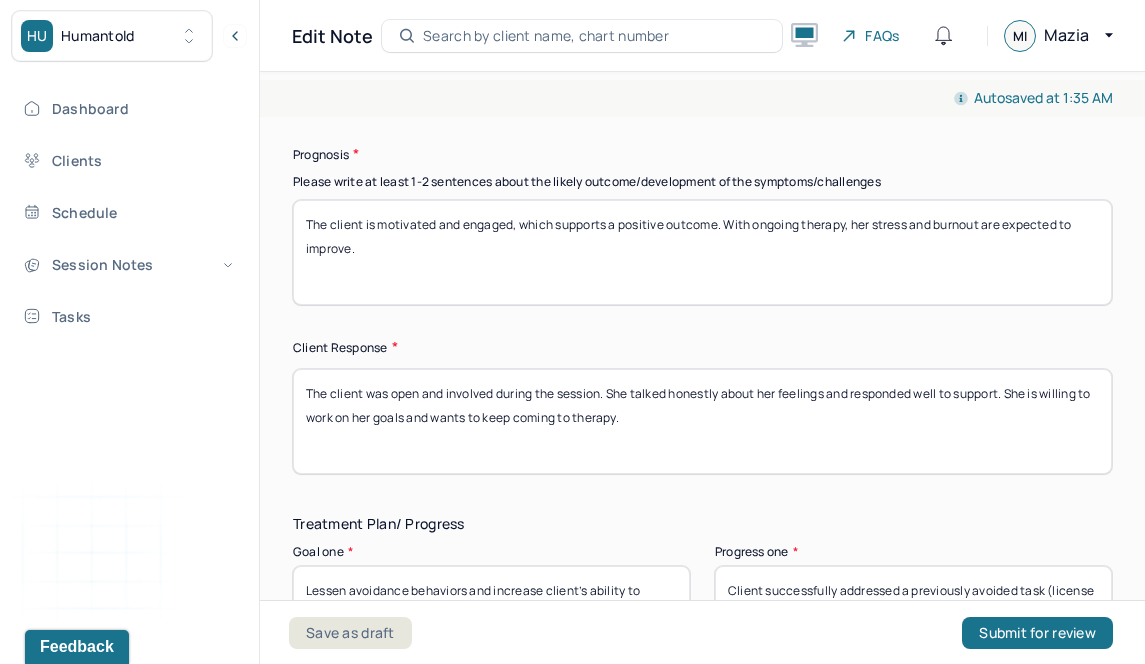 drag, startPoint x: 335, startPoint y: 392, endPoint x: 290, endPoint y: 391, distance: 45.01111 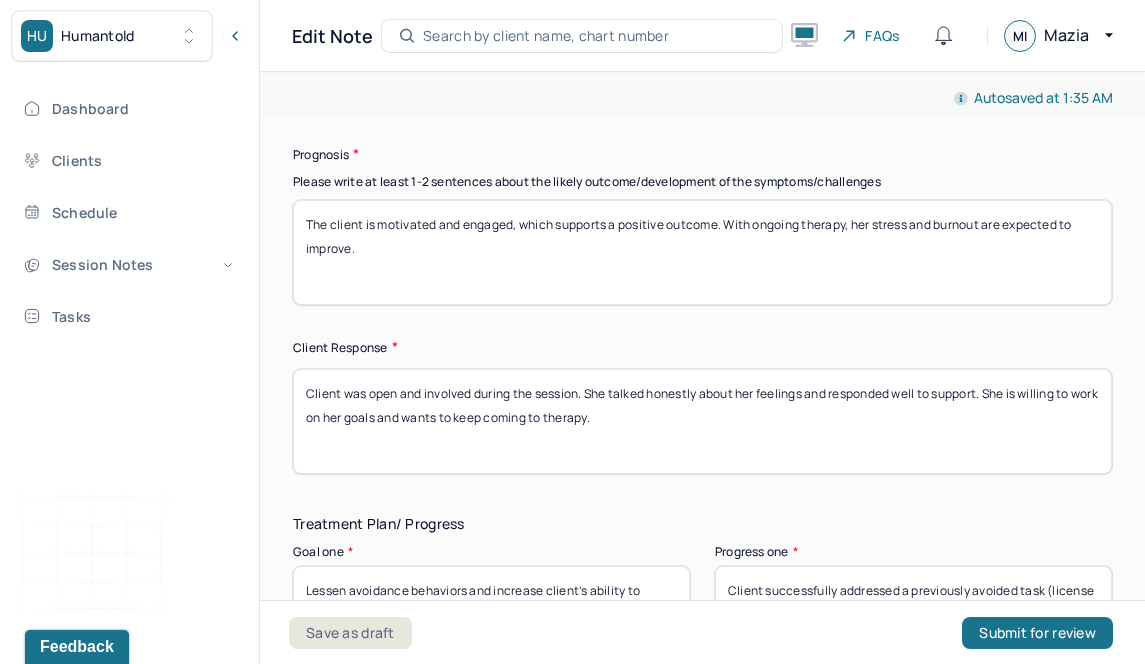click on "Client was open and involved during the session. She talked honestly about her feelings and responded well to support. She is willing to work on her goals and wants to keep coming to therapy." at bounding box center (702, 421) 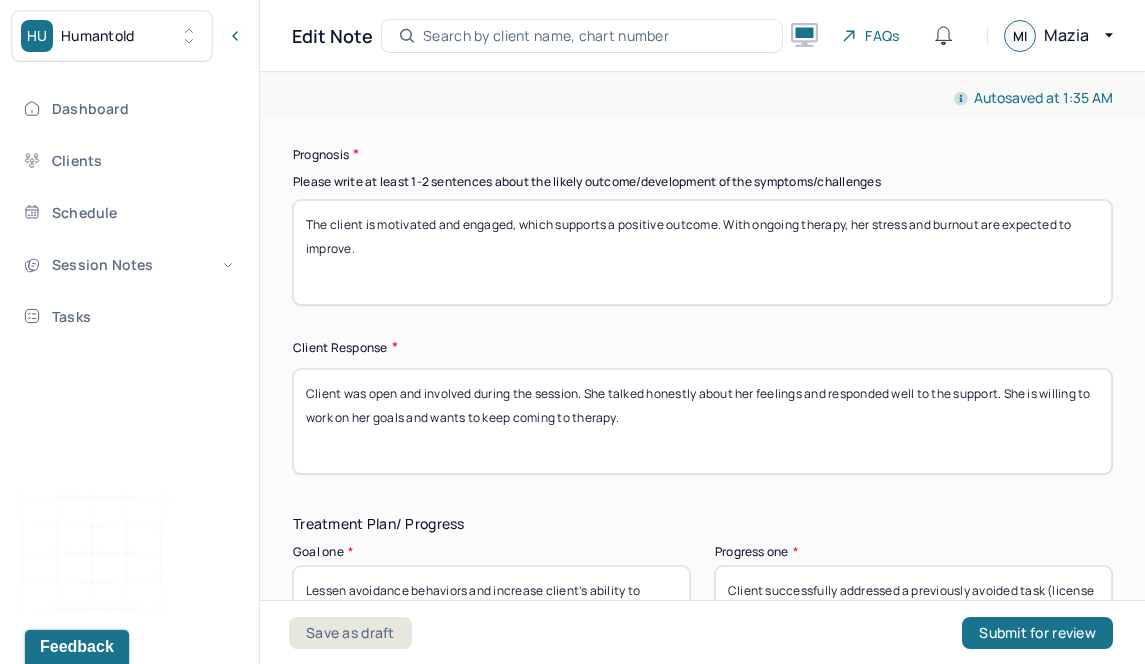 click on "Client was open and involved during the session. She talked honestly about her feelings and responded well to support. She is willing to work on her goals and wants to keep coming to therapy." at bounding box center [702, 421] 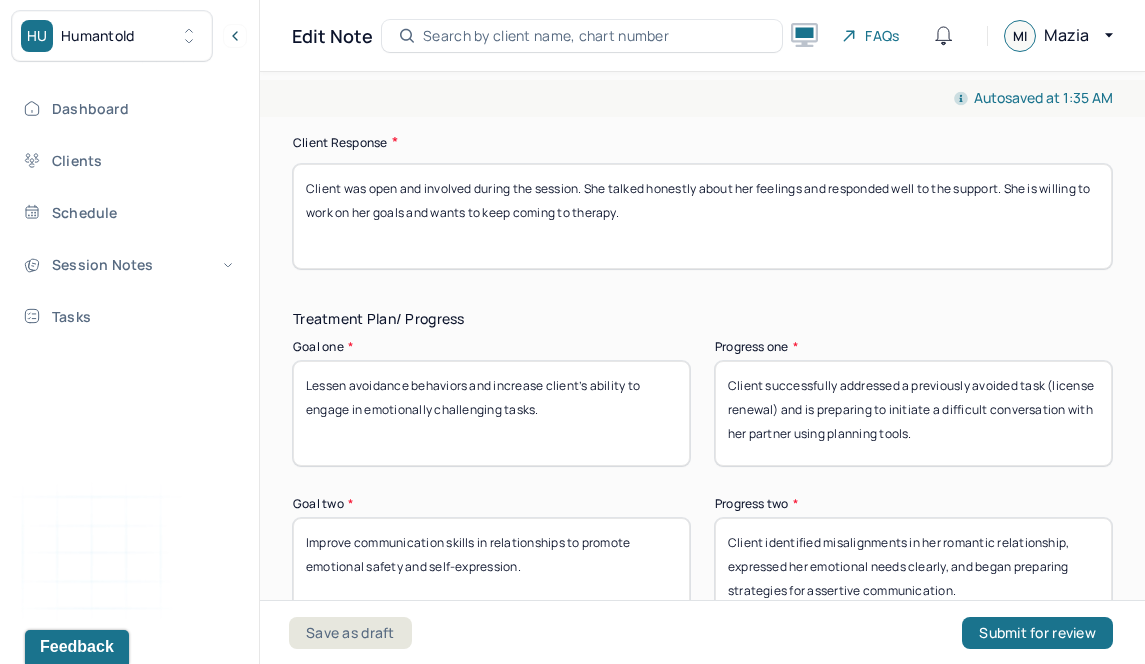 scroll, scrollTop: 3381, scrollLeft: 0, axis: vertical 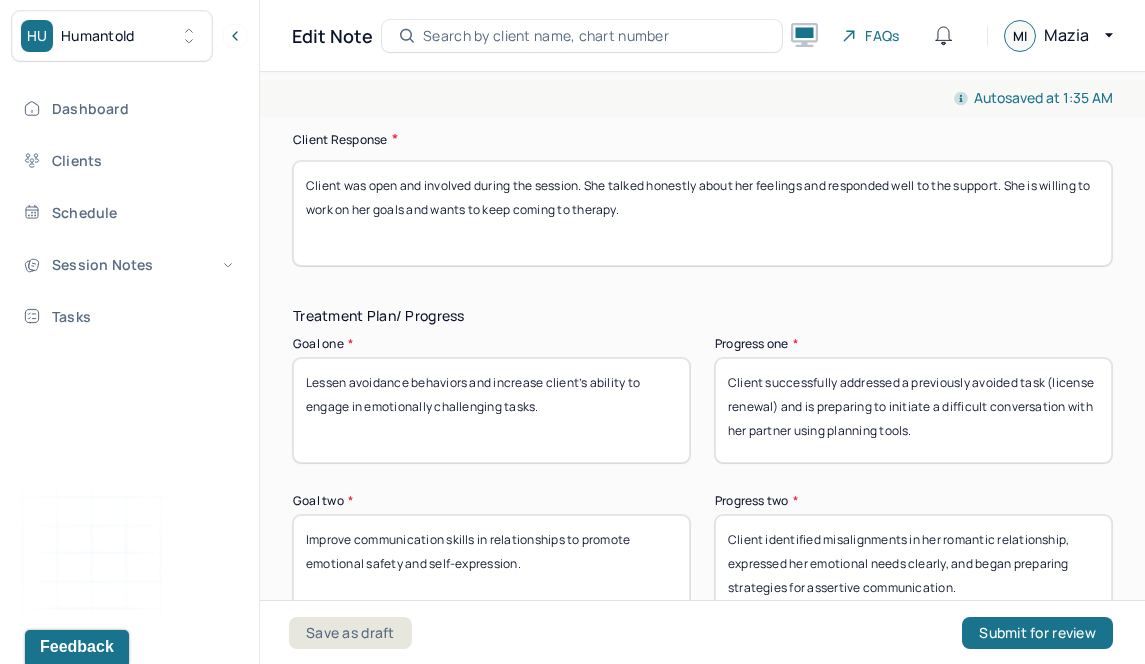 type on "Client was open and involved during the session. She talked honestly about her feelings and responded well to the support. She is willing to work on her goals and wants to keep coming to therapy." 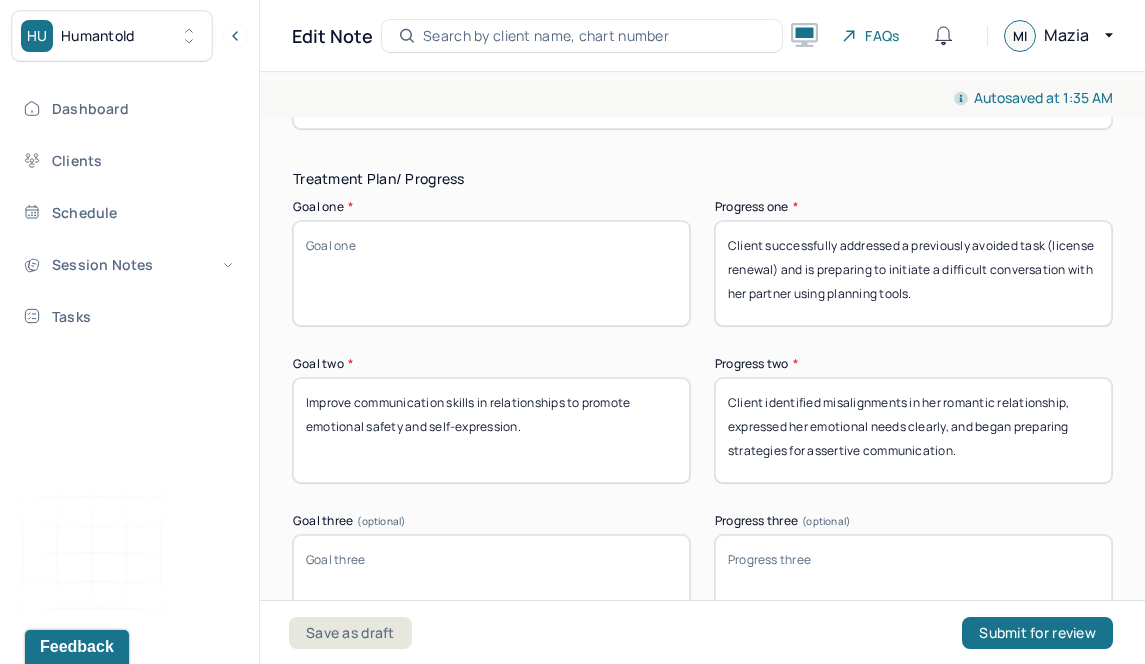 scroll, scrollTop: 3523, scrollLeft: 0, axis: vertical 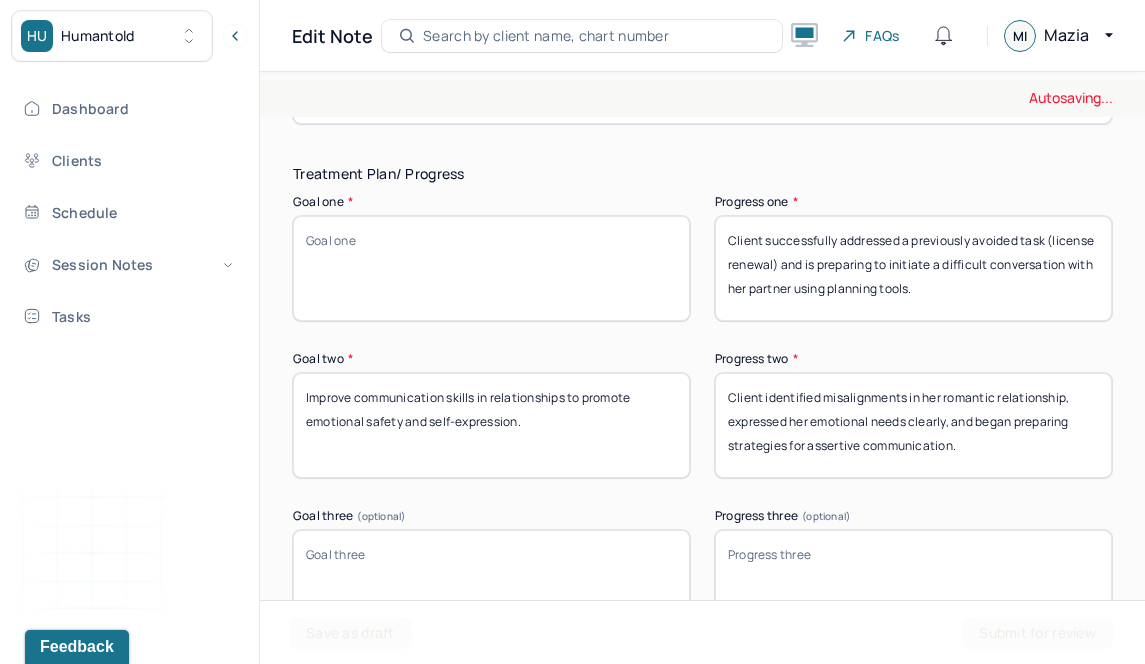 type 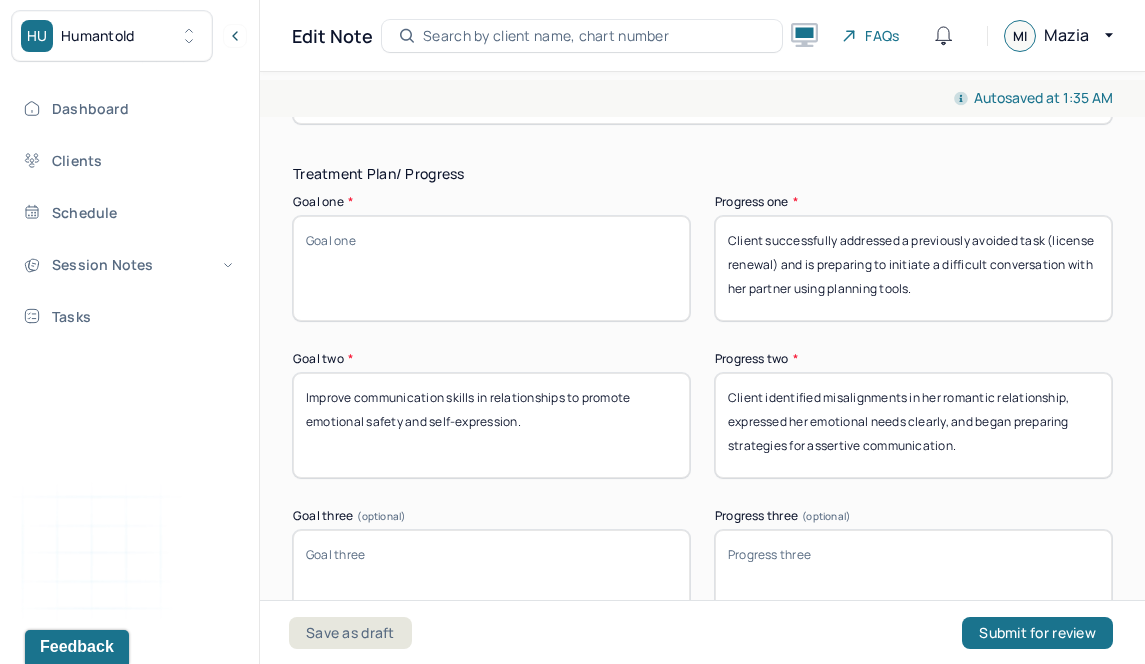 click on "Improve communication skills in relationships to promote emotional safety and self-expression." at bounding box center (491, 425) 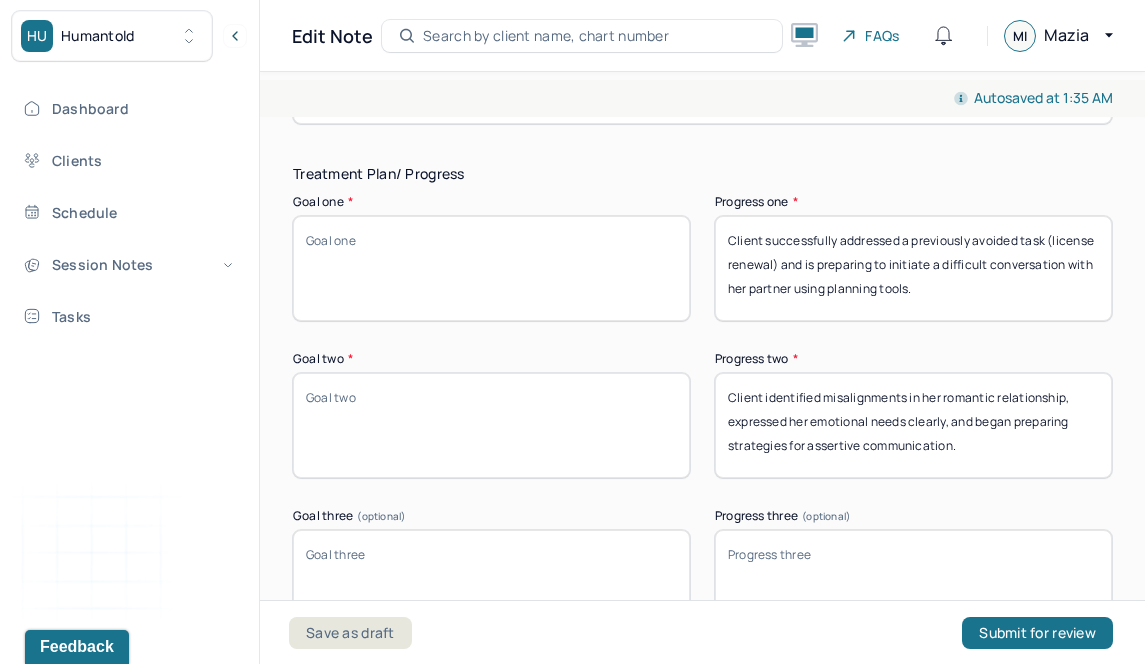 type 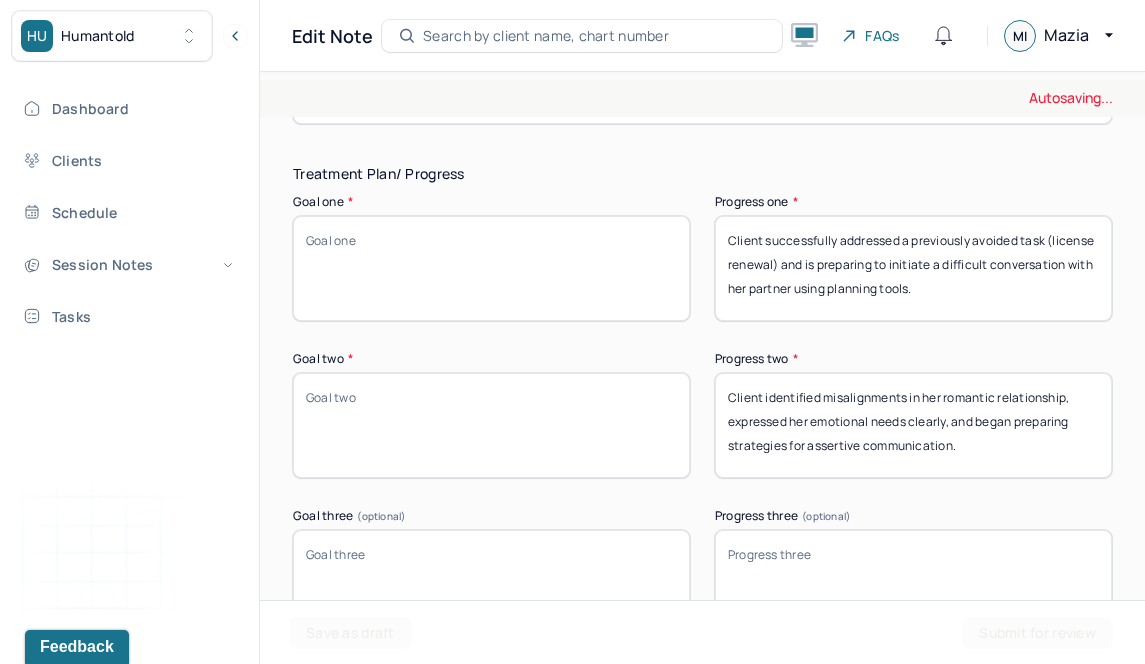 click on "Client identified misalignments in her romantic relationship, expressed her emotional needs clearly, and began preparing strategies for assertive communication." at bounding box center [913, 425] 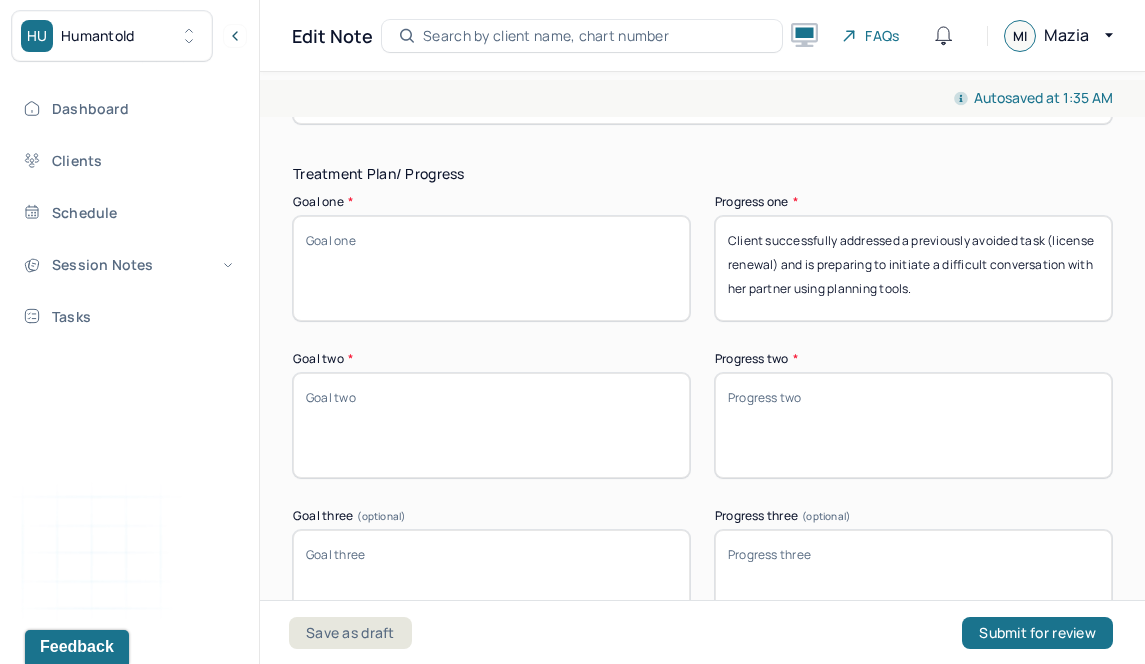 type 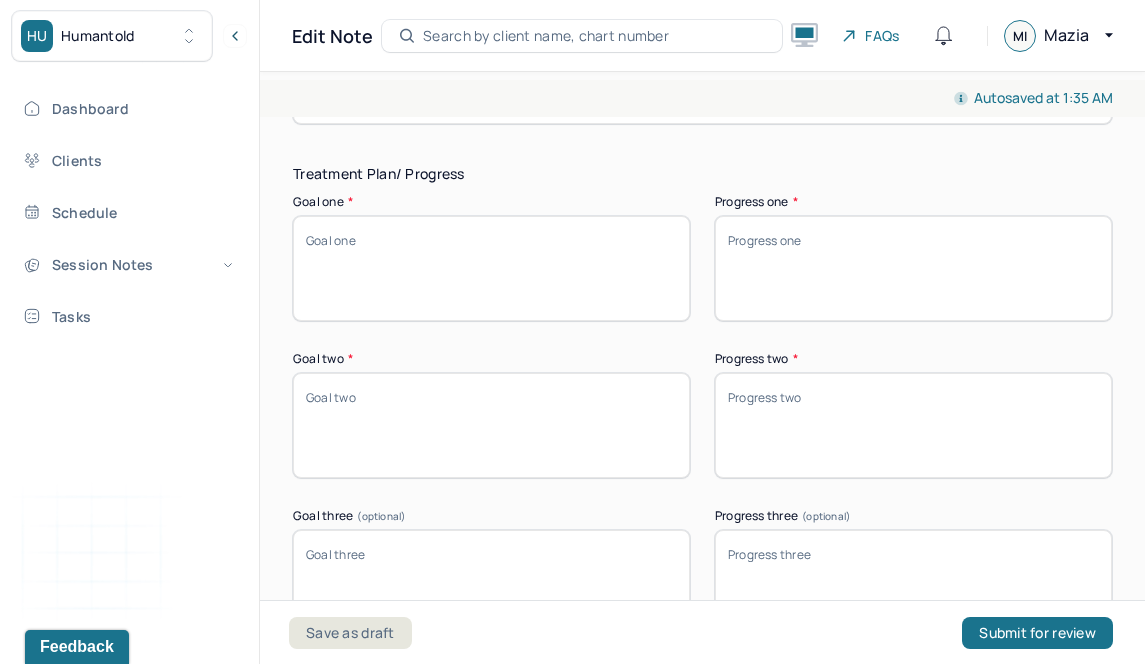 type 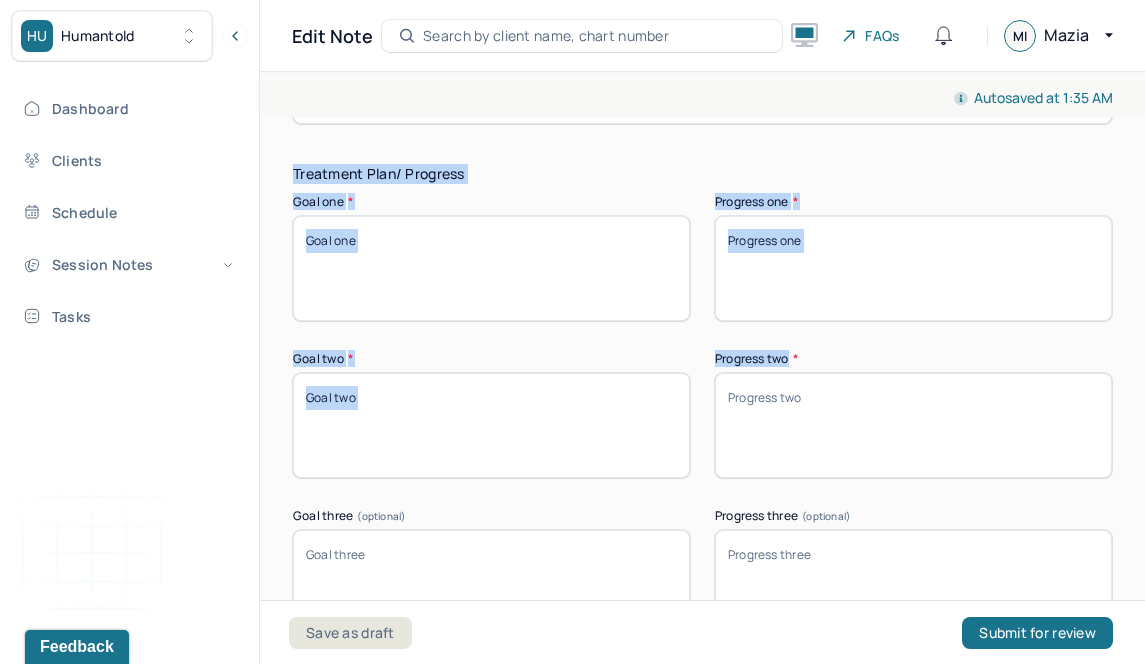 drag, startPoint x: 287, startPoint y: 165, endPoint x: 929, endPoint y: 352, distance: 668.68005 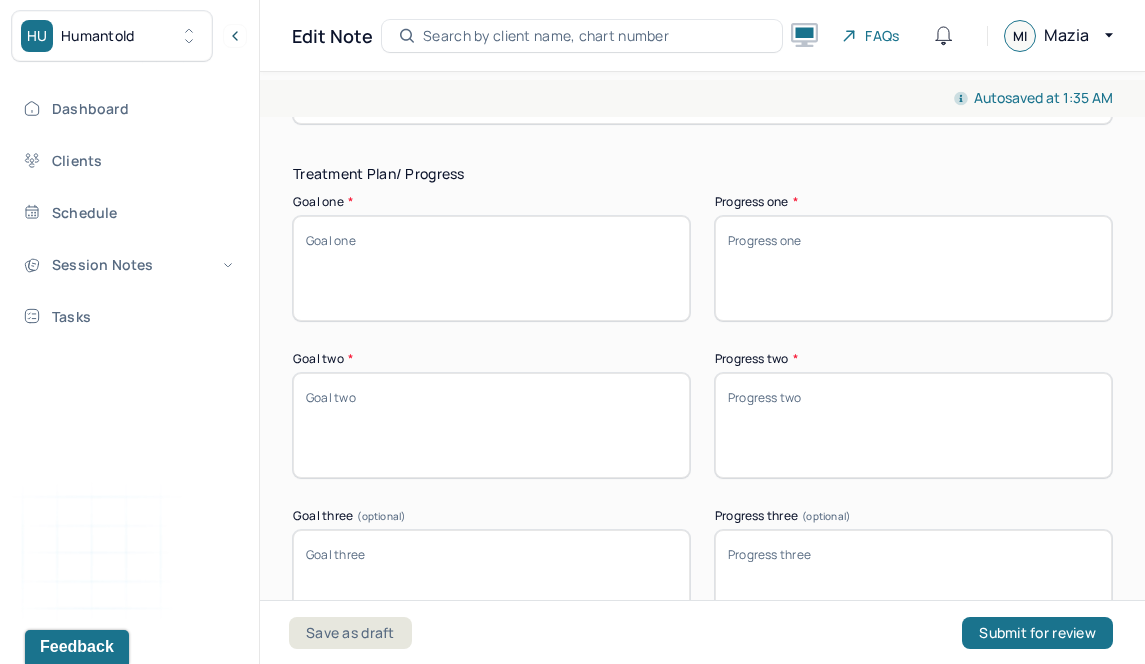 paste on "Client will improve time management to reduce stress." 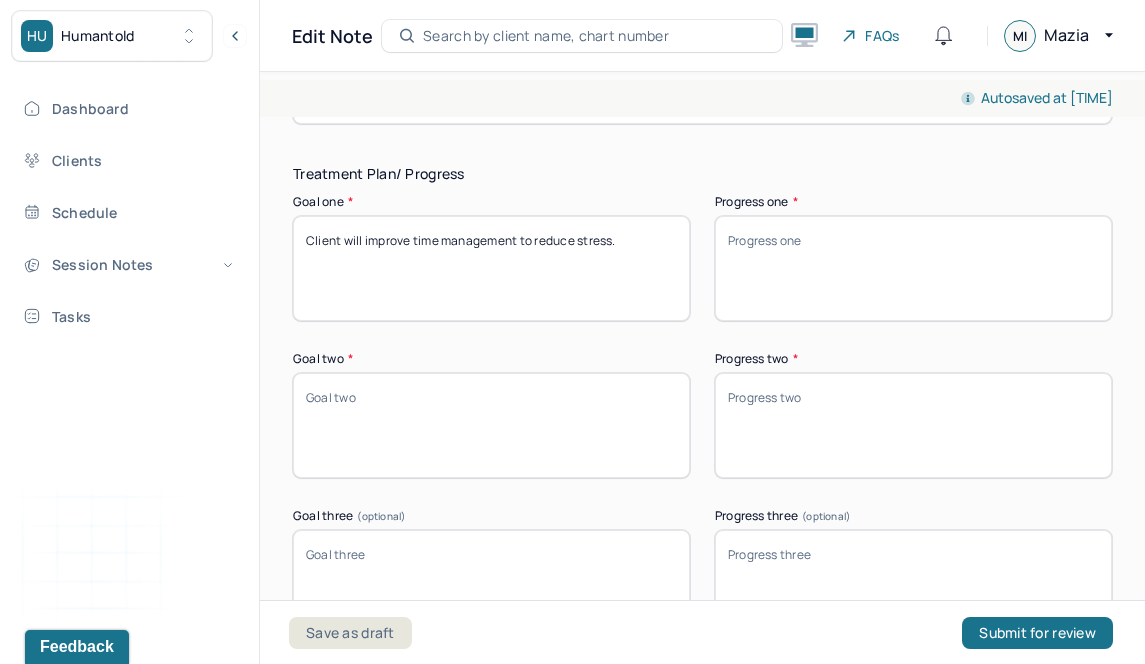 type on "Client will improve time management to reduce stress." 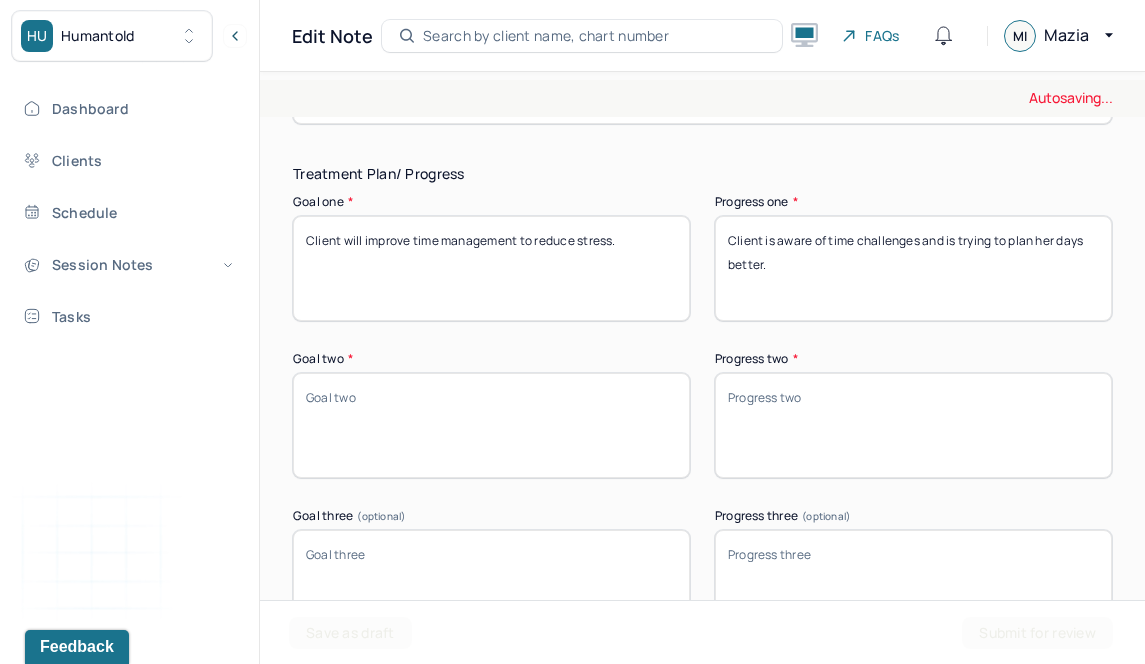 type on "Client is aware of time challenges and is trying to plan her days better." 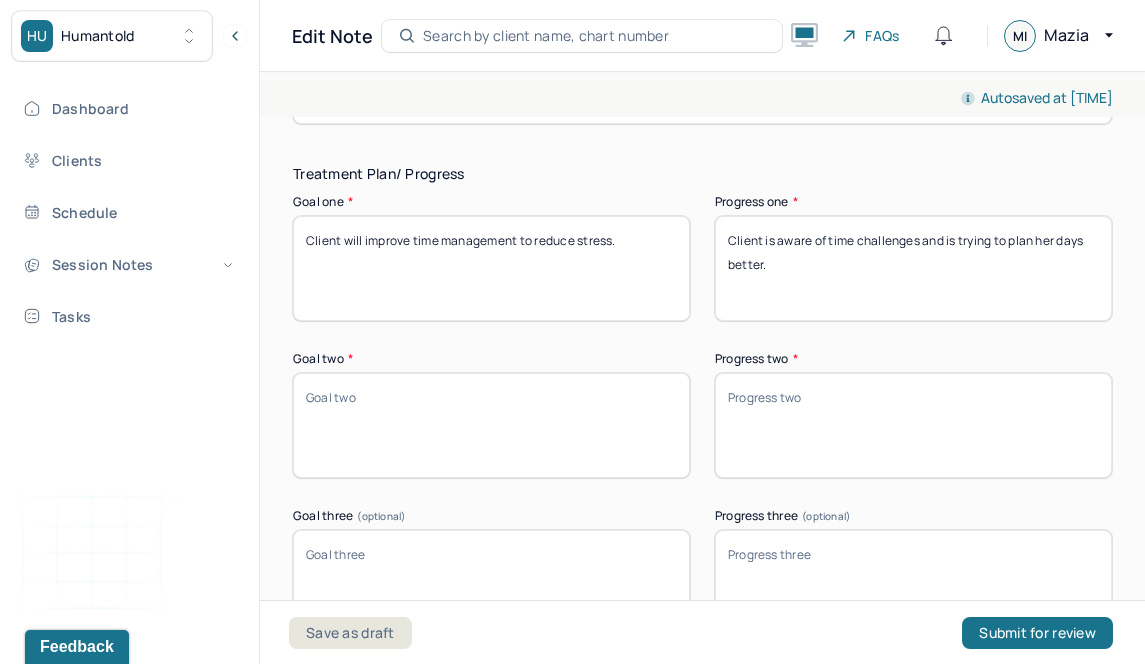 click on "Goal two *" at bounding box center [491, 425] 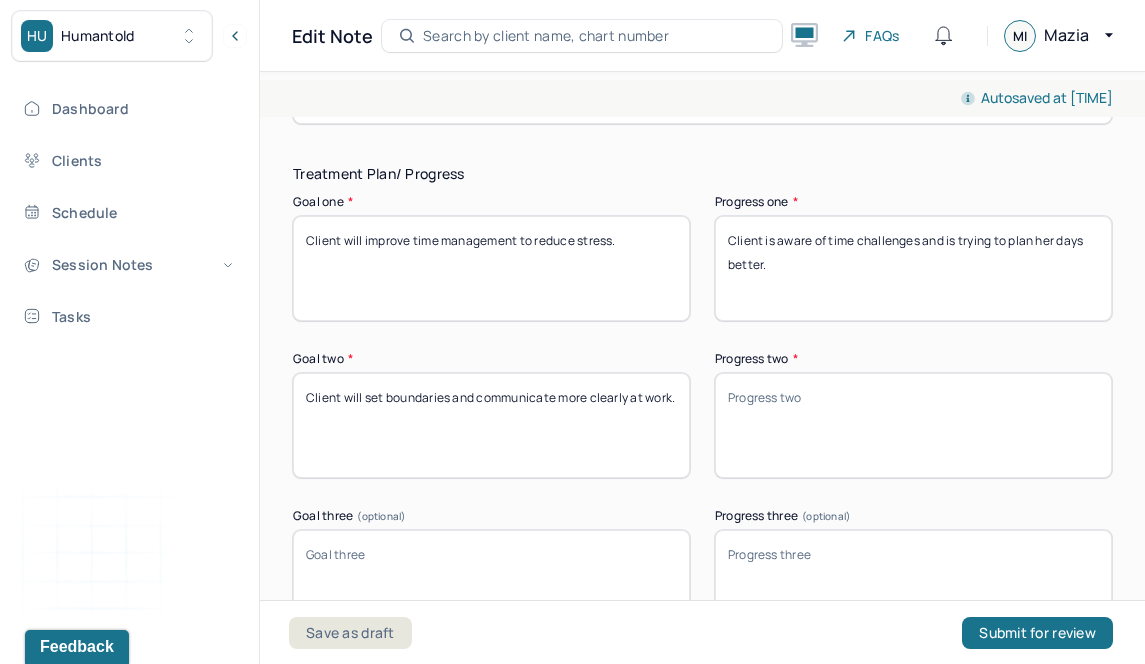 type on "Client will set boundaries and communicate more clearly at work." 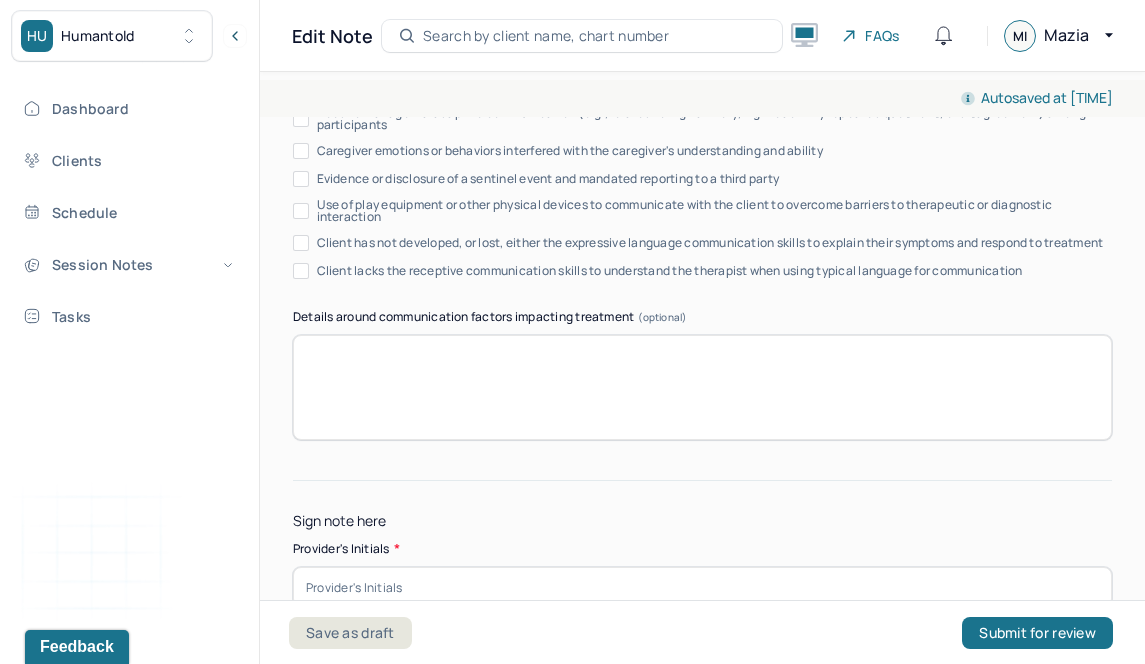scroll, scrollTop: 4235, scrollLeft: 0, axis: vertical 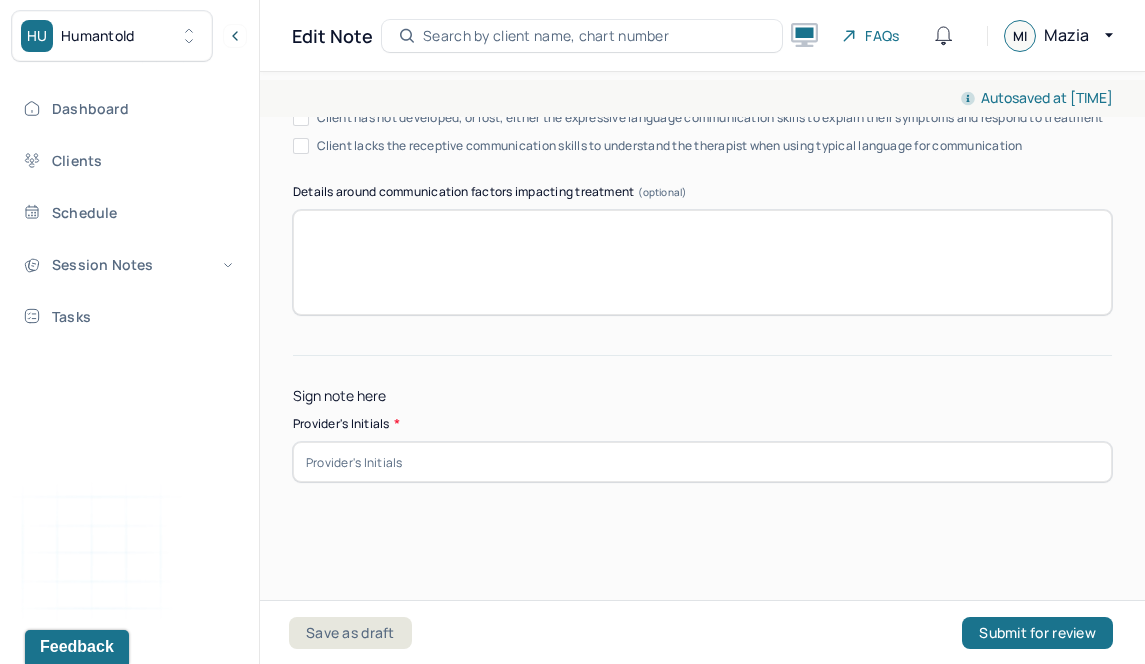 type on "Client has started to recognize situations where she feels overwhelmed and is practicing speaking up." 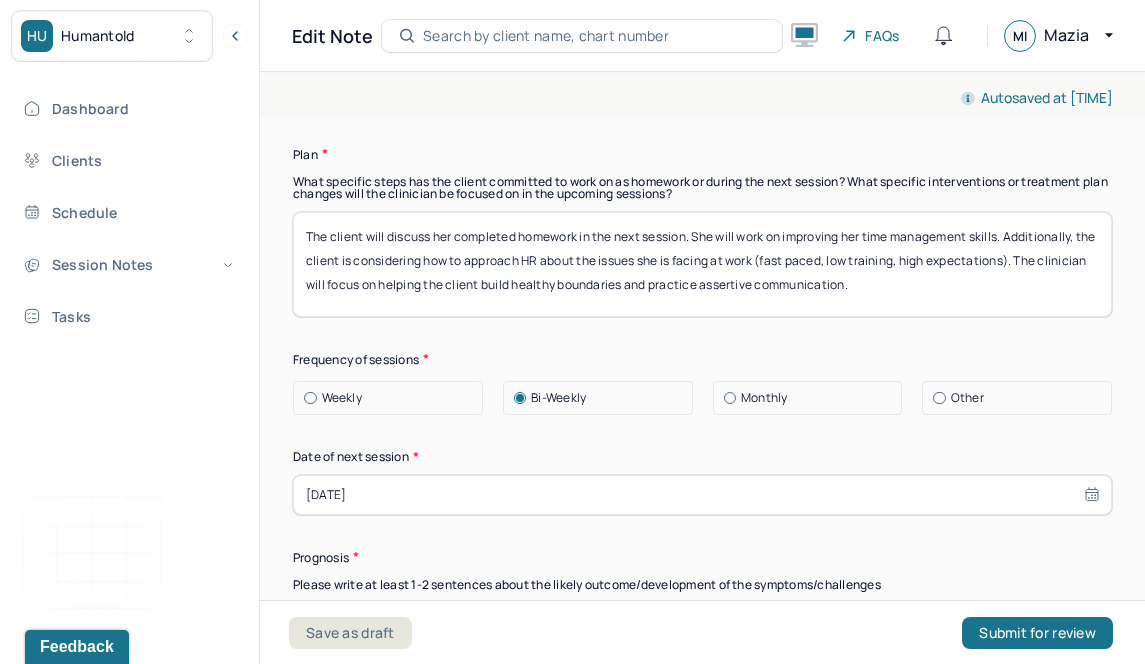 scroll, scrollTop: 2740, scrollLeft: 0, axis: vertical 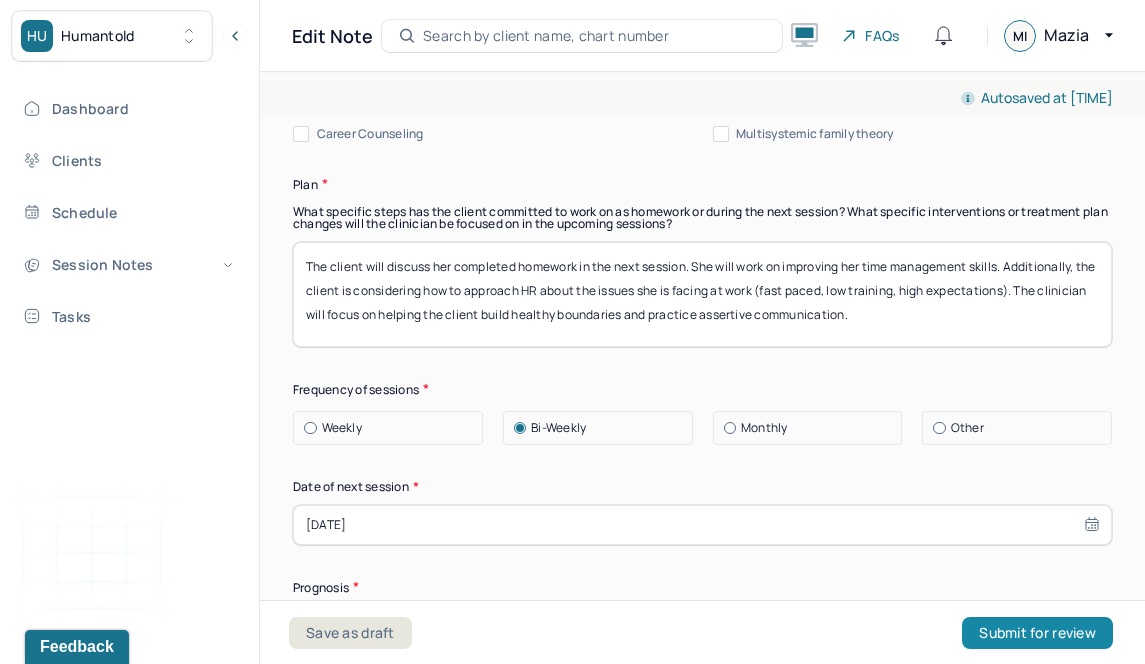 type on "MI" 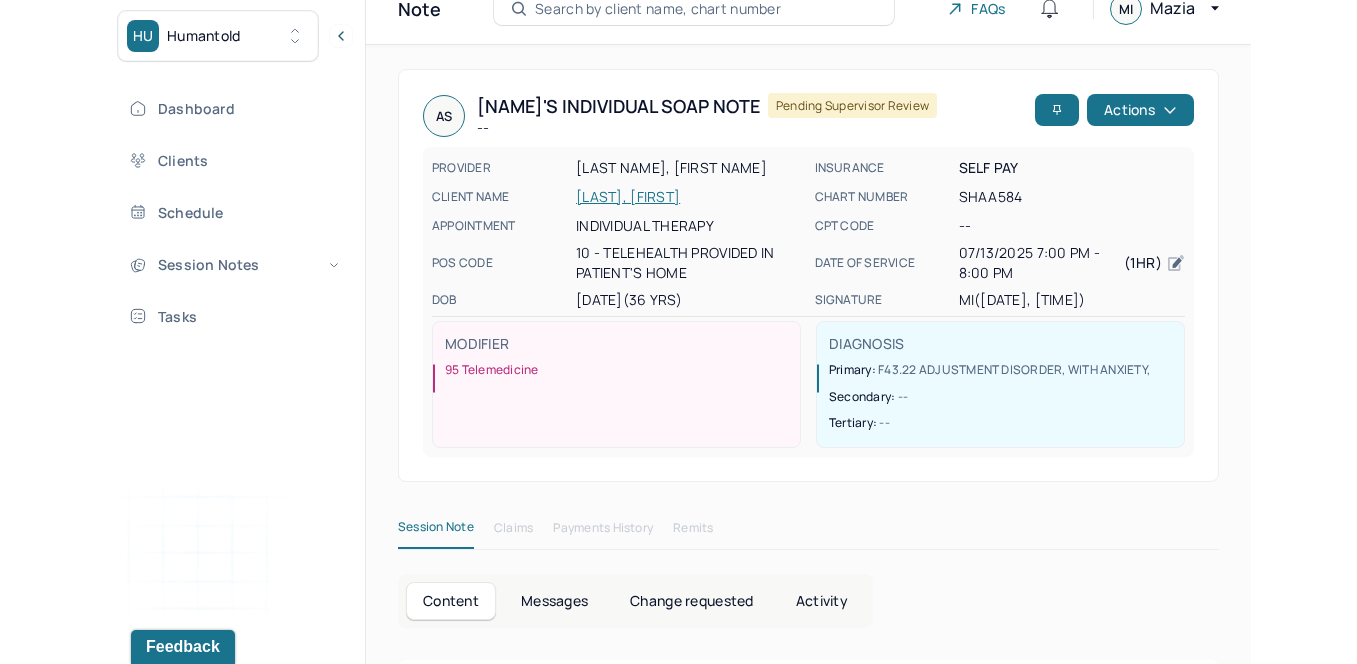 scroll, scrollTop: 33, scrollLeft: 0, axis: vertical 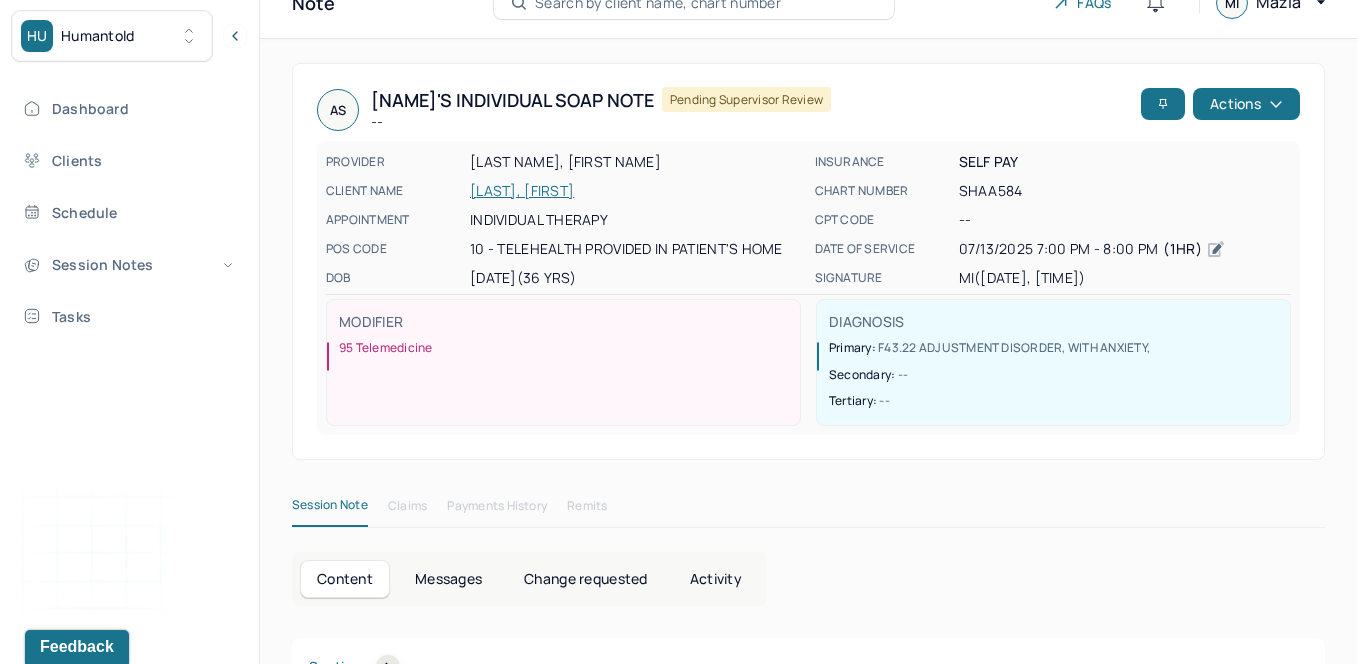 click on "AS [PROVIDER]   Individual soap note -- Pending supervisor review       Actions   PROVIDER [PROVIDER], [LAST NAME] CLIENT NAME [LAST NAME], [FIRST NAME] APPOINTMENT Individual therapy POS CODE 10 - Telehealth Provided in Patient's Home DOB [DATE]  ([AGE] Yrs) INSURANCE Self pay CHART NUMBER [CHART] CPT CODE -- DATE OF SERVICE [DATE]   7:00 PM   -   8:00 PM ( 1hr )     SIGNATURE MI  ([DATE], [TIME]) MODIFIER 95 Telemedicine DIAGNOSIS Primary:   F43.22 ADJUSTMENT DISORDER, WITH ANXIETY ,  Secondary:   -- Tertiary:   --   Session Note     Claims     Payments History     Remits     Content     Messages     Change requested     Activity       Sections Session note Therapy intervention techniques Treatment plan/ progress   Sections   NOTE CONTENT Appointment location teletherapy Client Teletherapy Location Home Provider Teletherapy Location Office Consent was received for the teletherapy session Consent was received for the teletherapy session The teletherapy session was conducted via video Primary diagnosis Secondary diagnosis" at bounding box center (808, 1841) 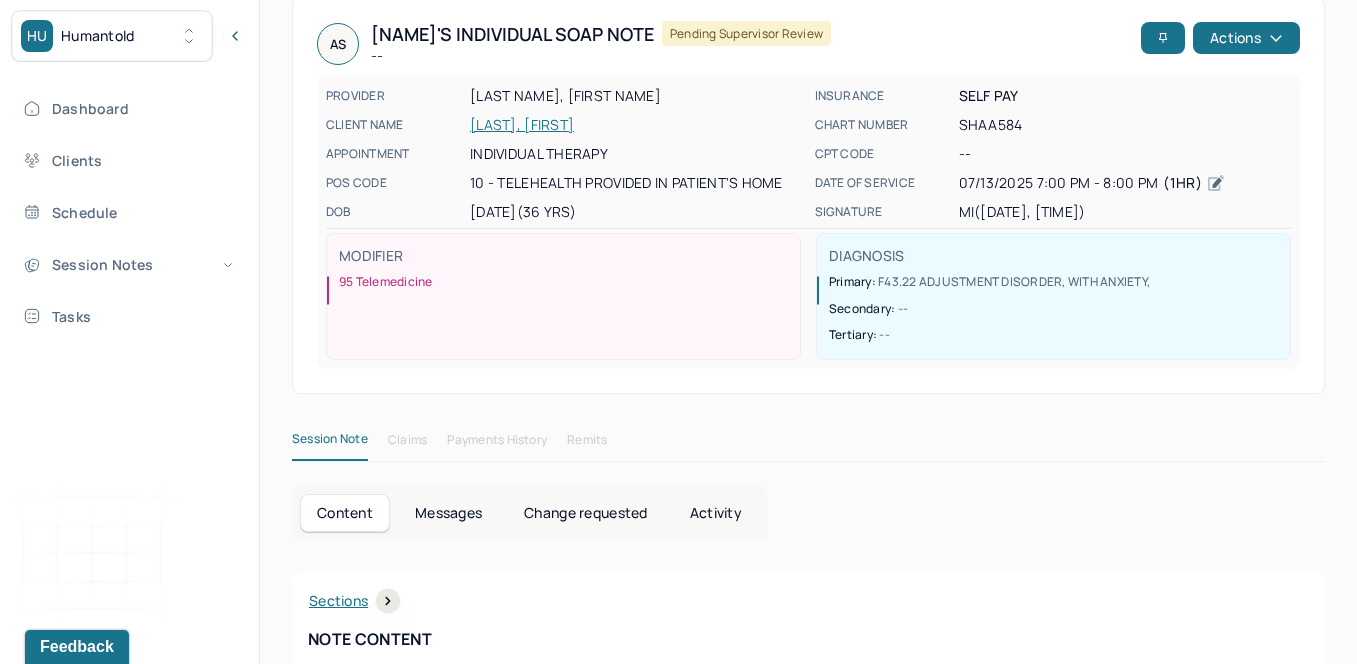scroll, scrollTop: 0, scrollLeft: 0, axis: both 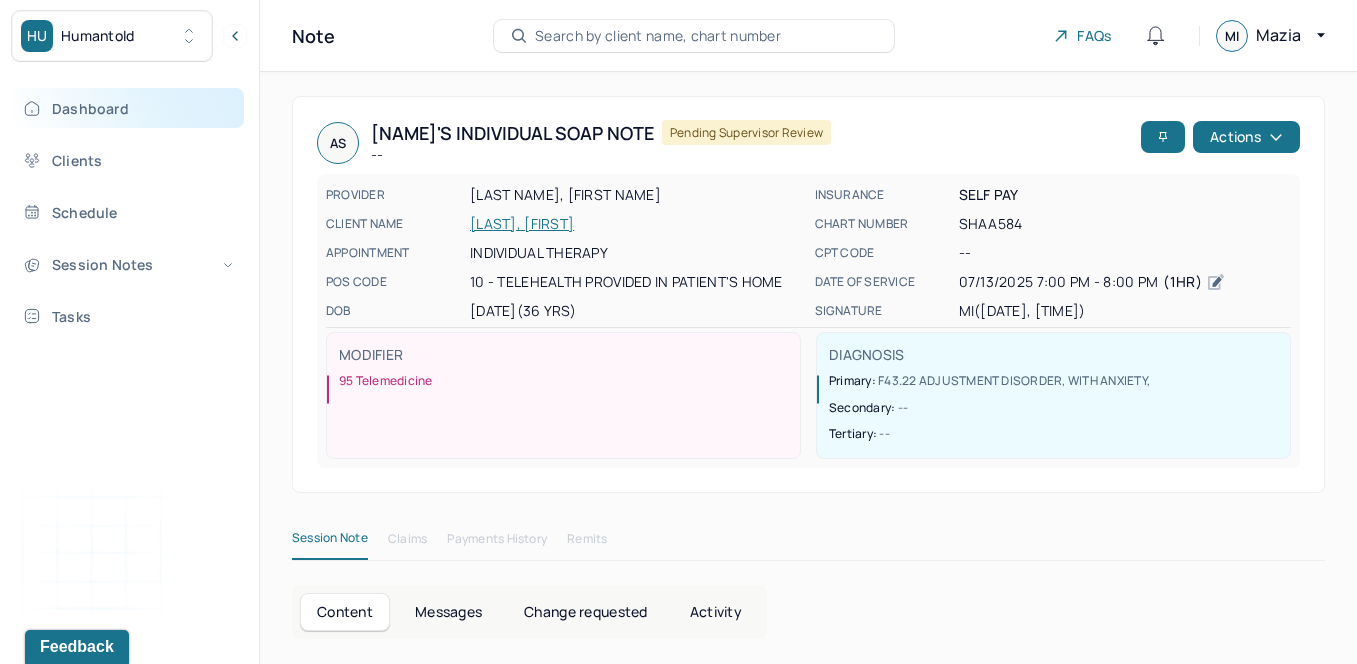 click on "Dashboard" at bounding box center [128, 108] 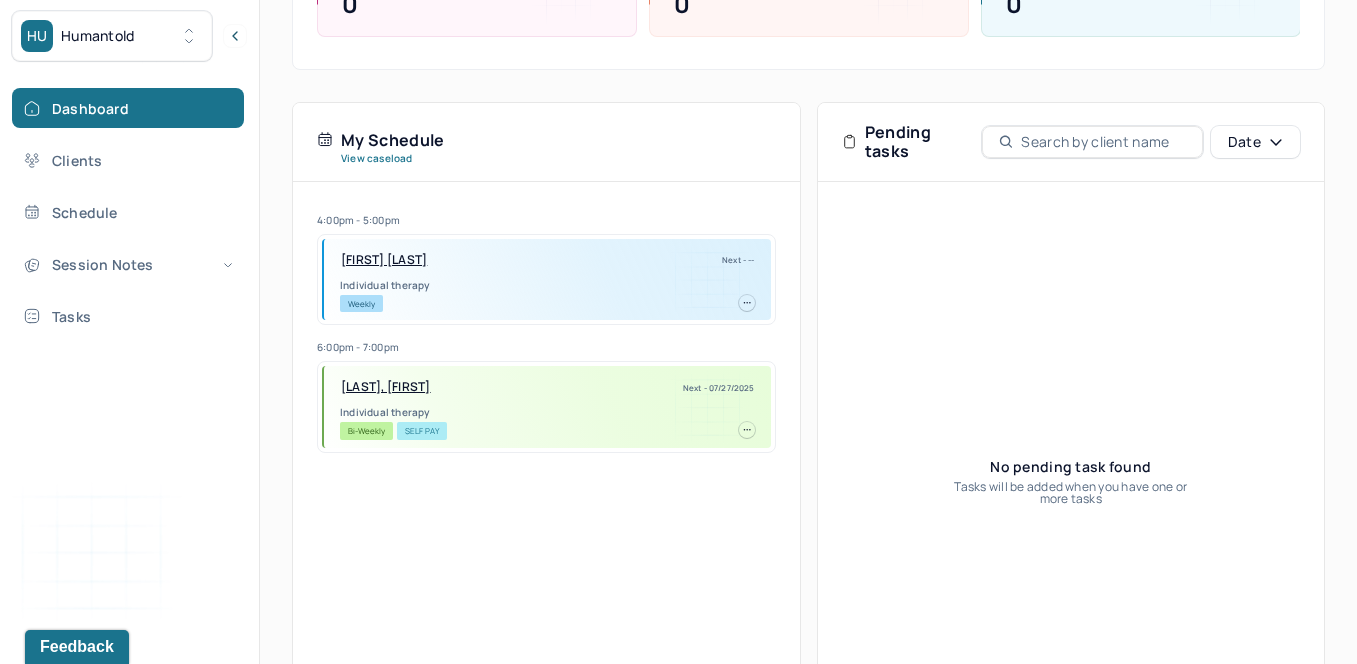 scroll, scrollTop: 397, scrollLeft: 0, axis: vertical 